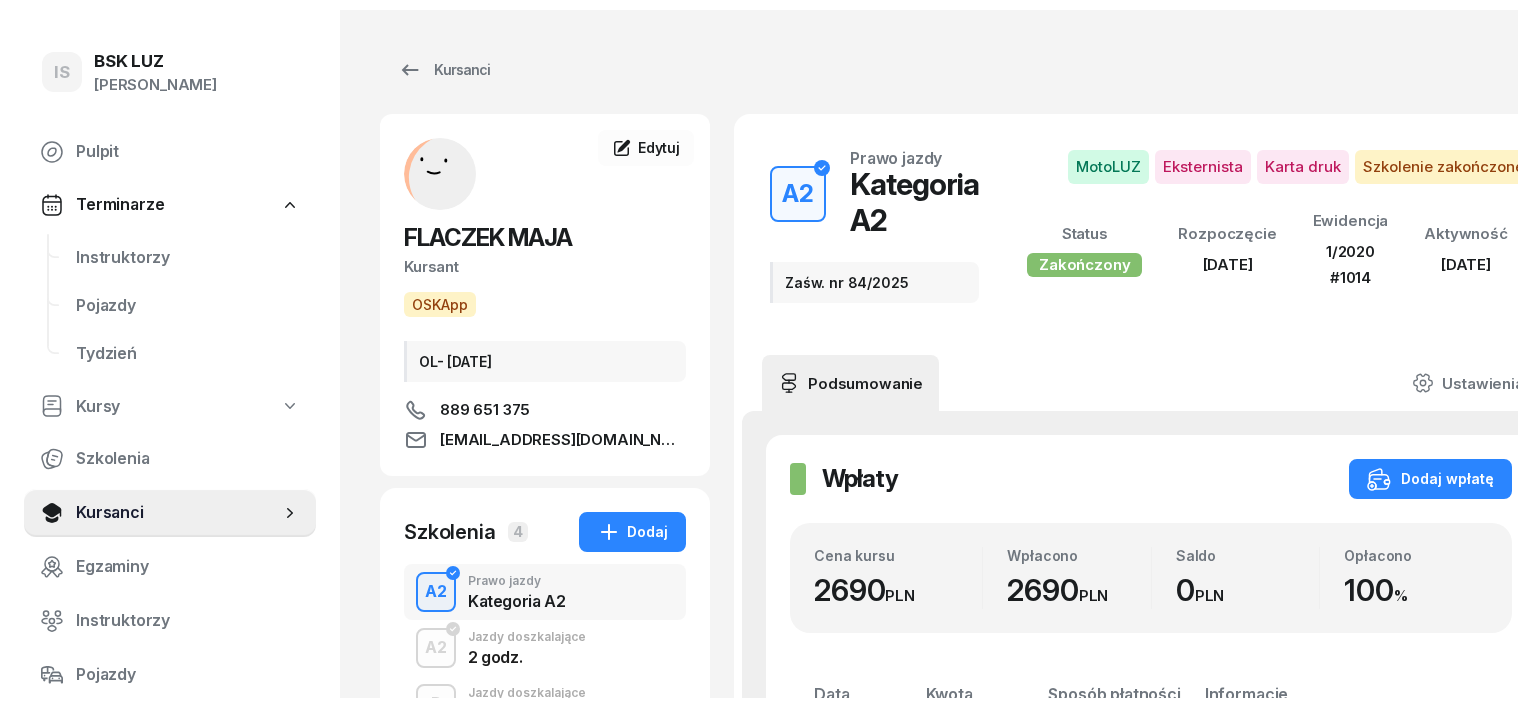 scroll, scrollTop: 0, scrollLeft: 0, axis: both 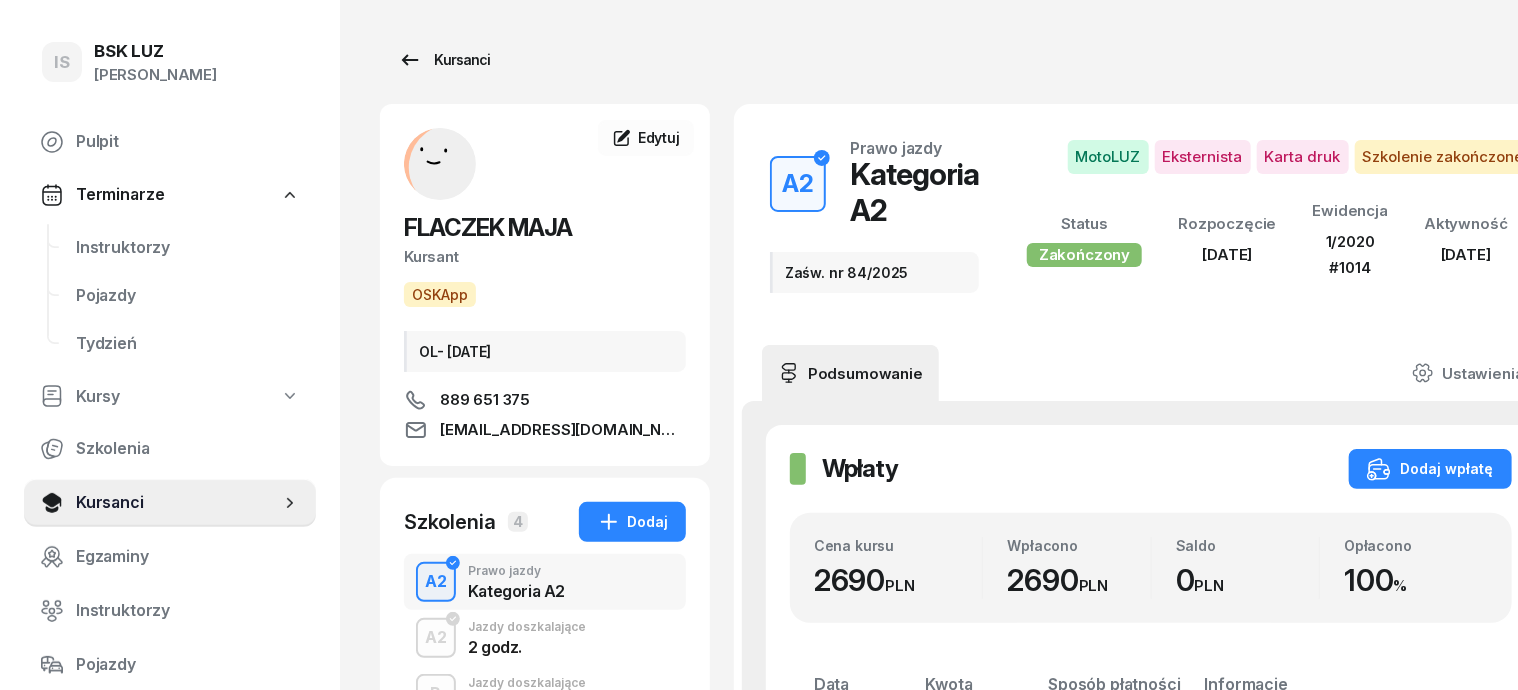 click on "Kursanci" at bounding box center [444, 60] 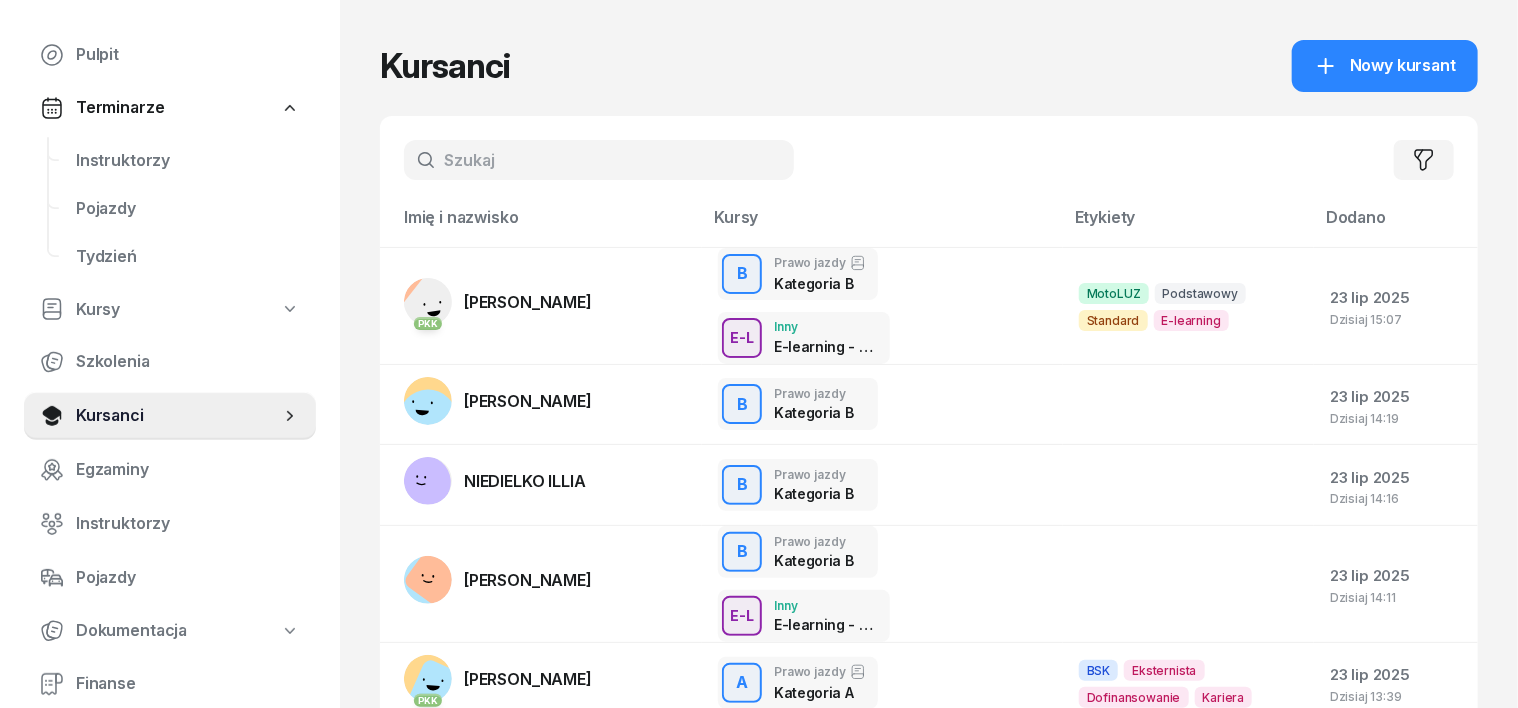 scroll, scrollTop: 124, scrollLeft: 0, axis: vertical 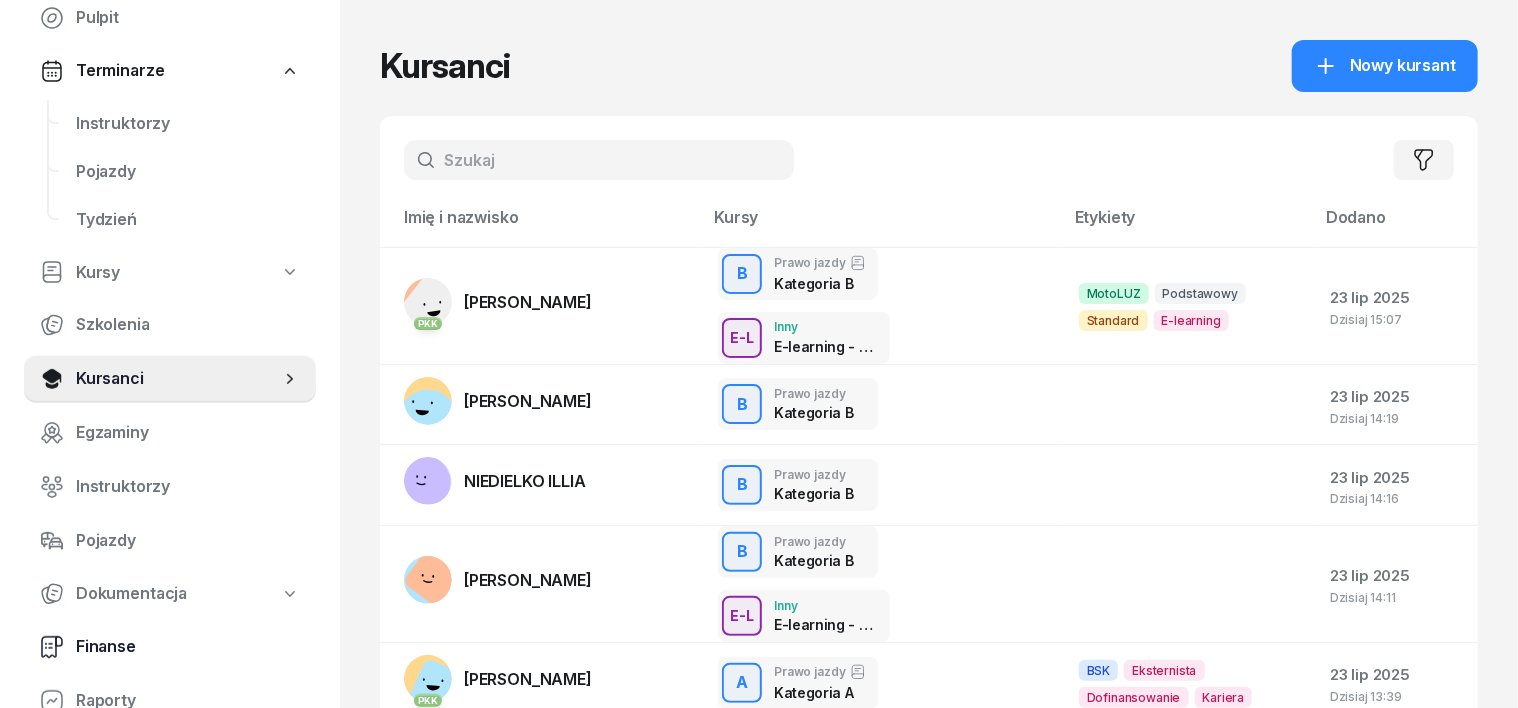 click on "Finanse" at bounding box center [188, 647] 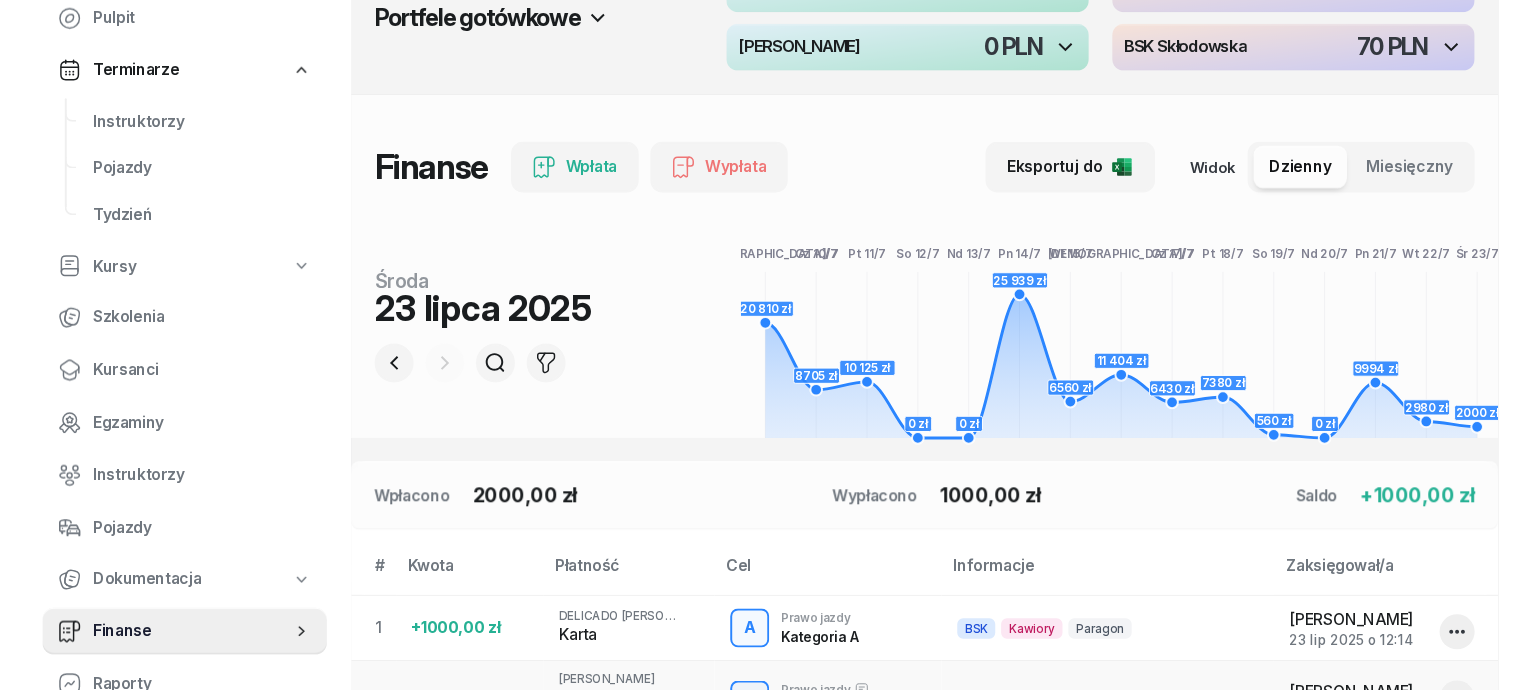 scroll, scrollTop: 0, scrollLeft: 0, axis: both 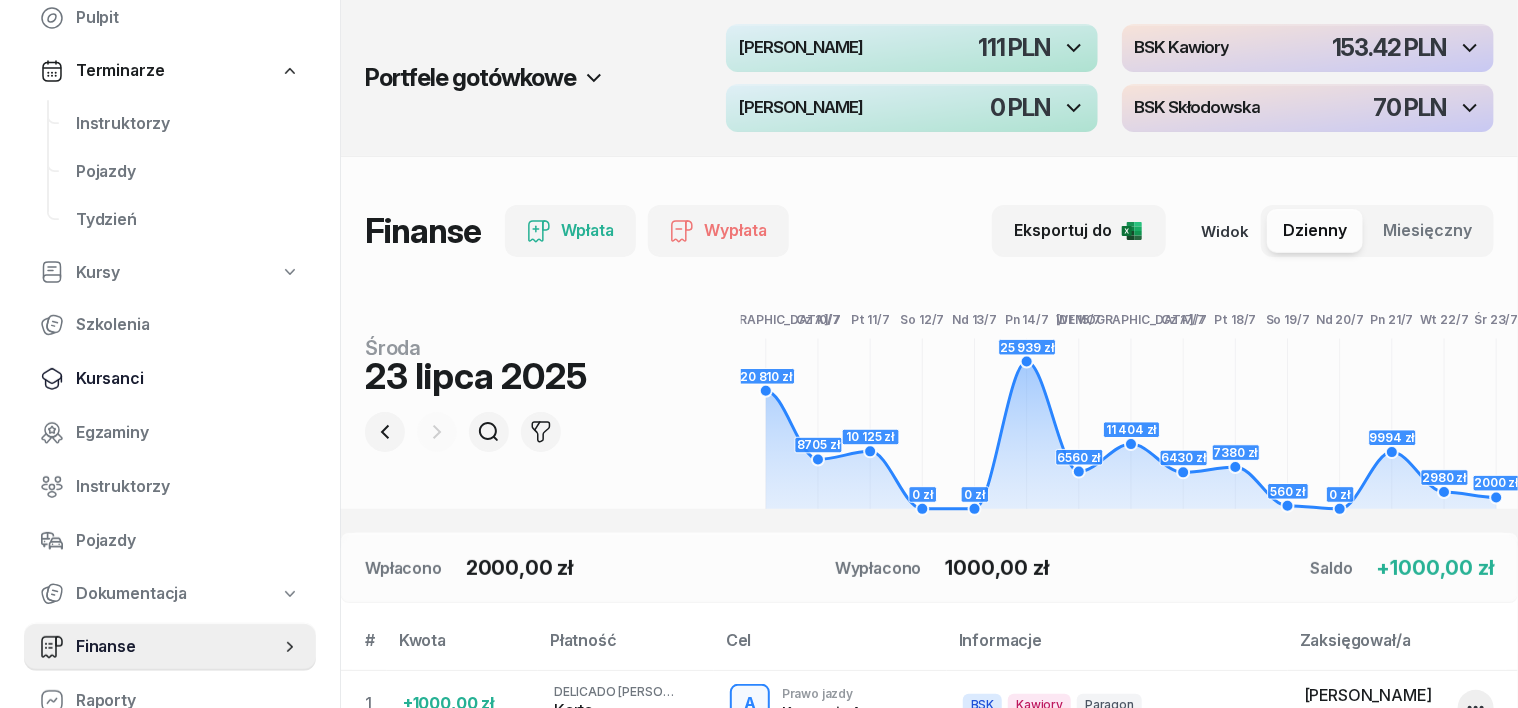 click on "Kursanci" at bounding box center [188, 379] 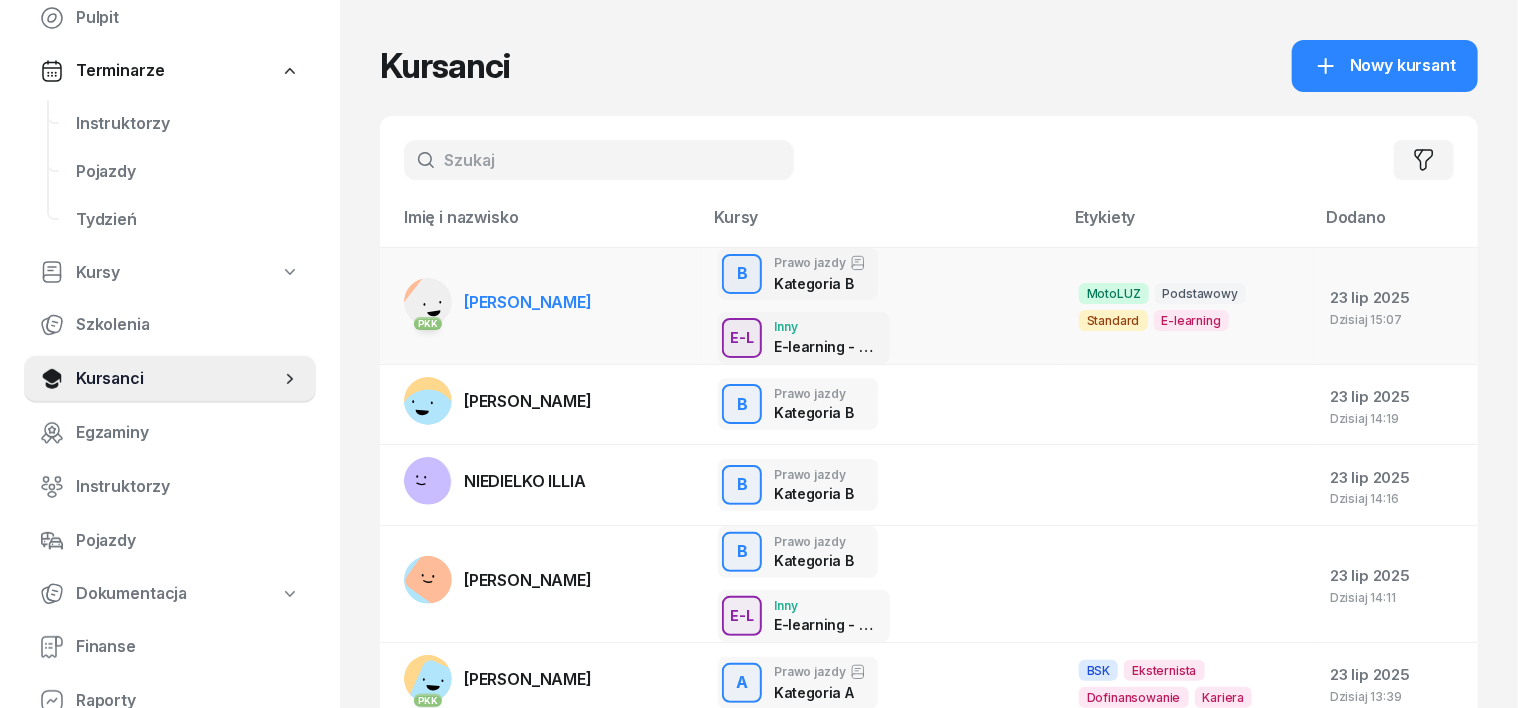 click 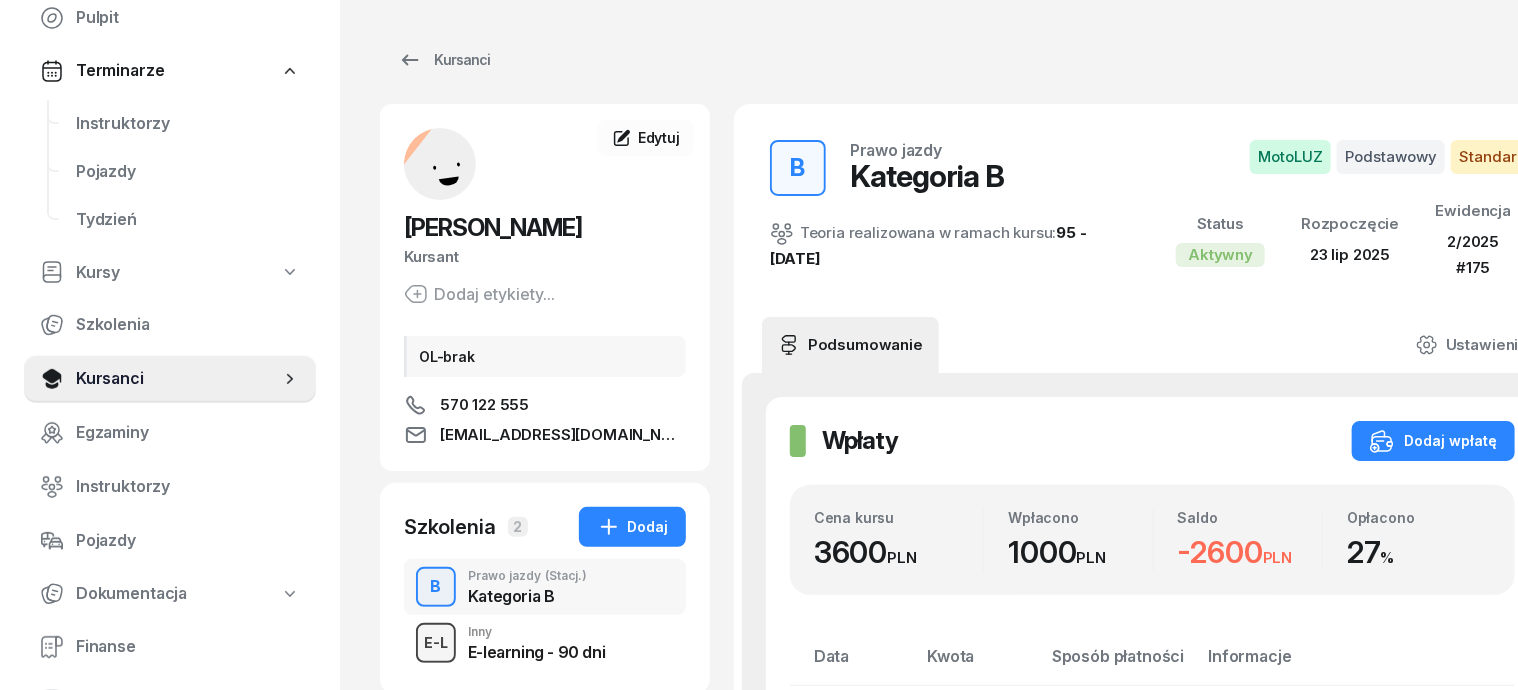 click on "E-L" at bounding box center (436, 642) 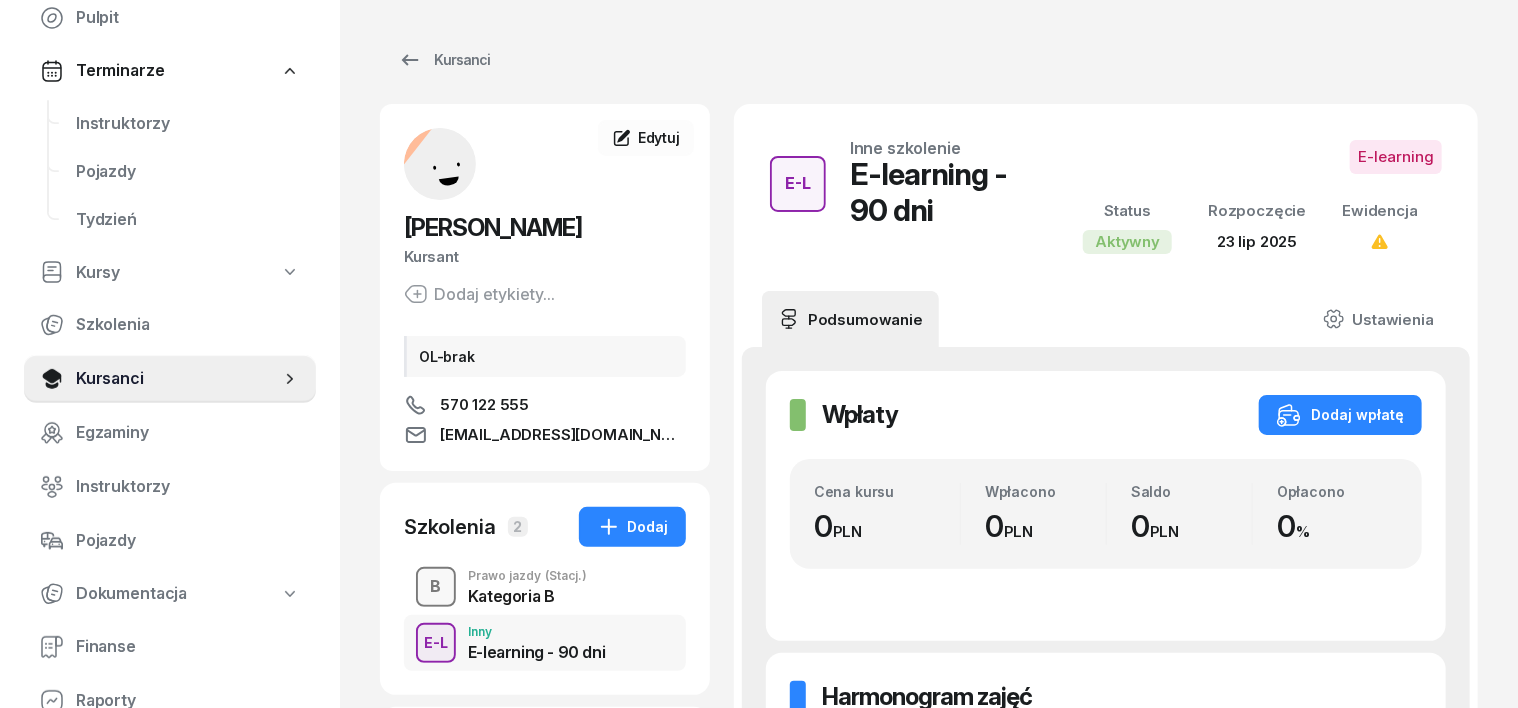 click on "B" at bounding box center [436, 587] 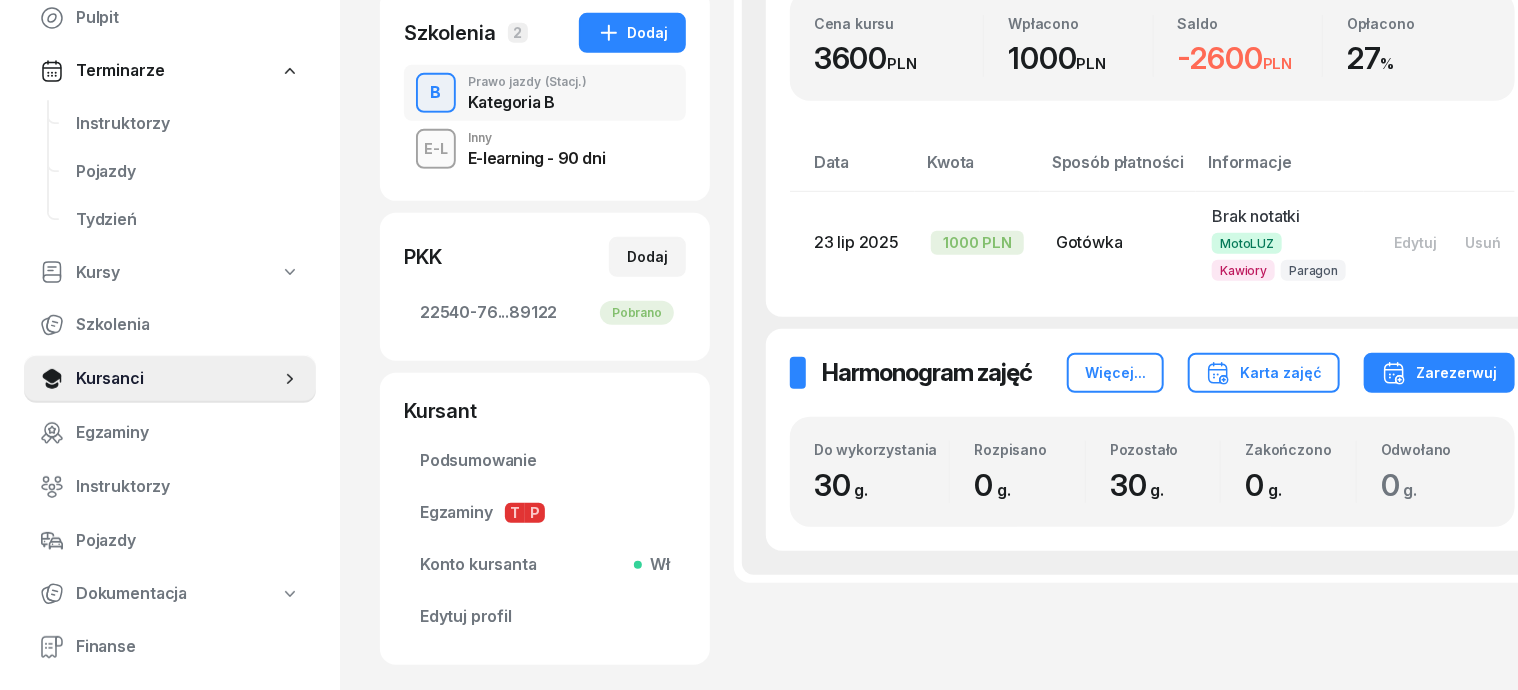 scroll, scrollTop: 500, scrollLeft: 0, axis: vertical 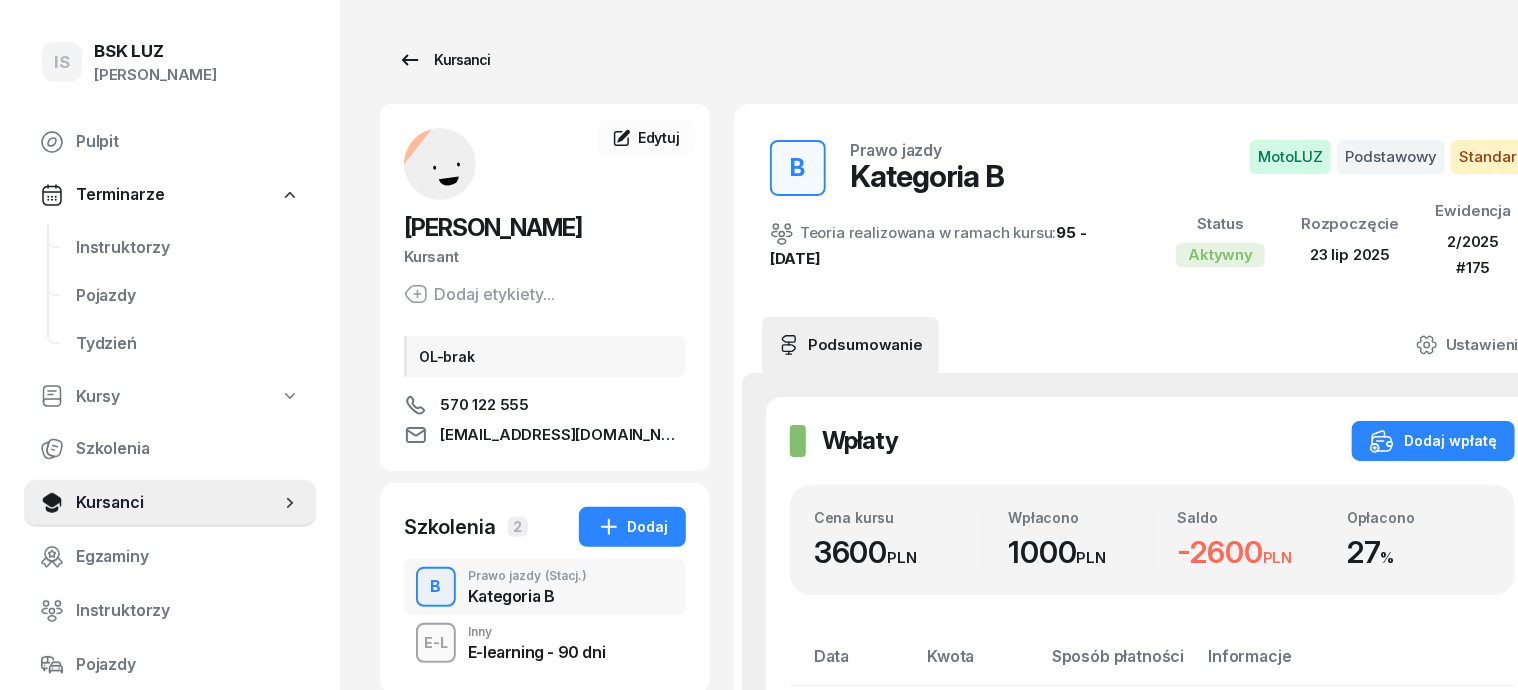 click on "Kursanci" at bounding box center (444, 60) 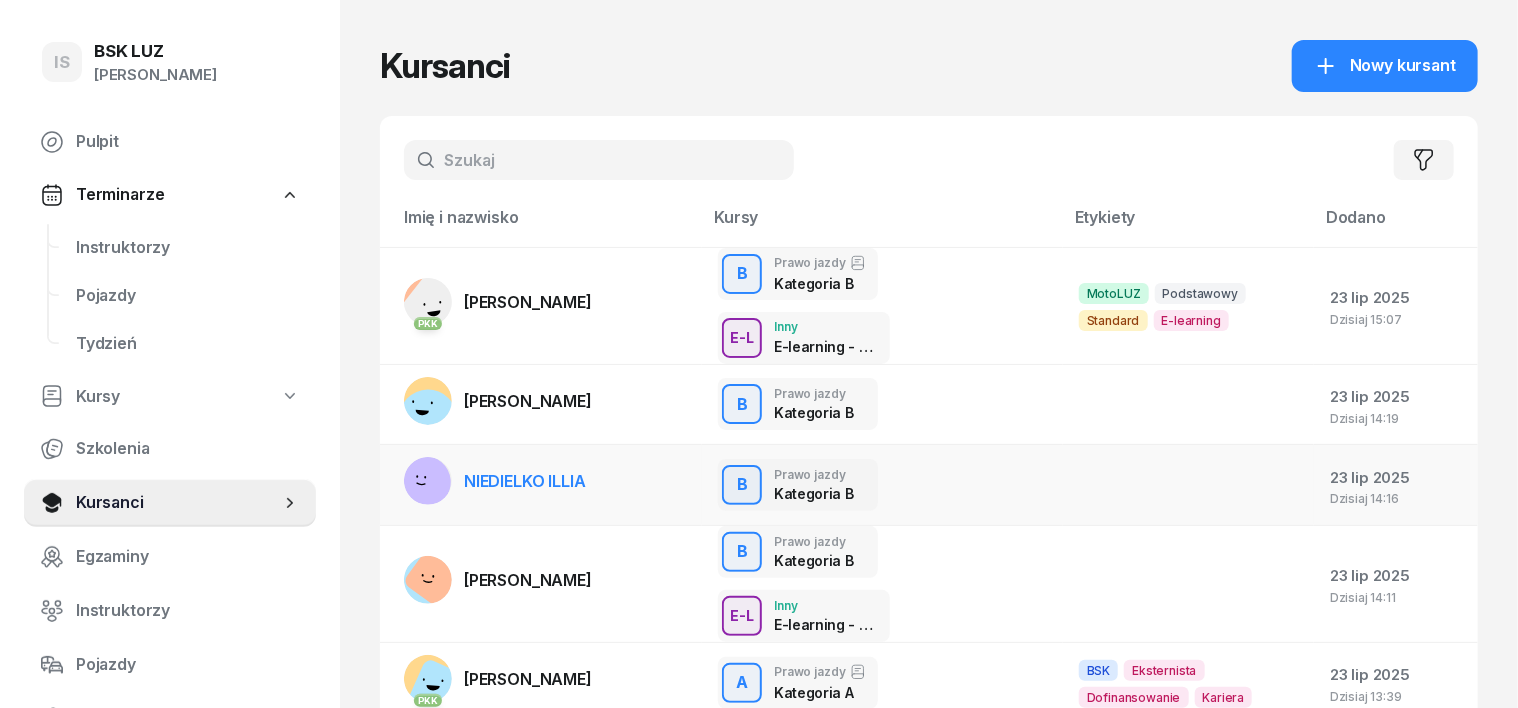scroll, scrollTop: 124, scrollLeft: 0, axis: vertical 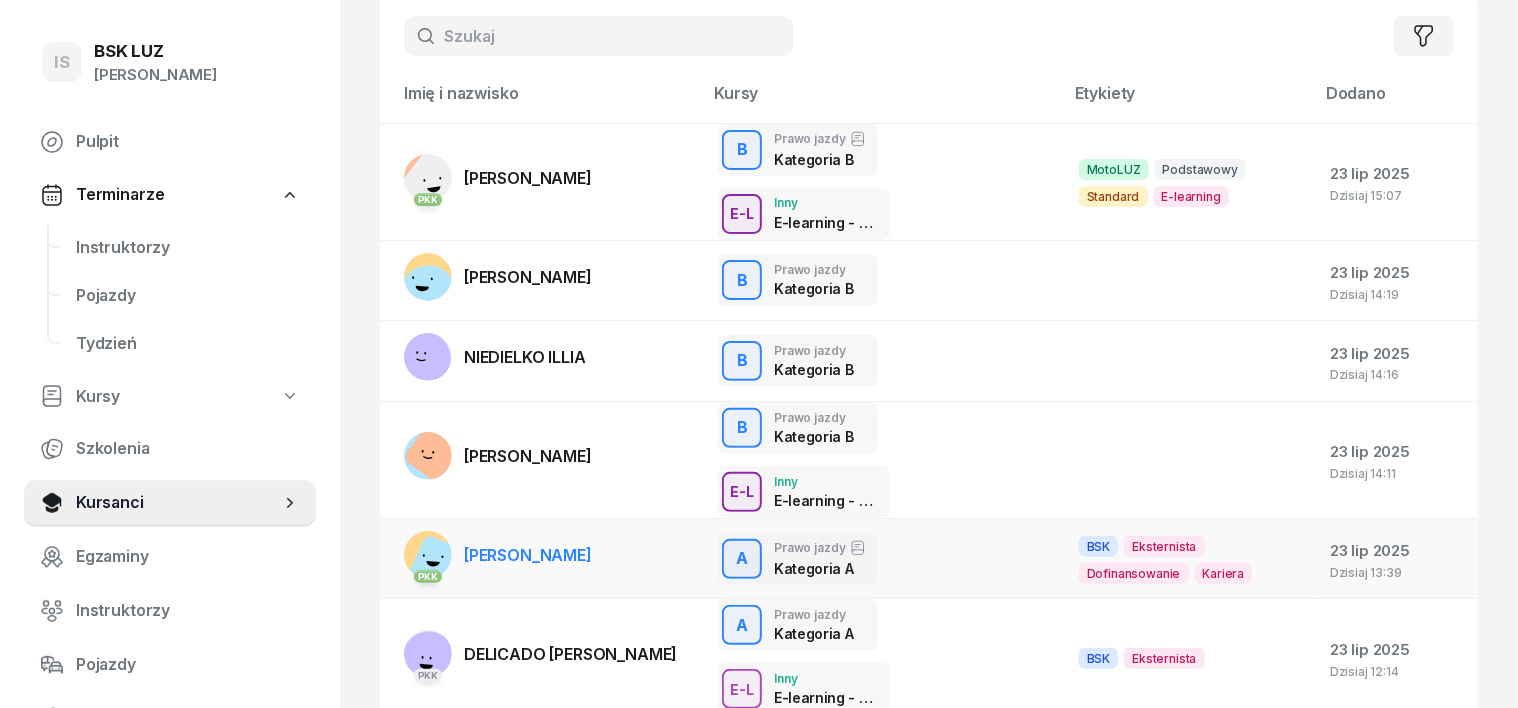 click 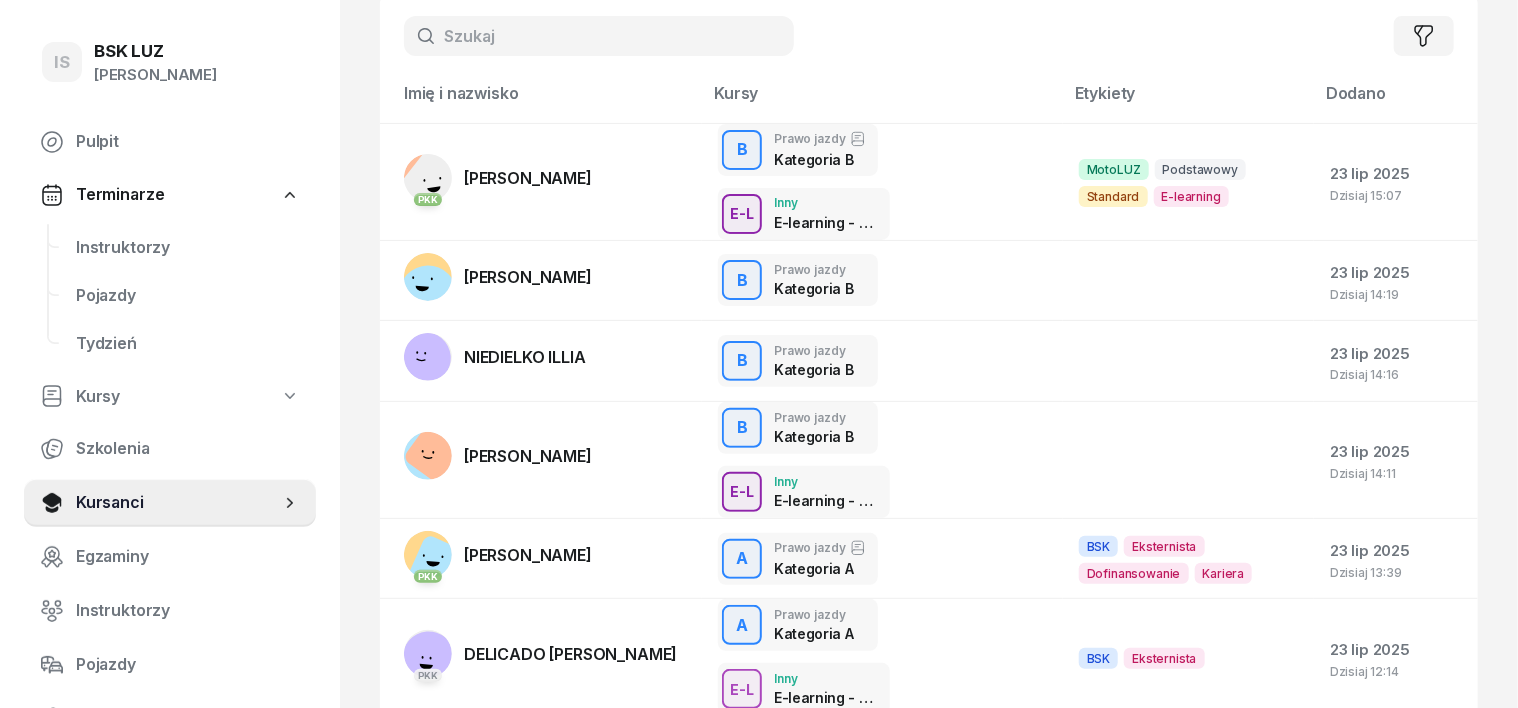 scroll, scrollTop: 0, scrollLeft: 0, axis: both 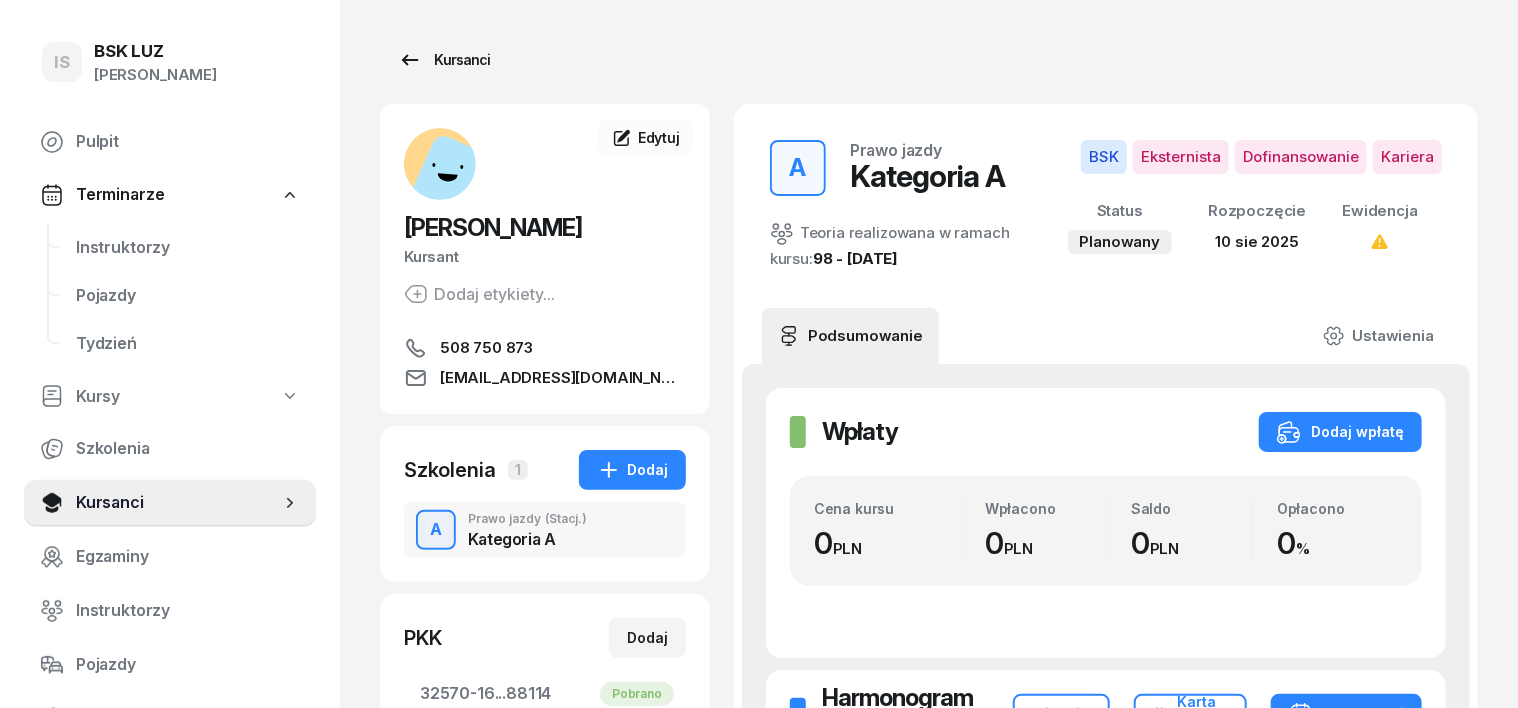 click on "Kursanci" at bounding box center [444, 60] 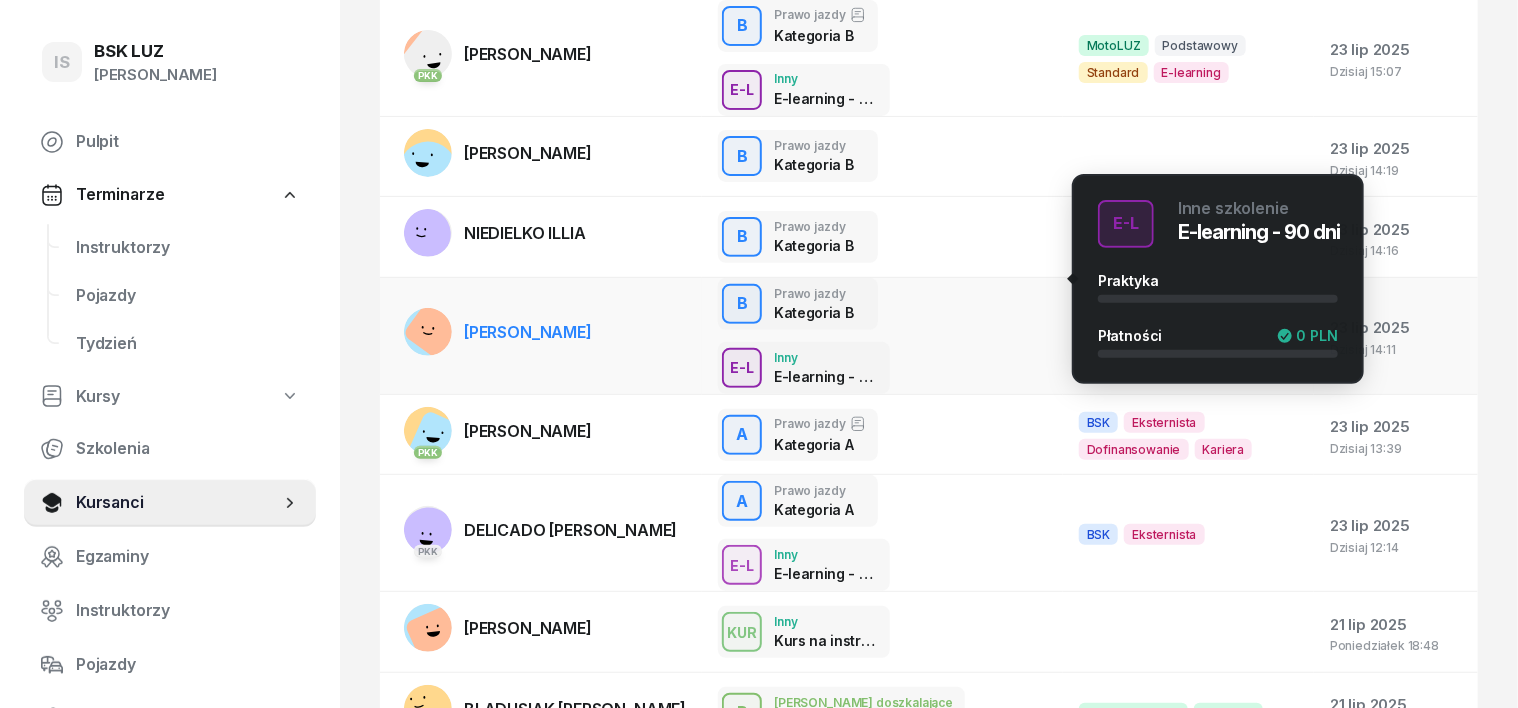 scroll, scrollTop: 250, scrollLeft: 0, axis: vertical 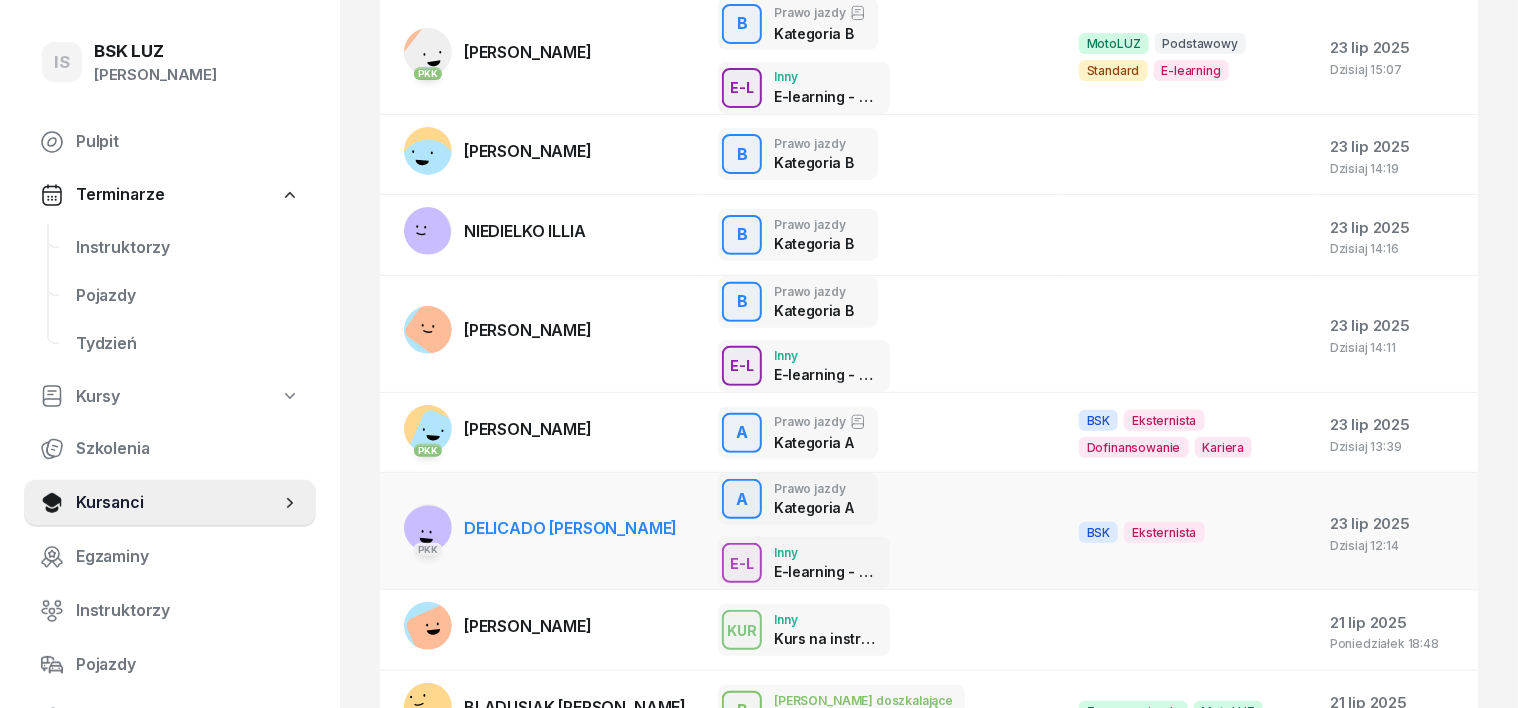 click 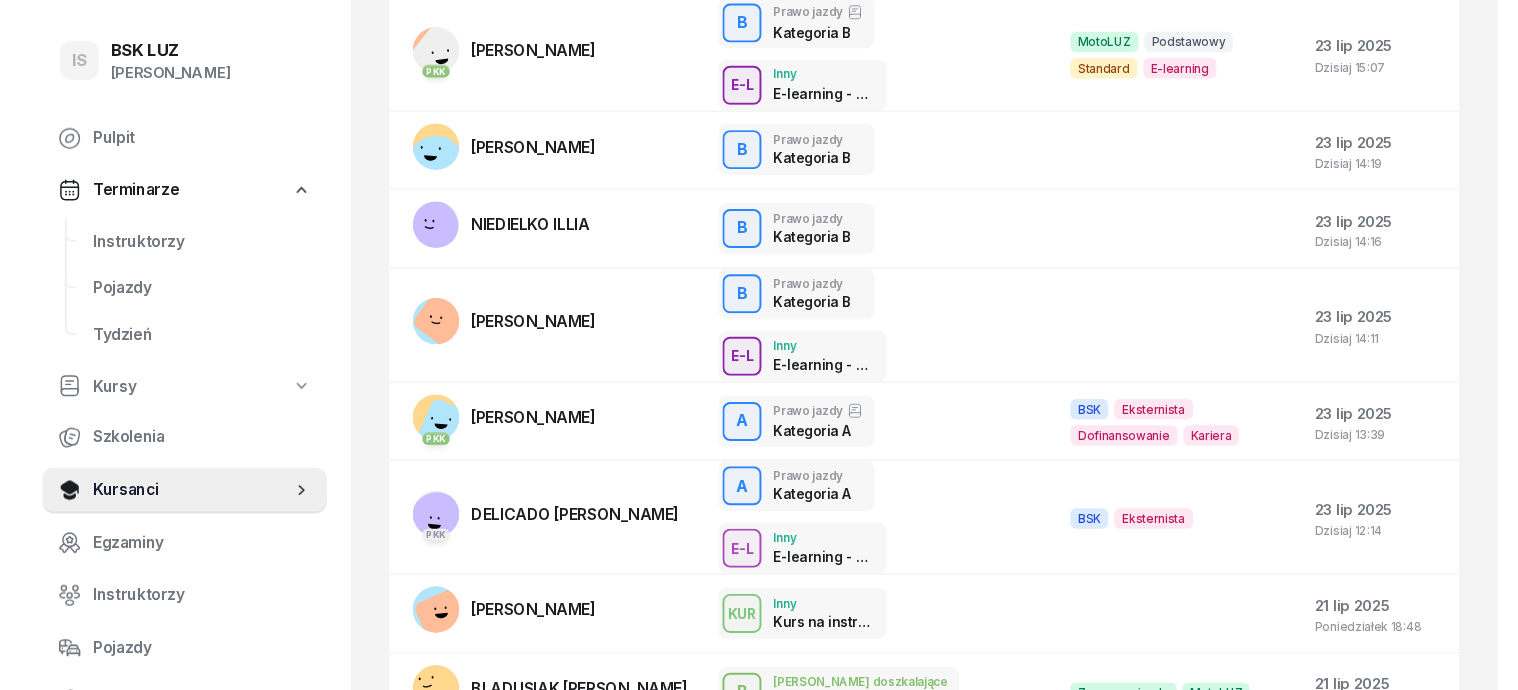 scroll, scrollTop: 0, scrollLeft: 0, axis: both 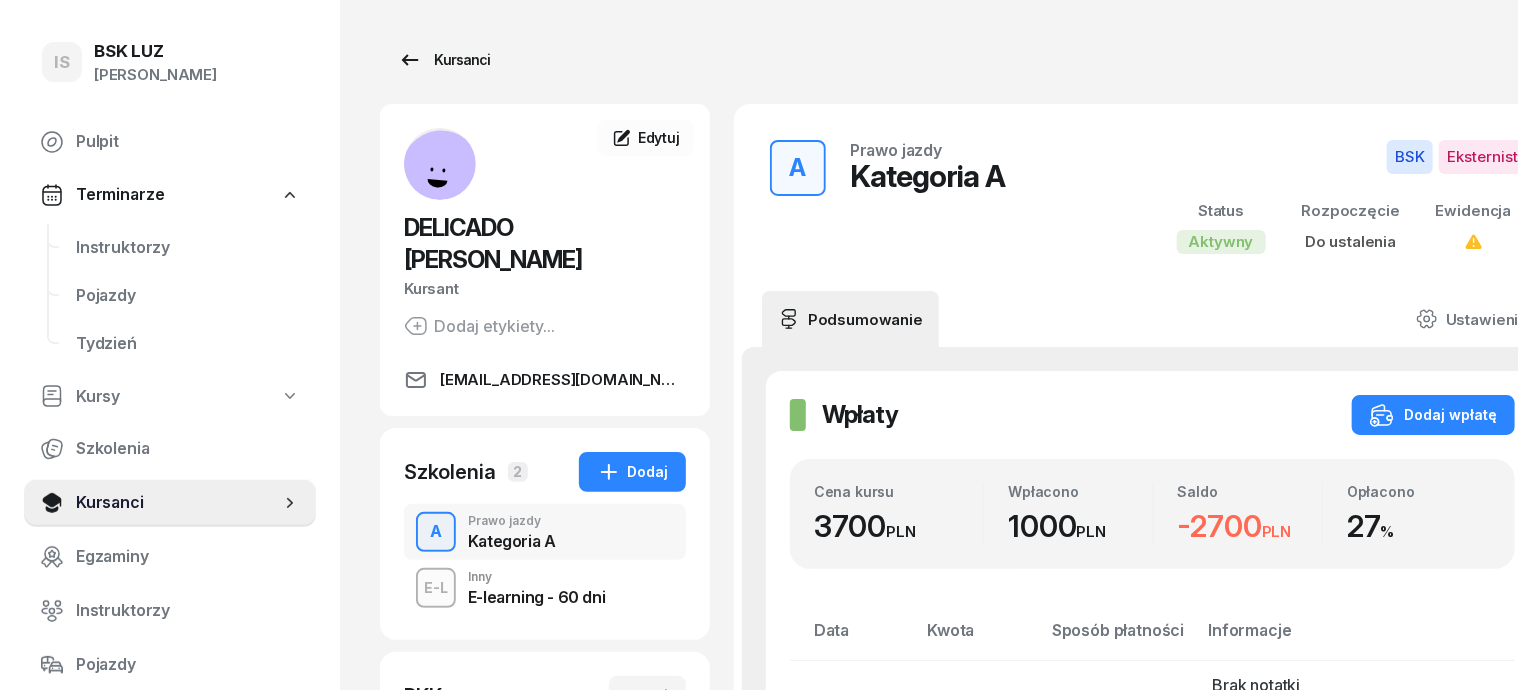 click on "Kursanci" at bounding box center (444, 60) 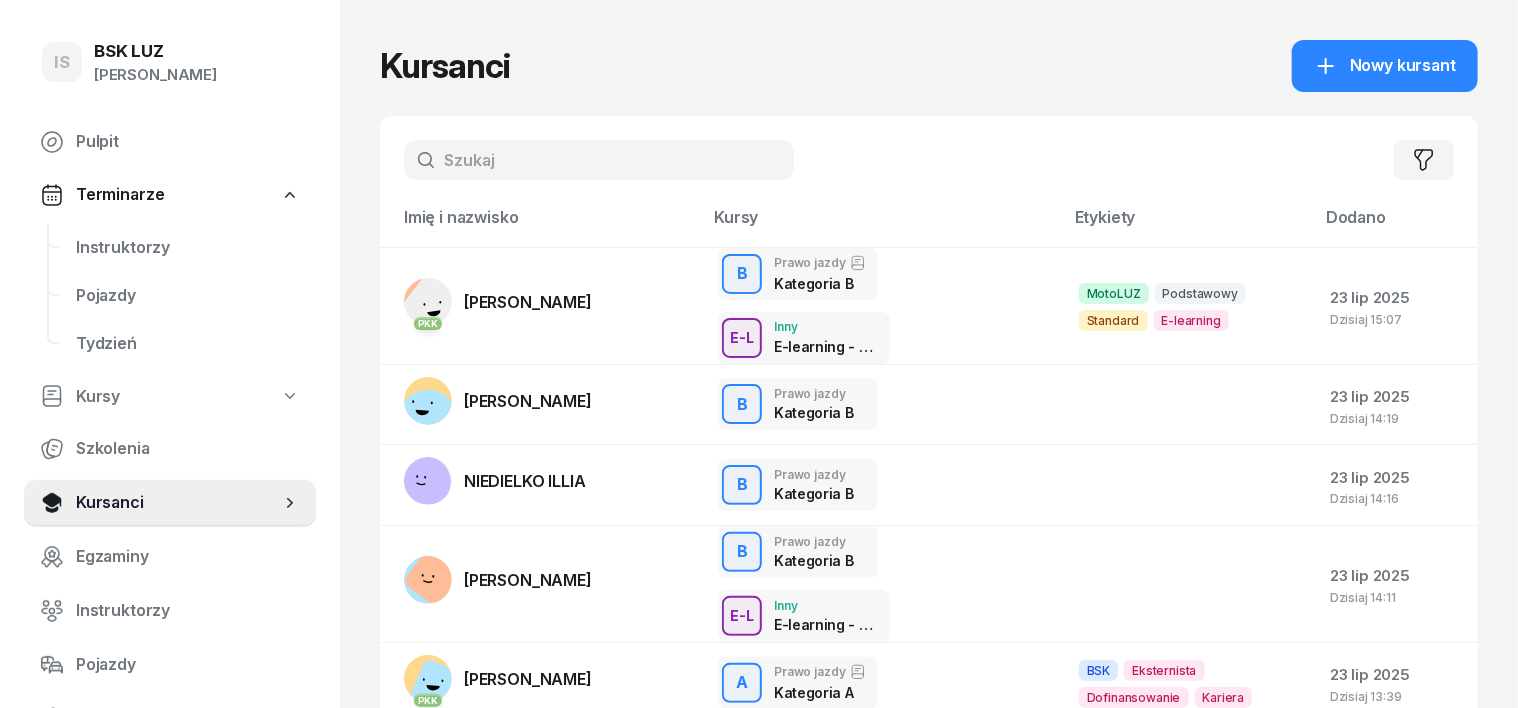 click at bounding box center (599, 160) 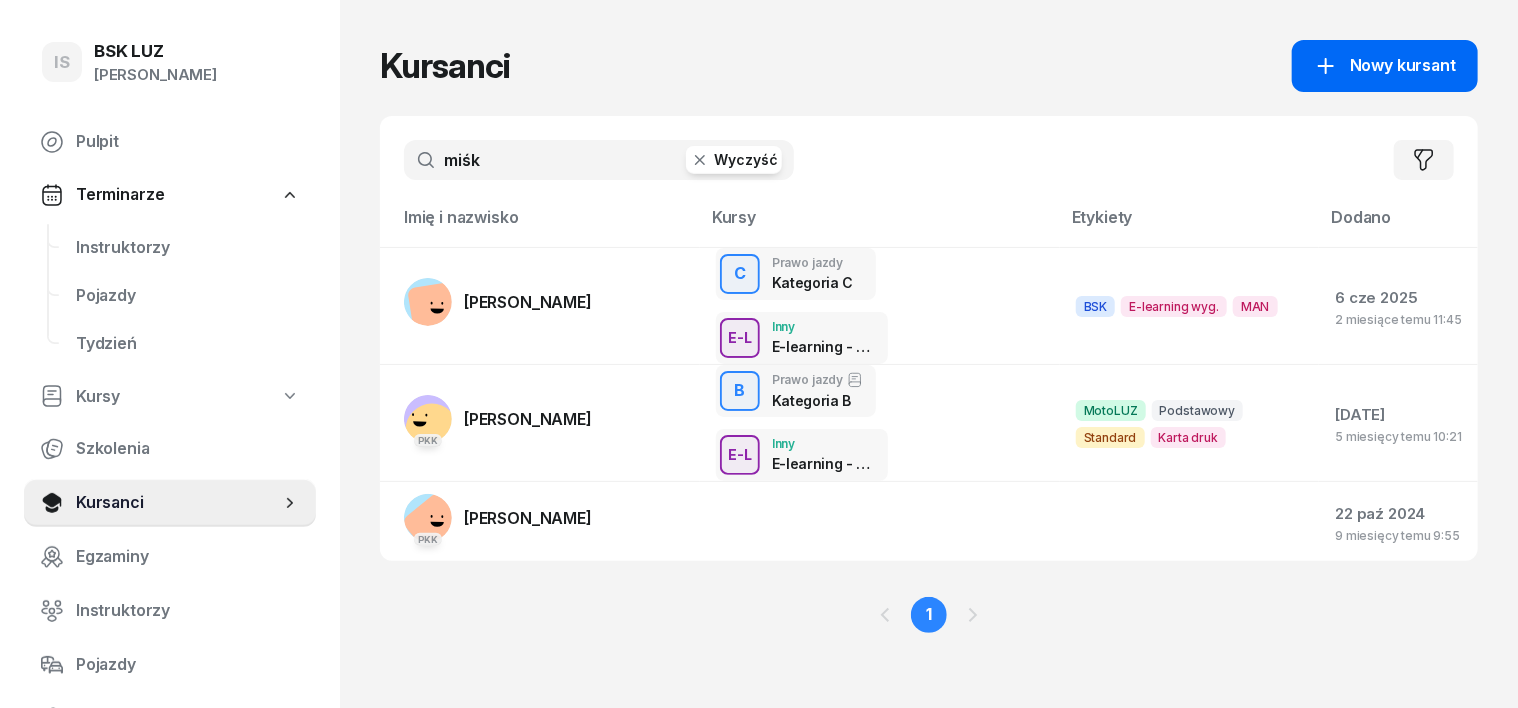 type on "miśk" 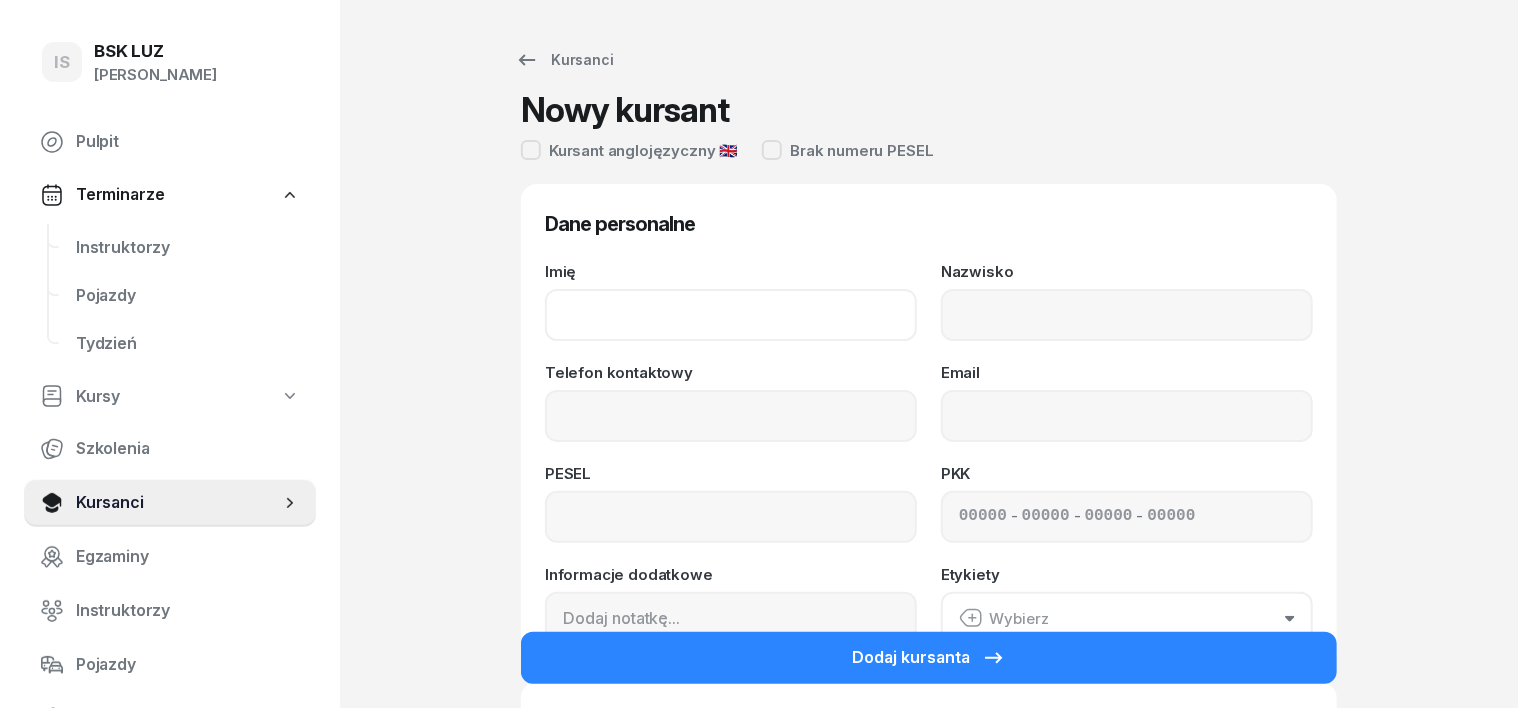 click on "Imię" 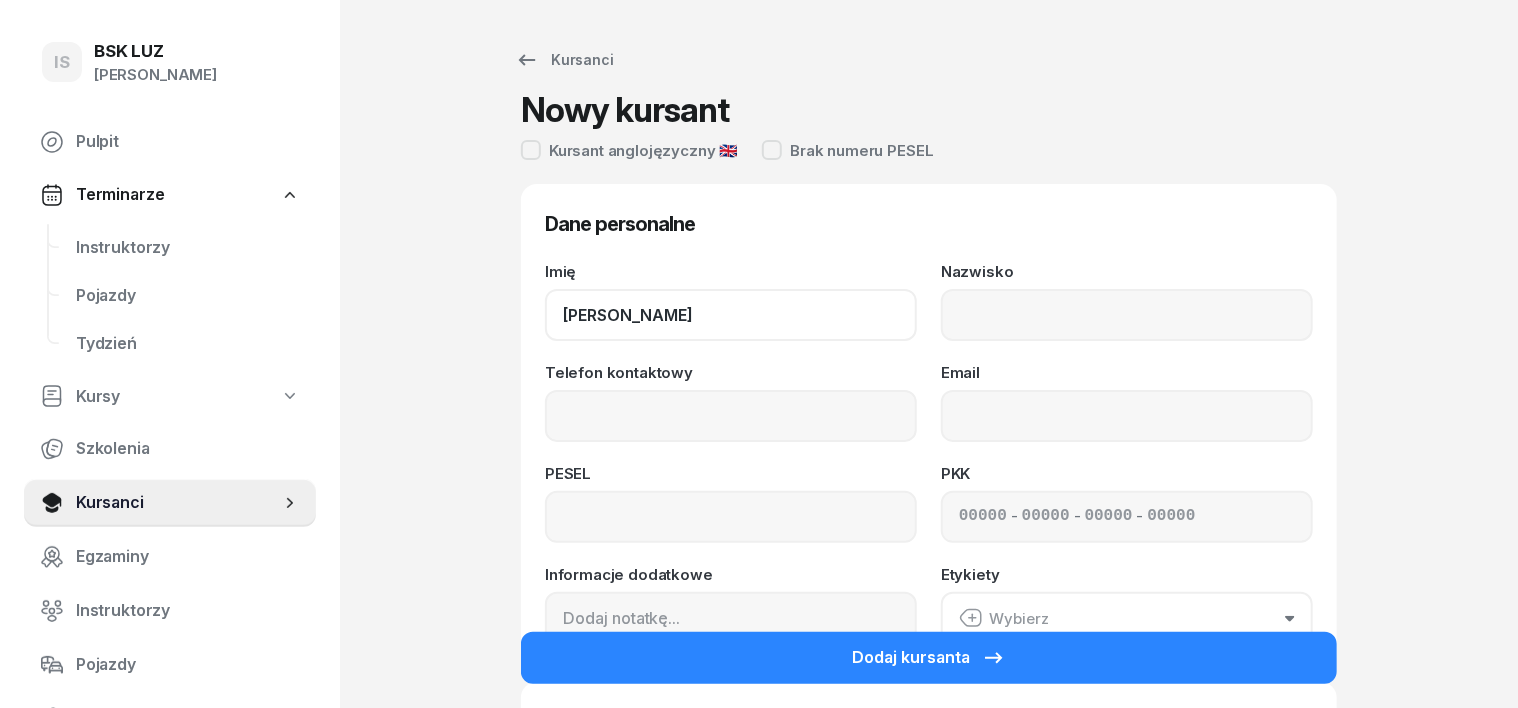 type on "[PERSON_NAME]" 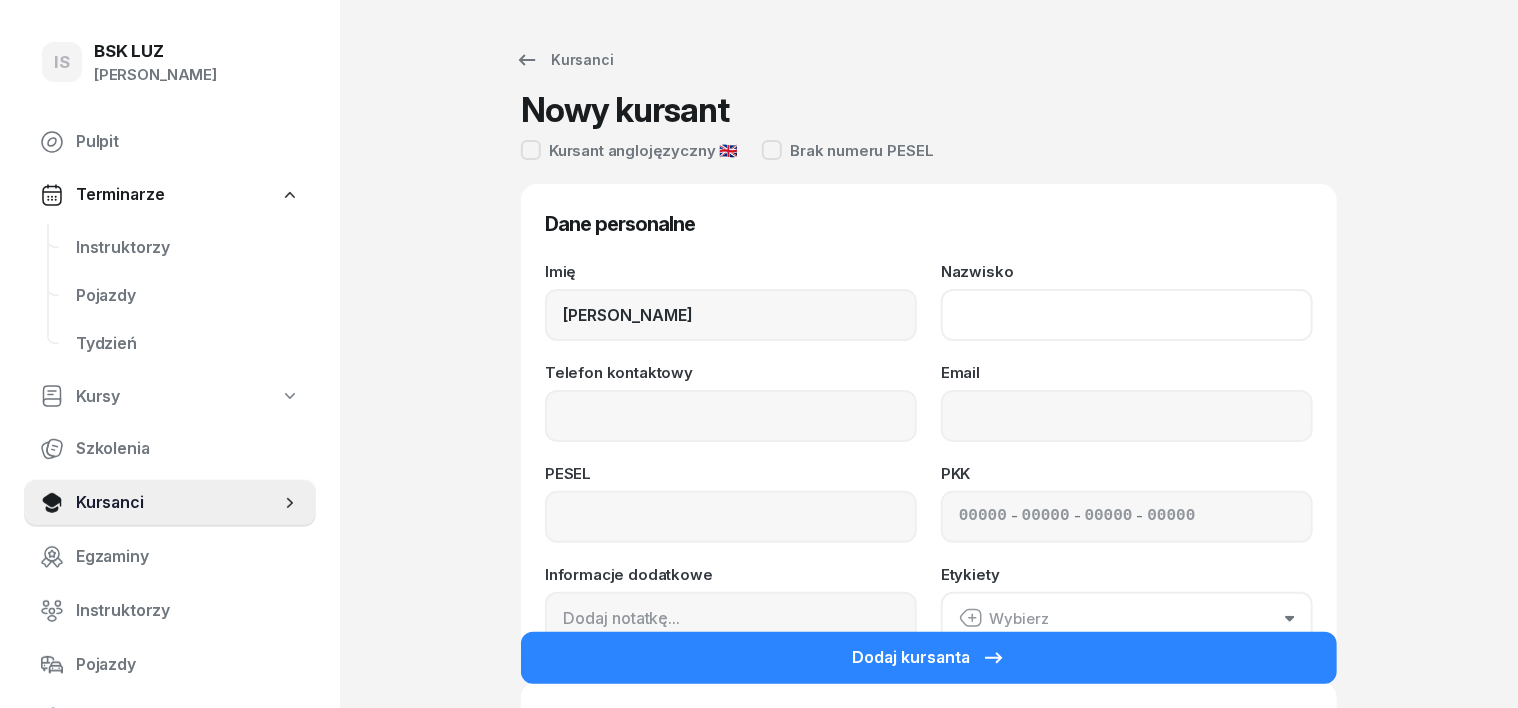 click on "Nazwisko" 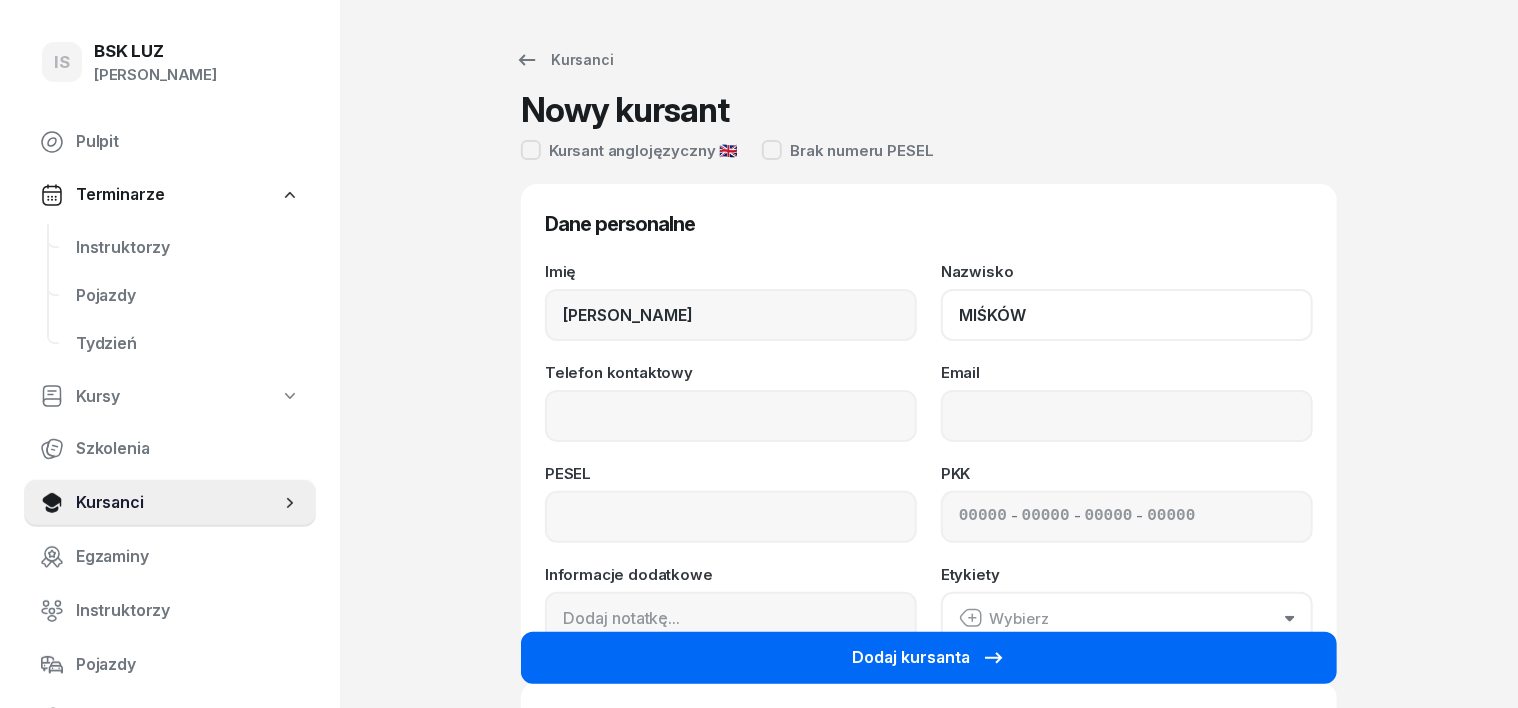 type on "MIŚKÓW" 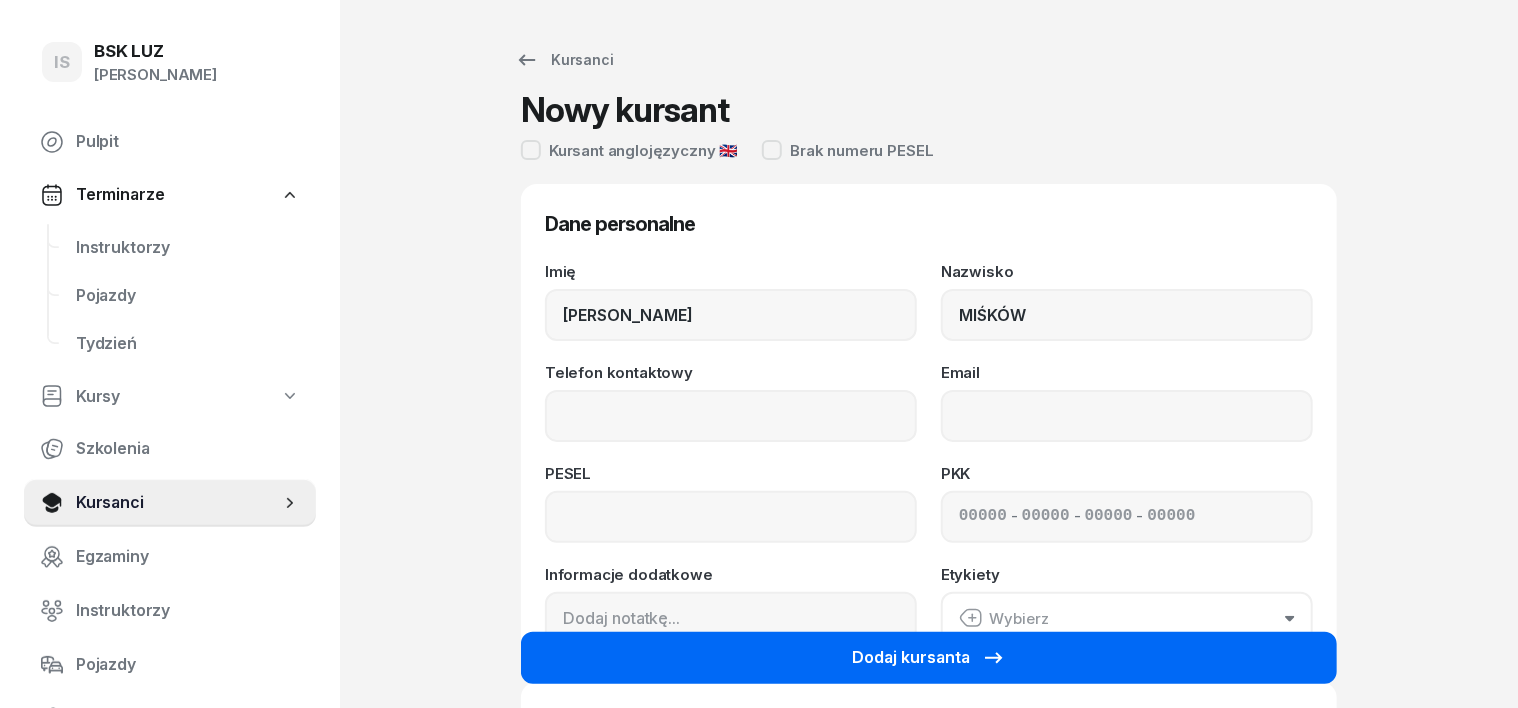 click on "Dodaj kursanta" at bounding box center (929, 658) 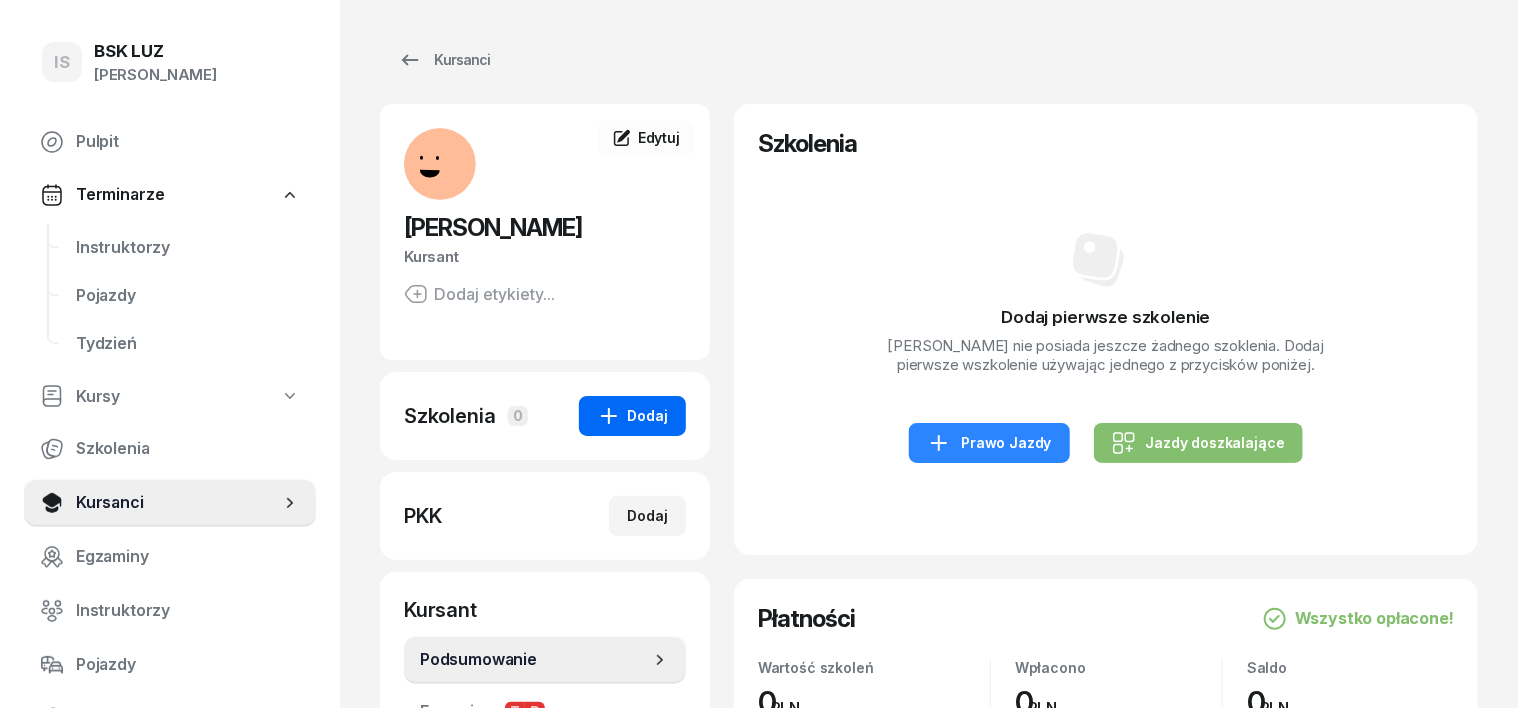 click on "Dodaj" at bounding box center [632, 416] 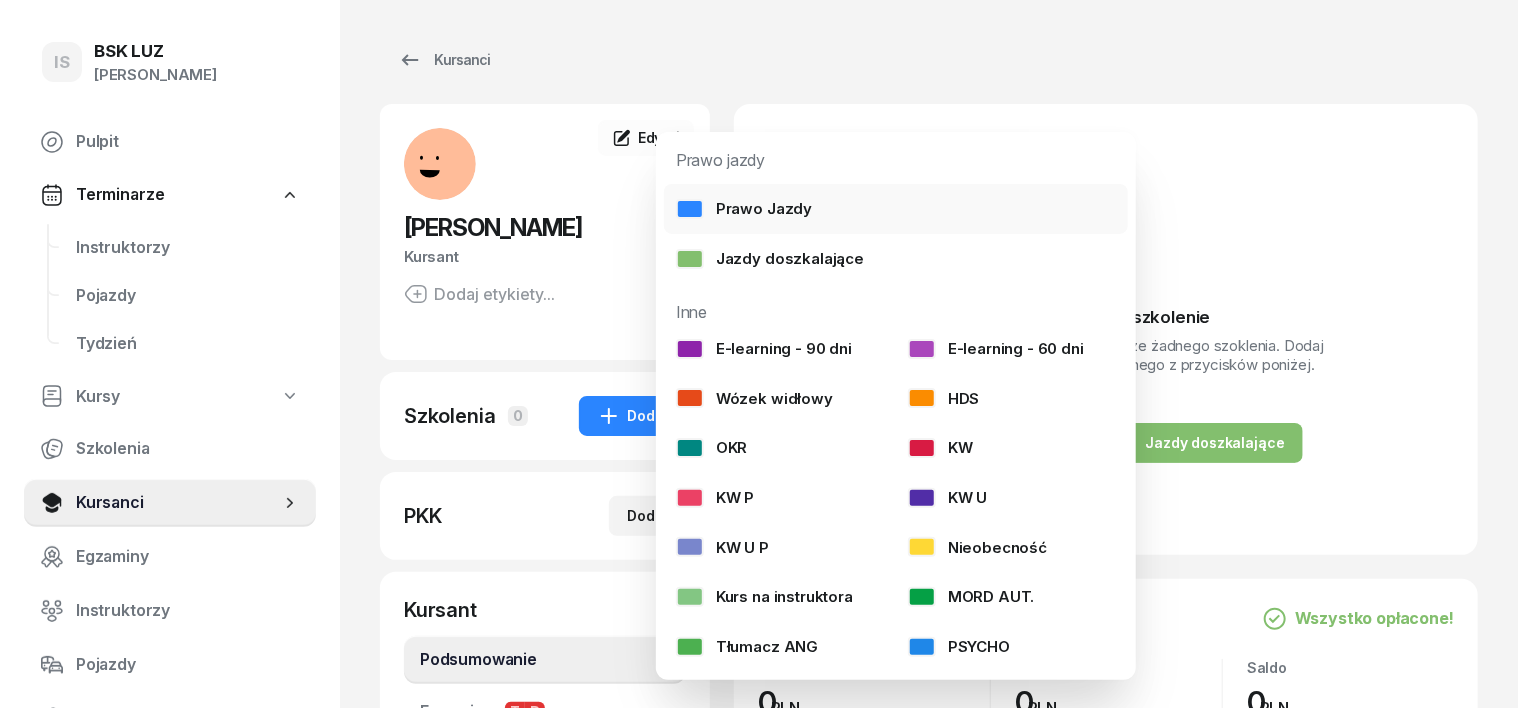 click on "Prawo Jazdy" 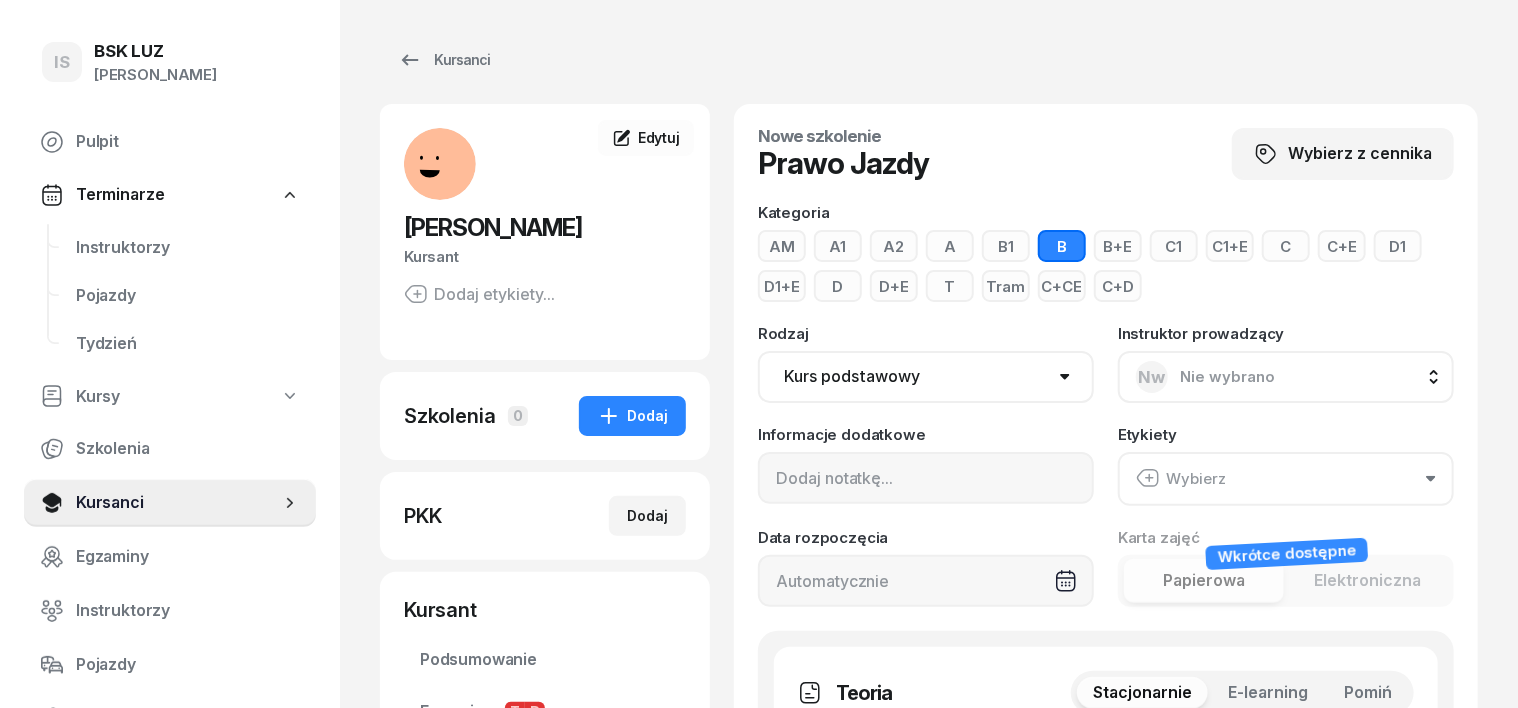 click on "B" at bounding box center (1062, 246) 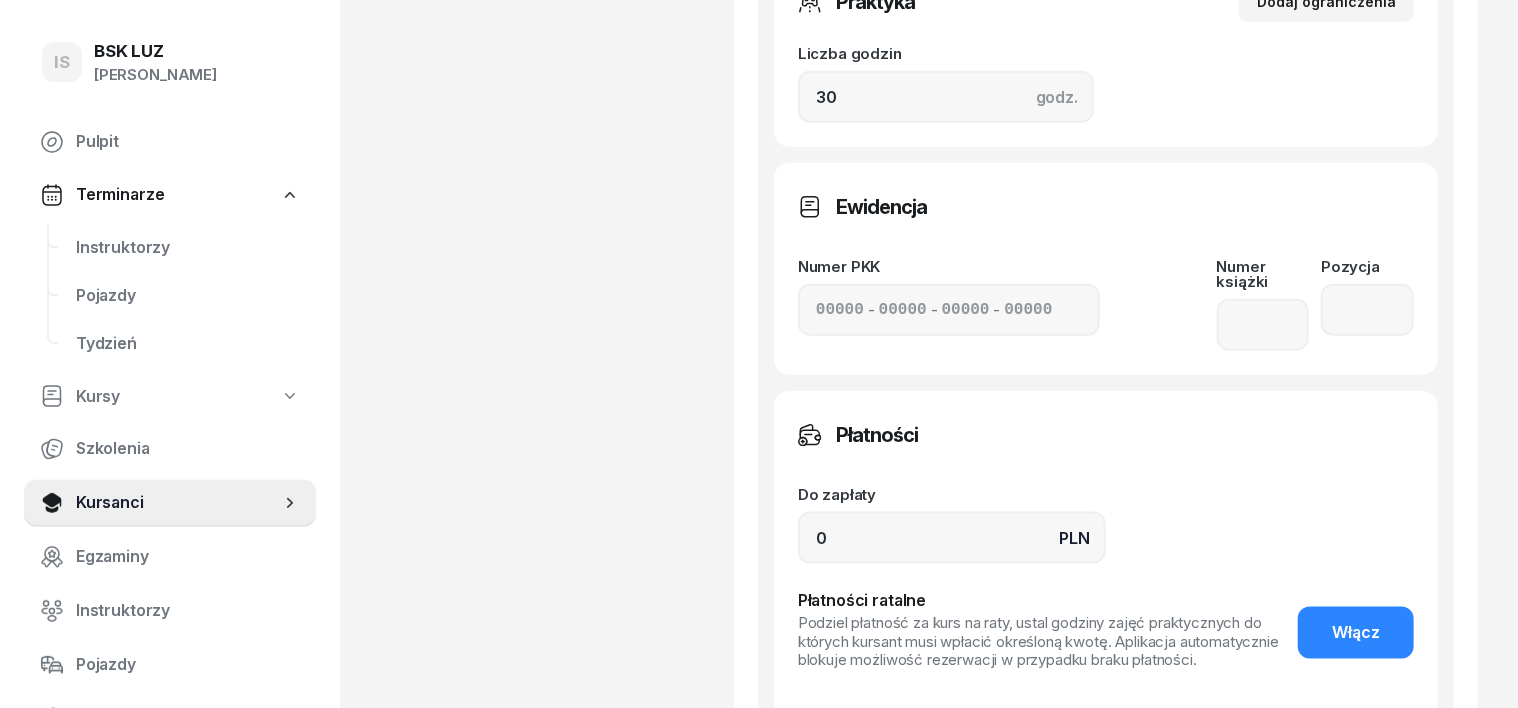 scroll, scrollTop: 1124, scrollLeft: 0, axis: vertical 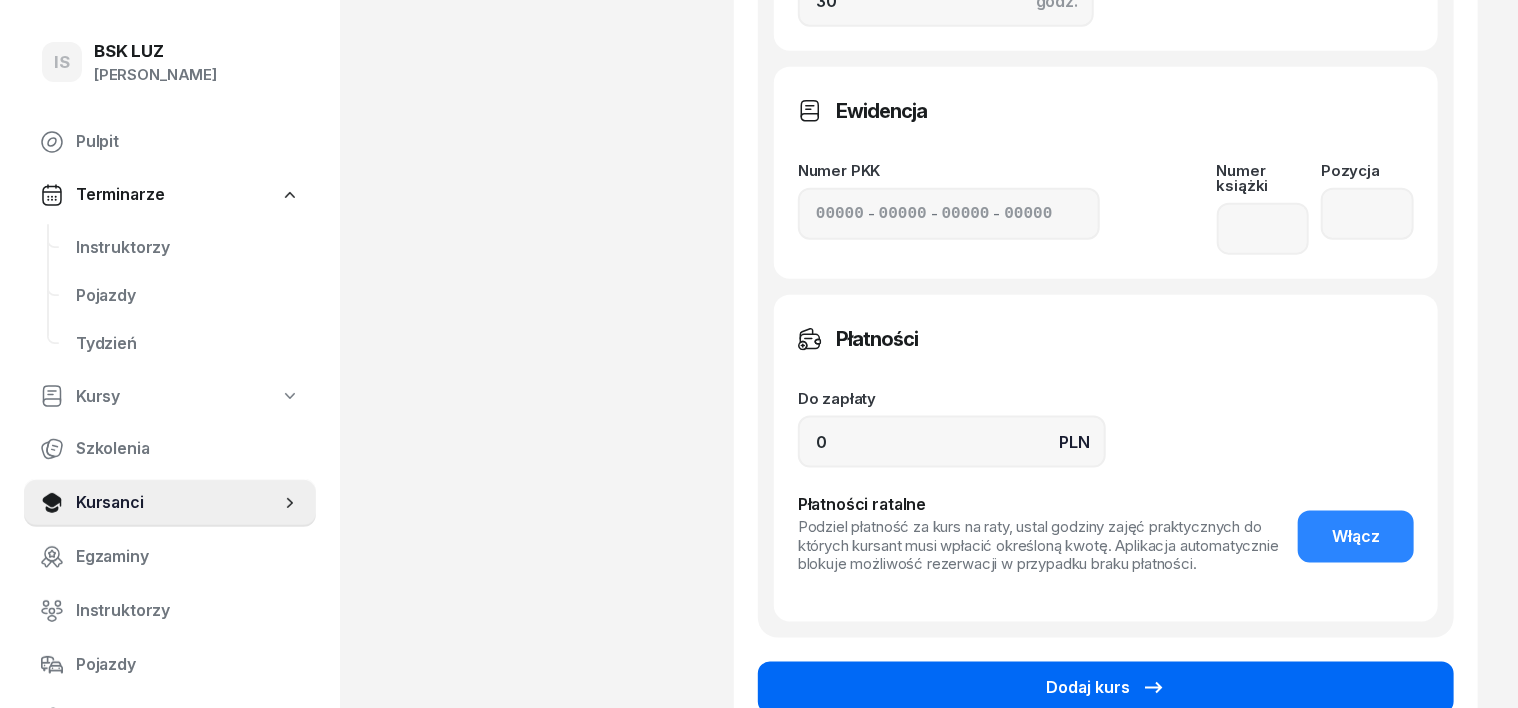 click on "Dodaj kurs" at bounding box center [1106, 688] 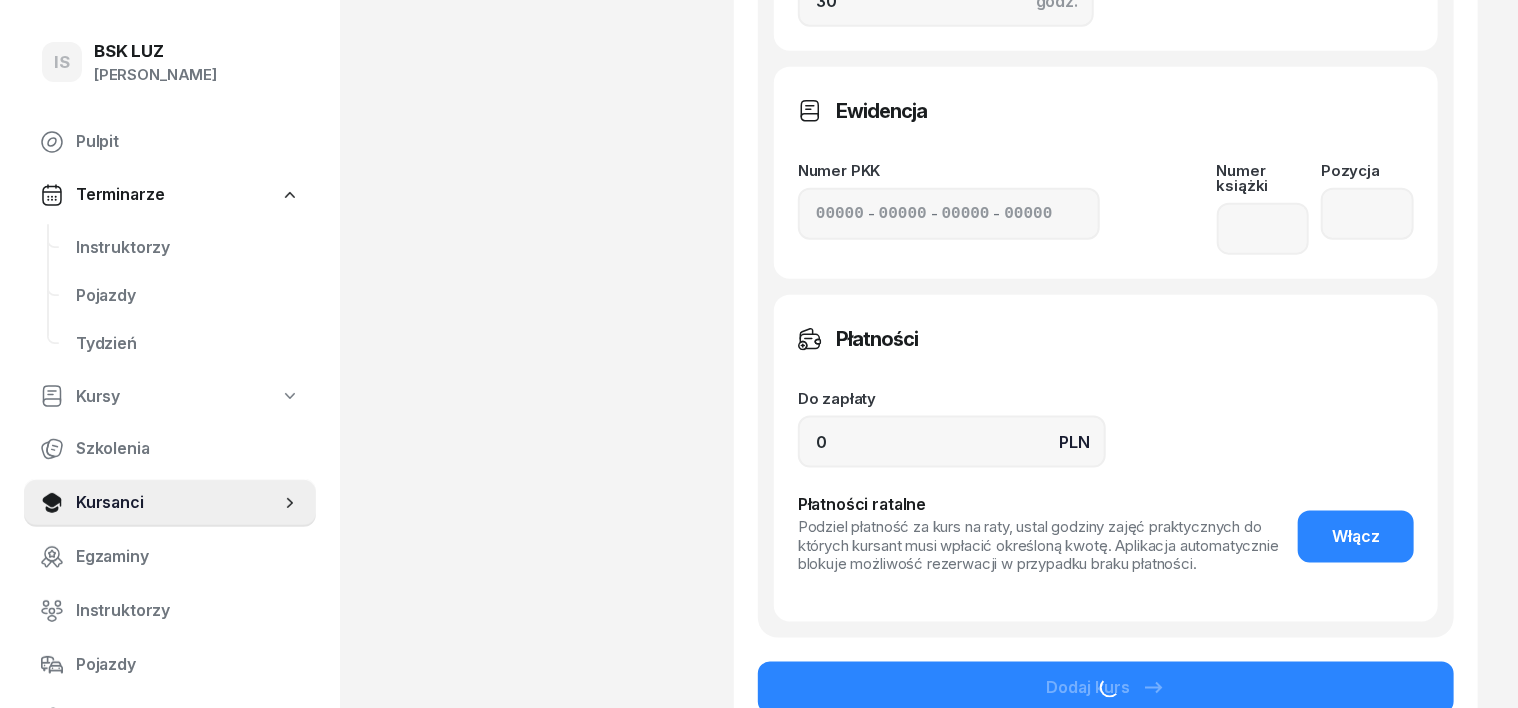 scroll, scrollTop: 0, scrollLeft: 0, axis: both 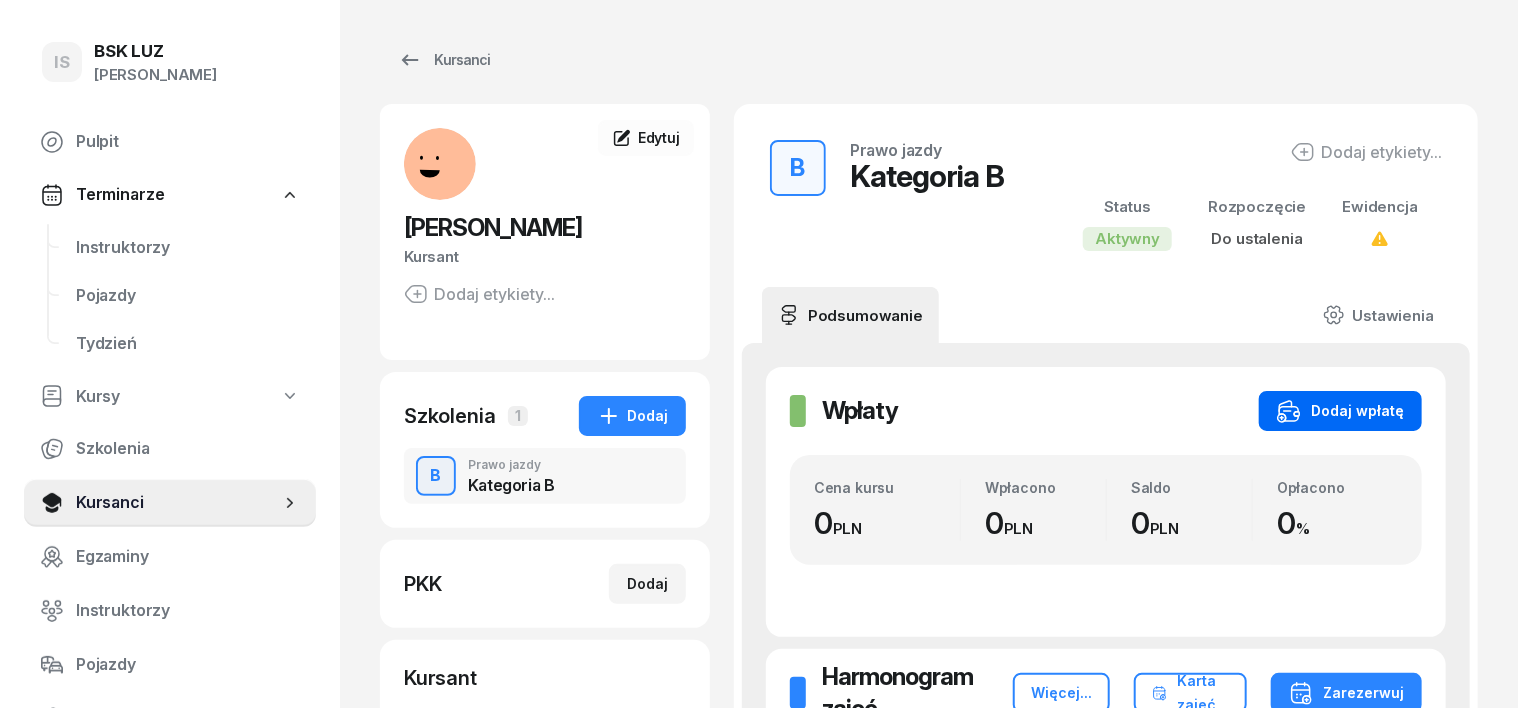 click on "Dodaj wpłatę" at bounding box center (1340, 411) 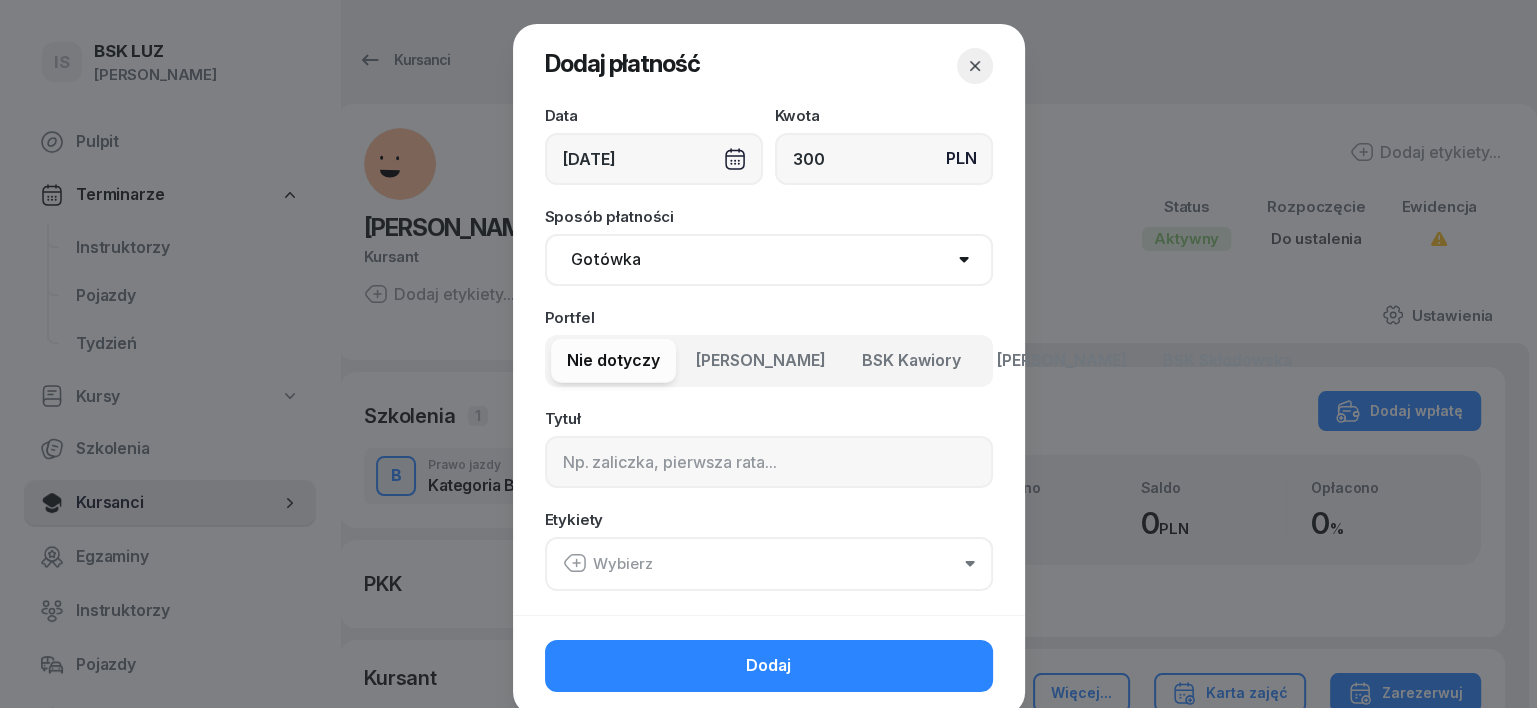type on "300" 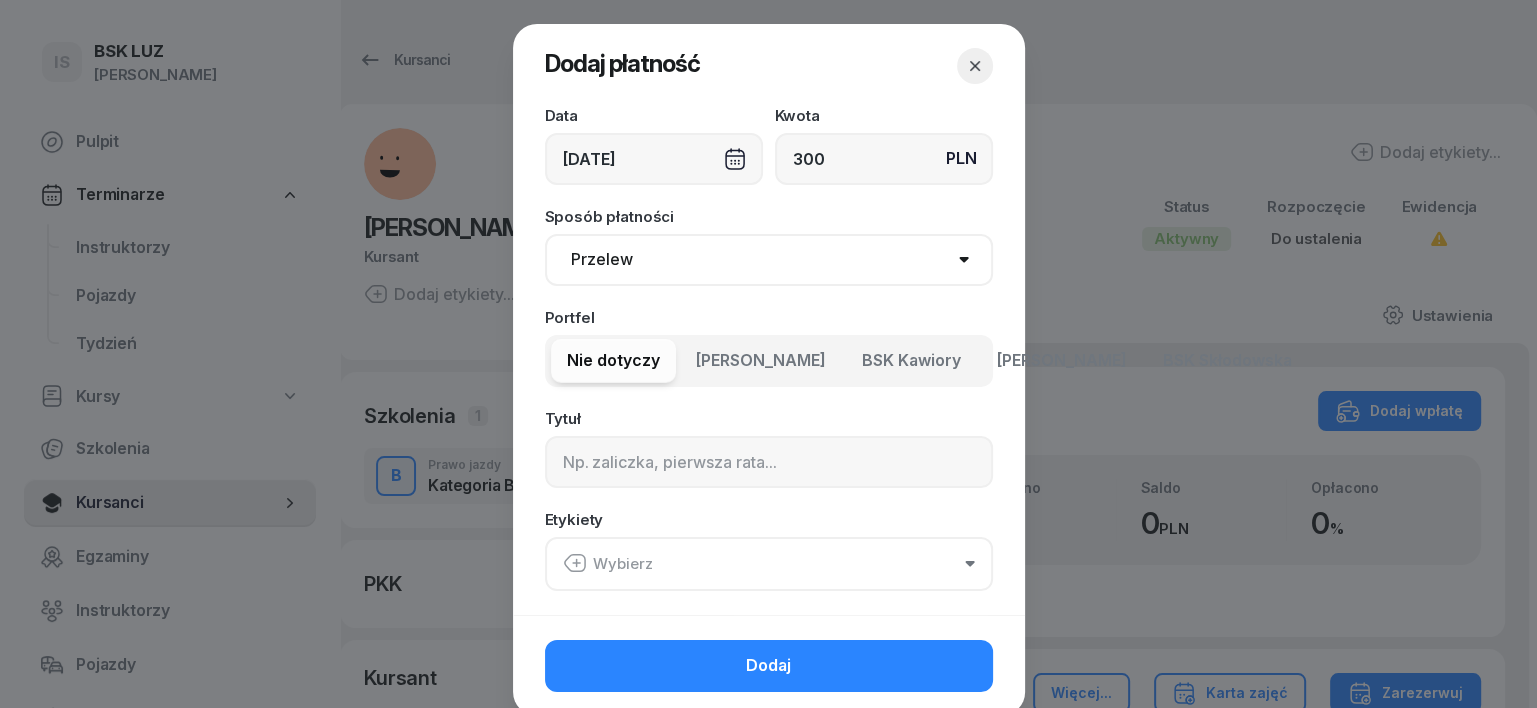 click on "Gotówka Karta Przelew Płatności online BLIK" at bounding box center (769, 260) 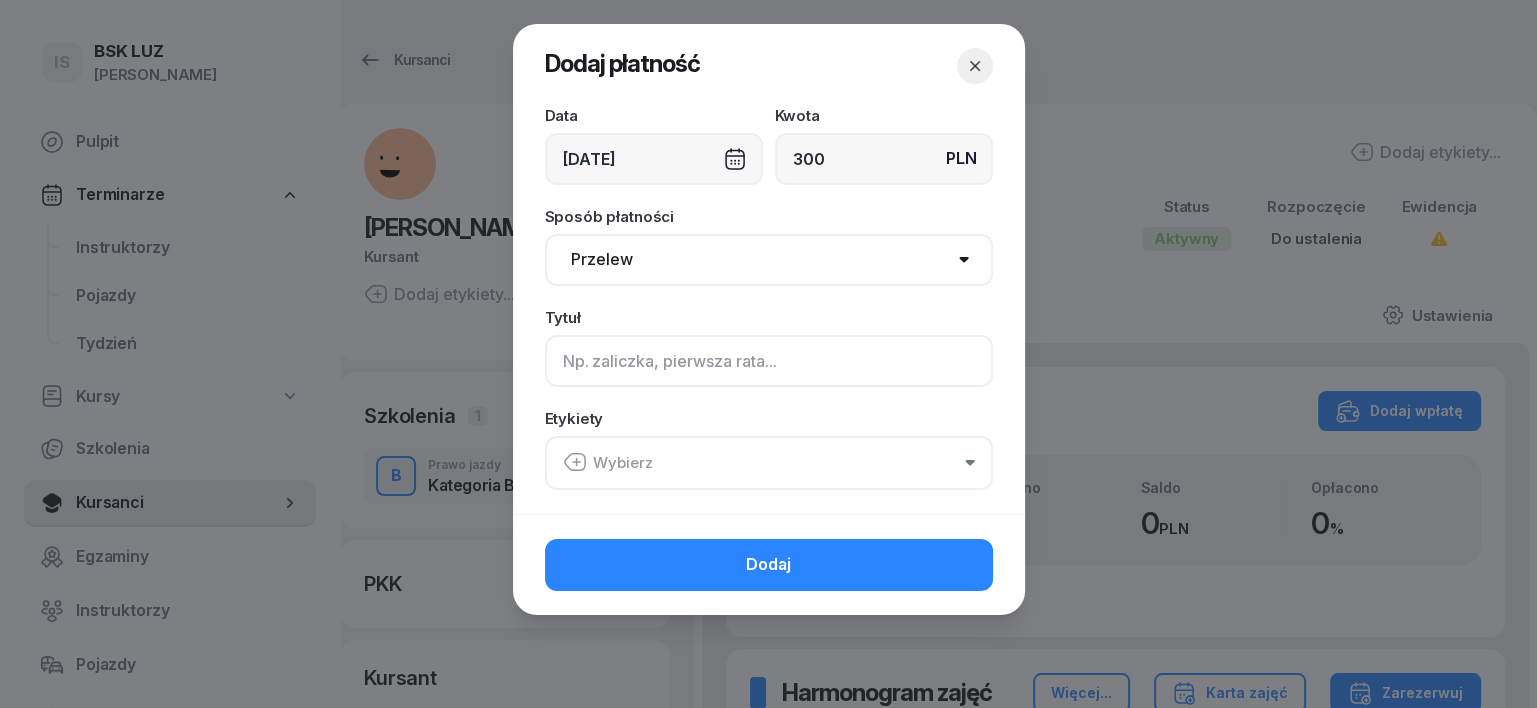 click 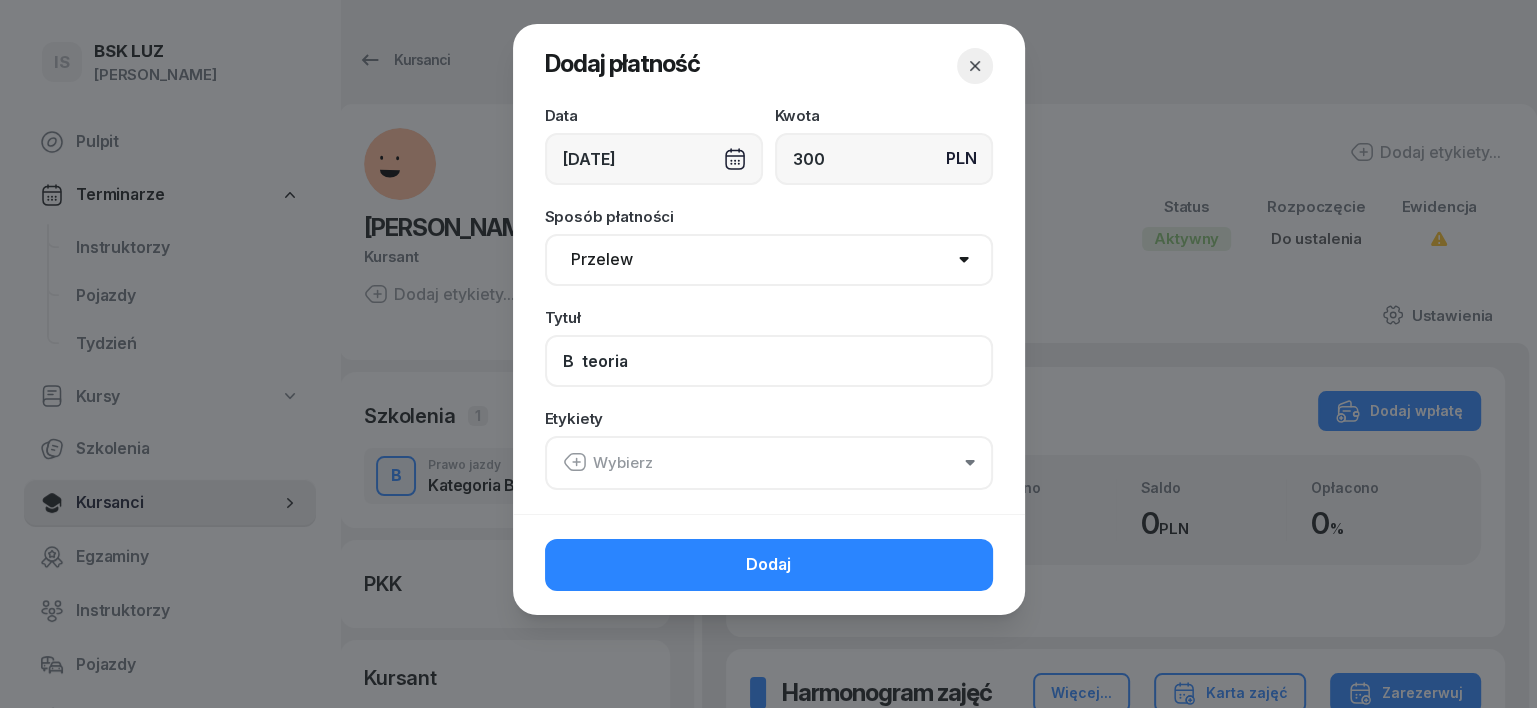 type on "B  teoria" 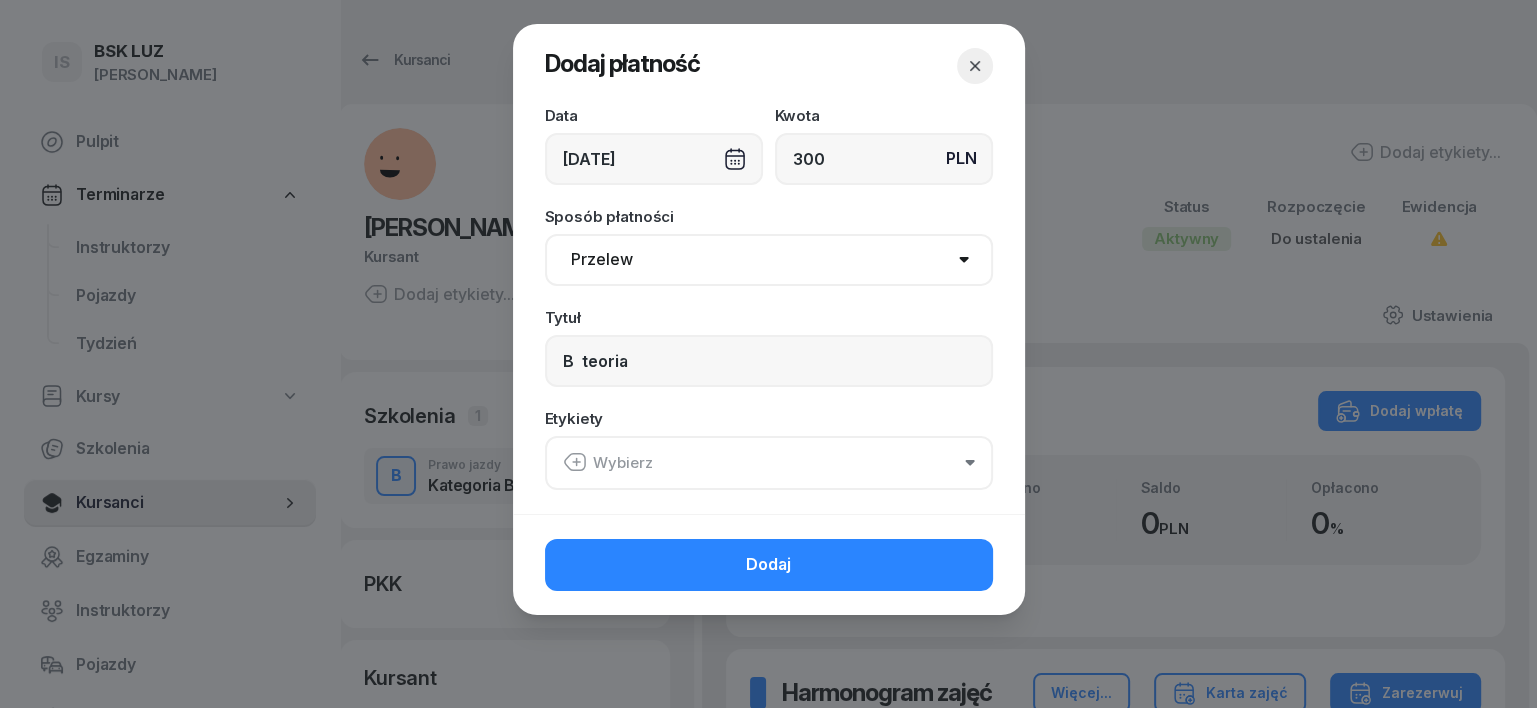 click 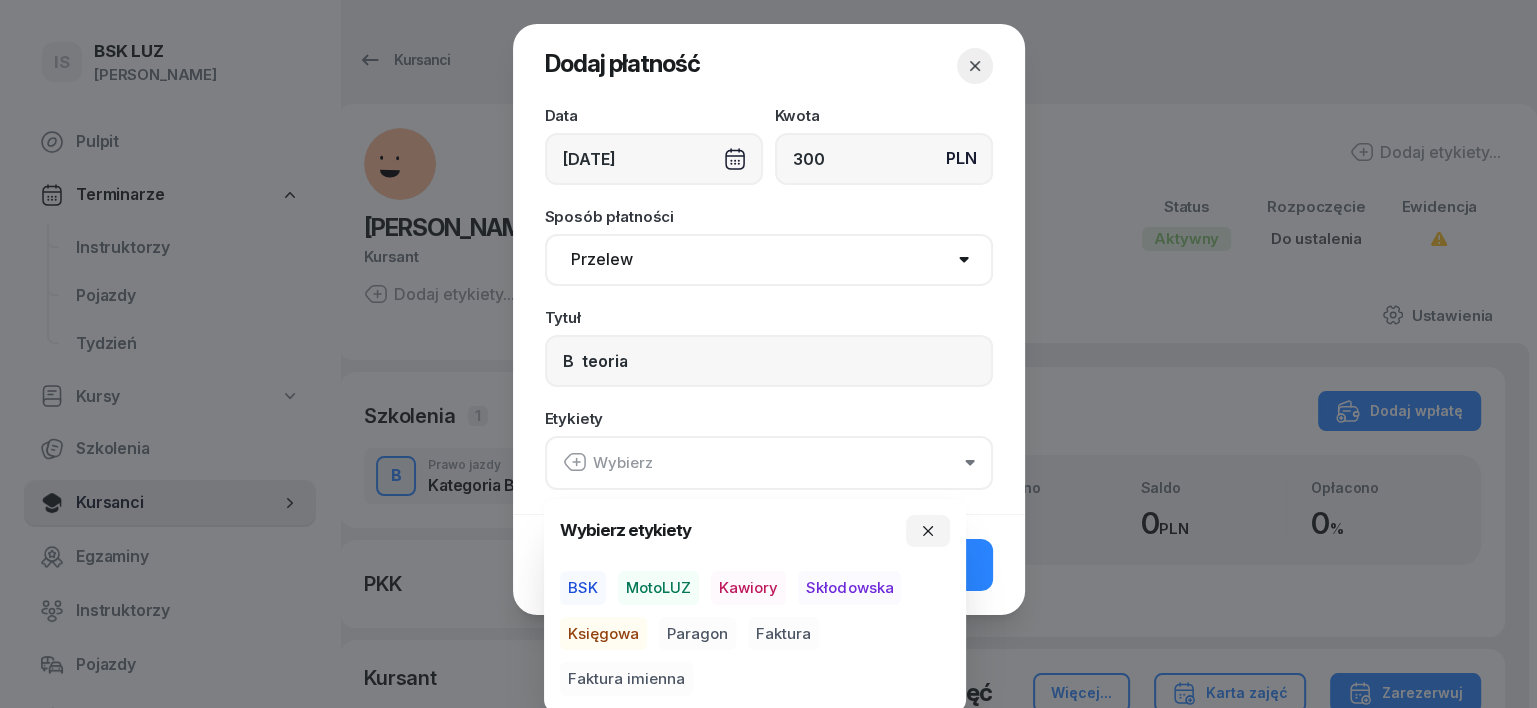 drag, startPoint x: 681, startPoint y: 577, endPoint x: 665, endPoint y: 593, distance: 22.627417 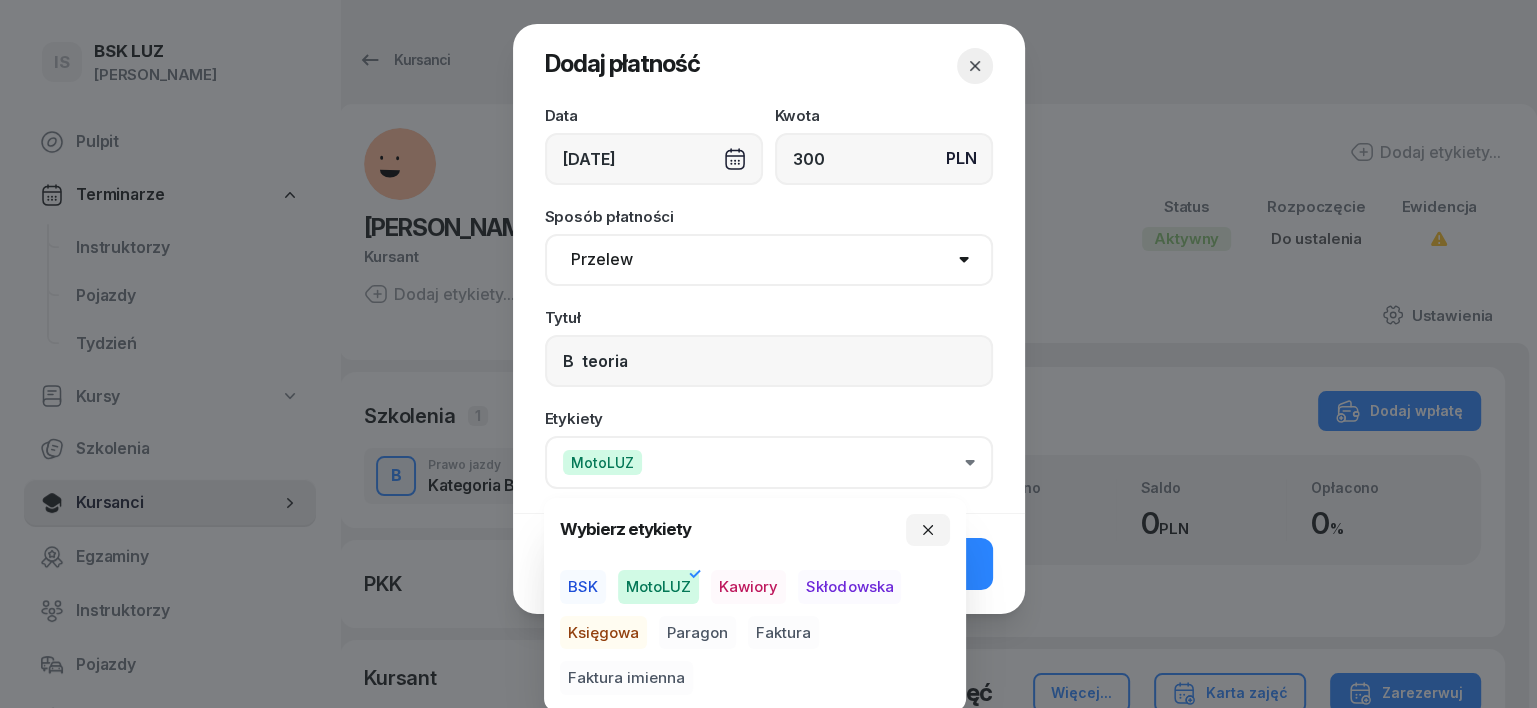 drag, startPoint x: 627, startPoint y: 629, endPoint x: 664, endPoint y: 634, distance: 37.336308 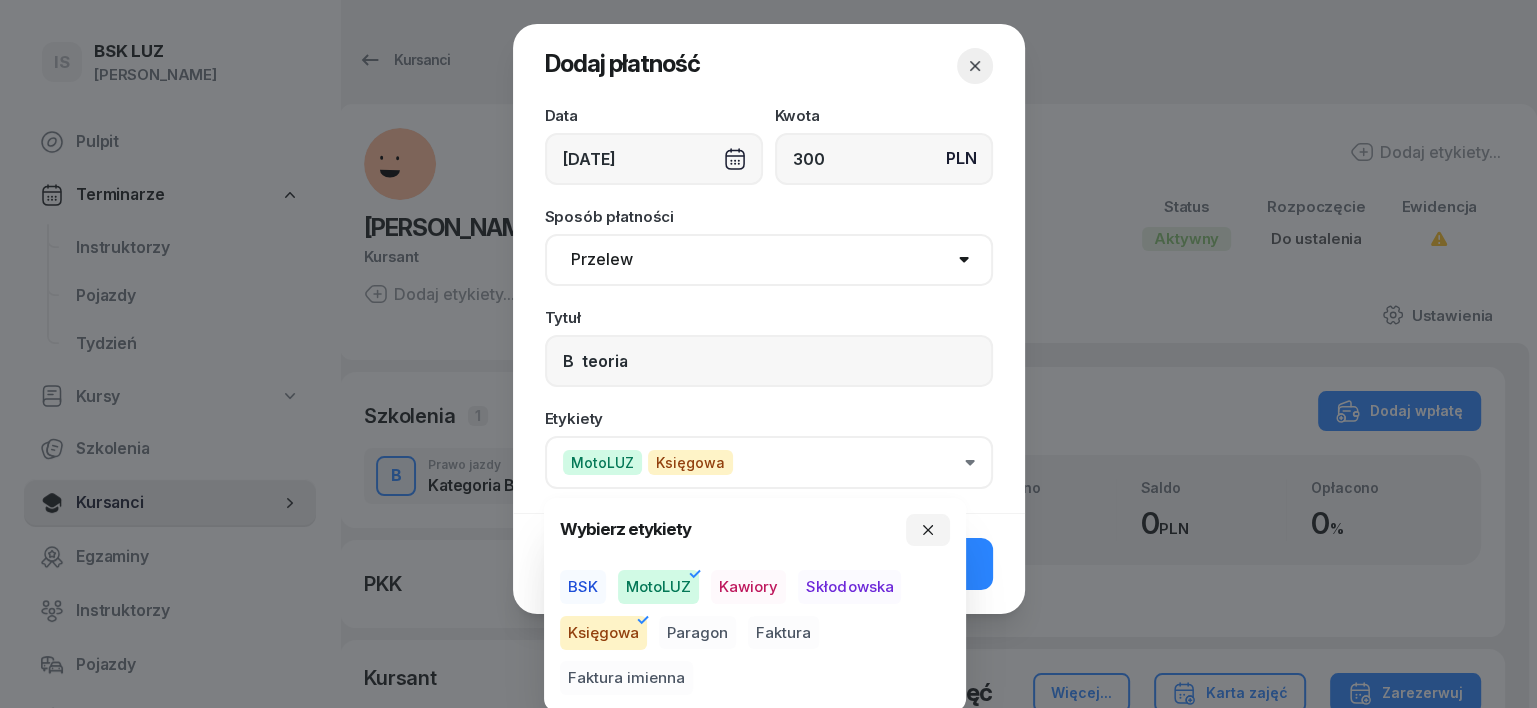 click on "Paragon" at bounding box center [697, 633] 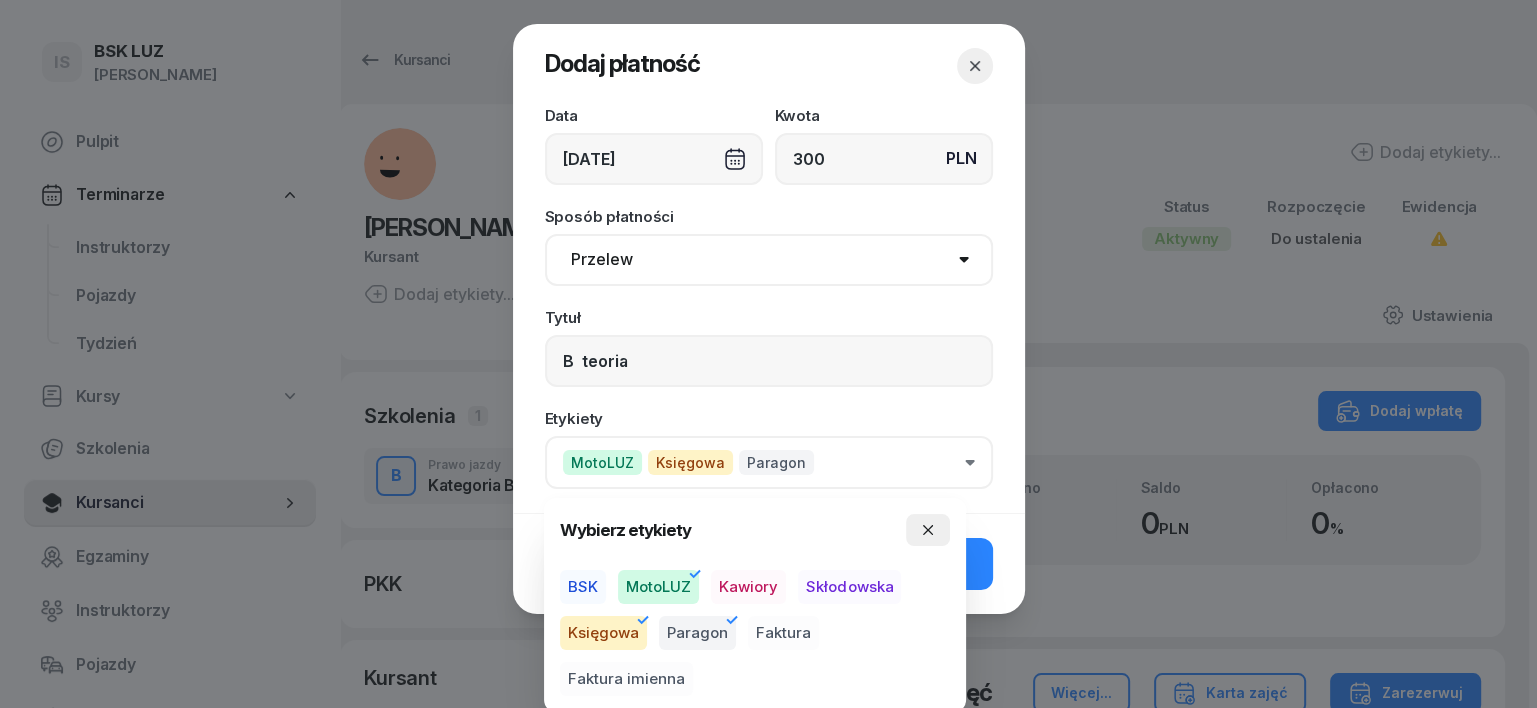 click at bounding box center [928, 530] 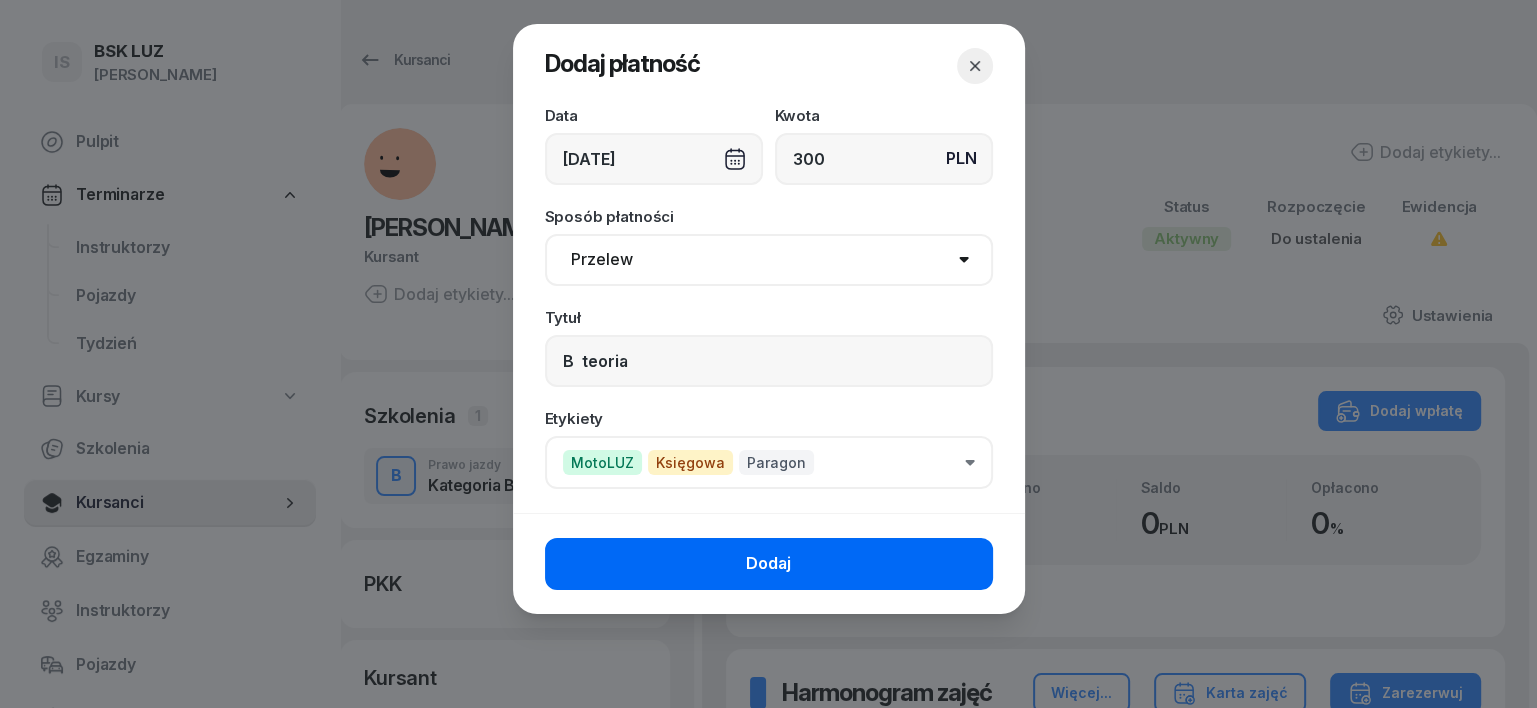 click on "Dodaj" 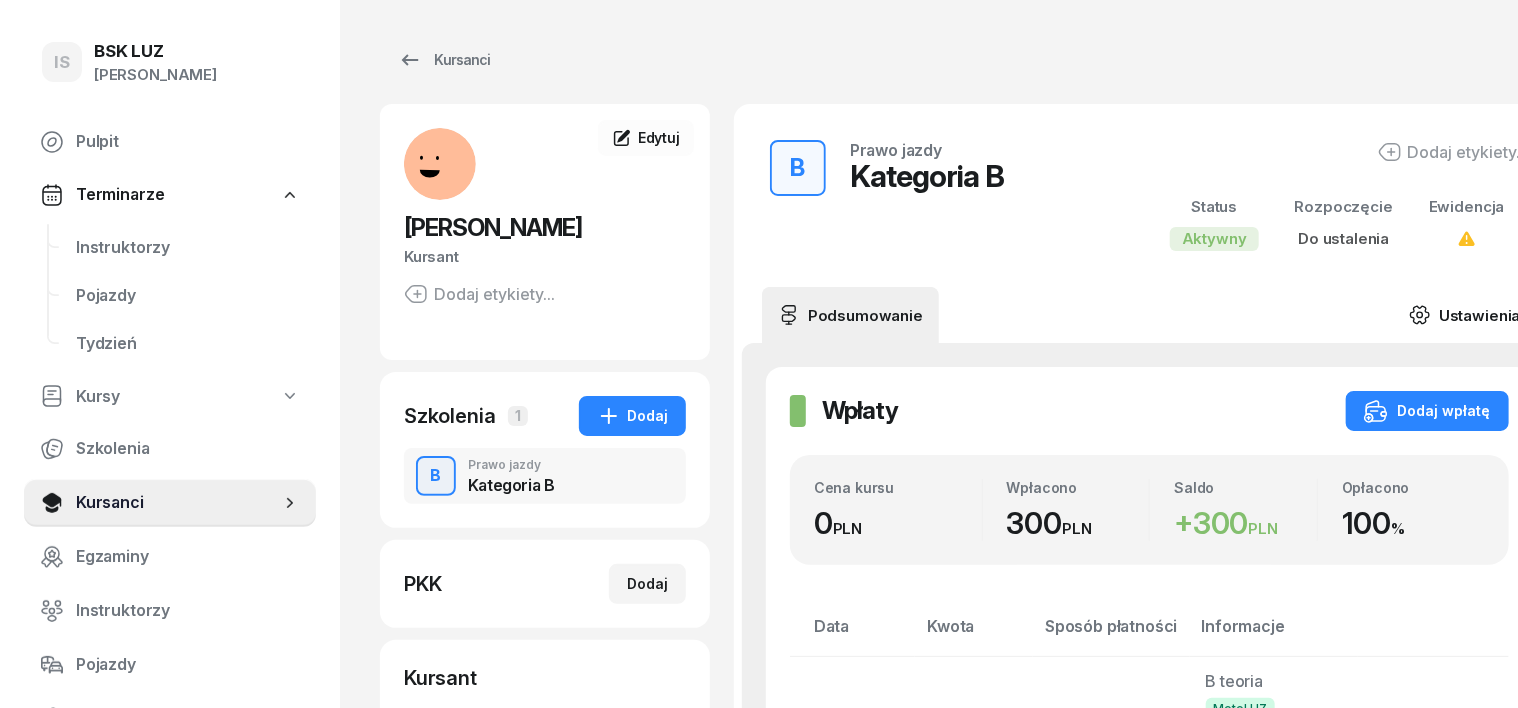 click on "Ustawienia" 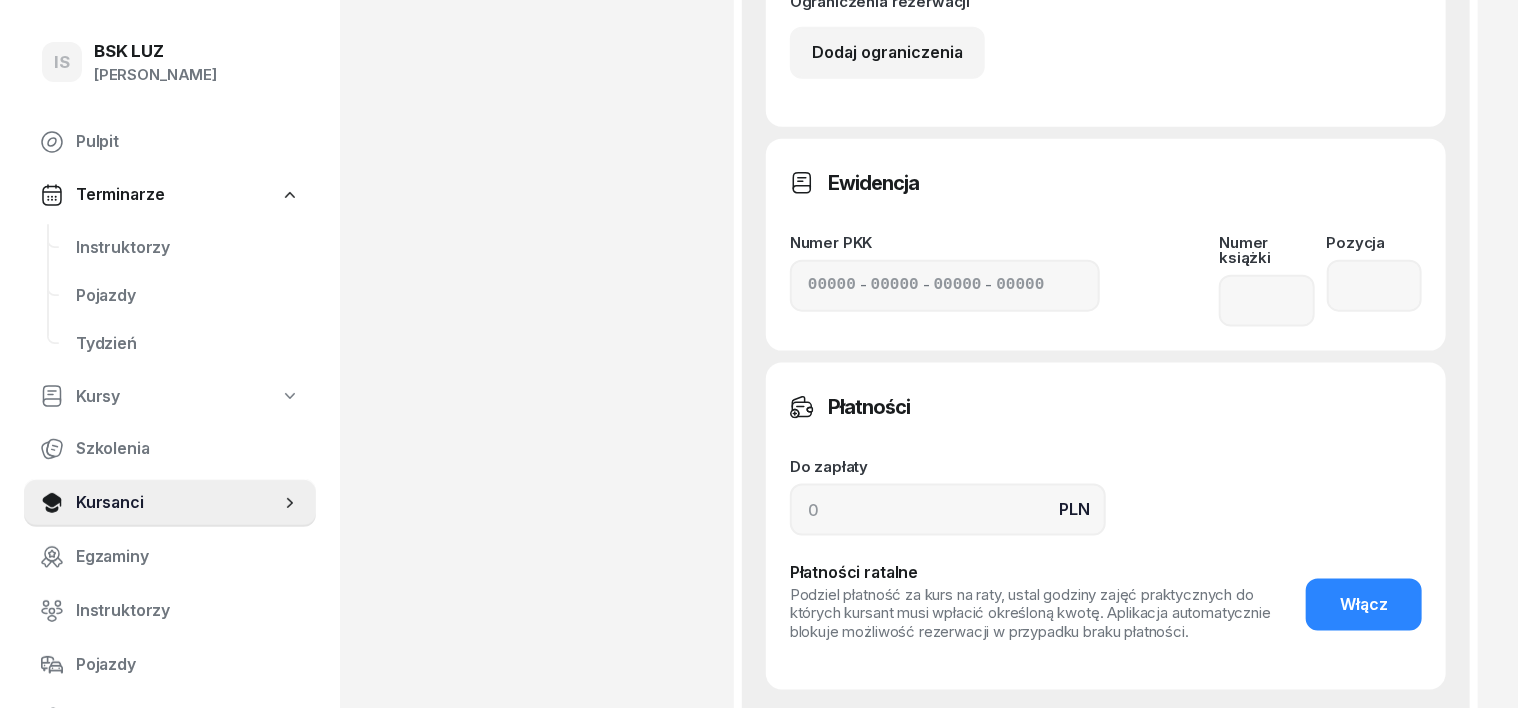 scroll, scrollTop: 1125, scrollLeft: 0, axis: vertical 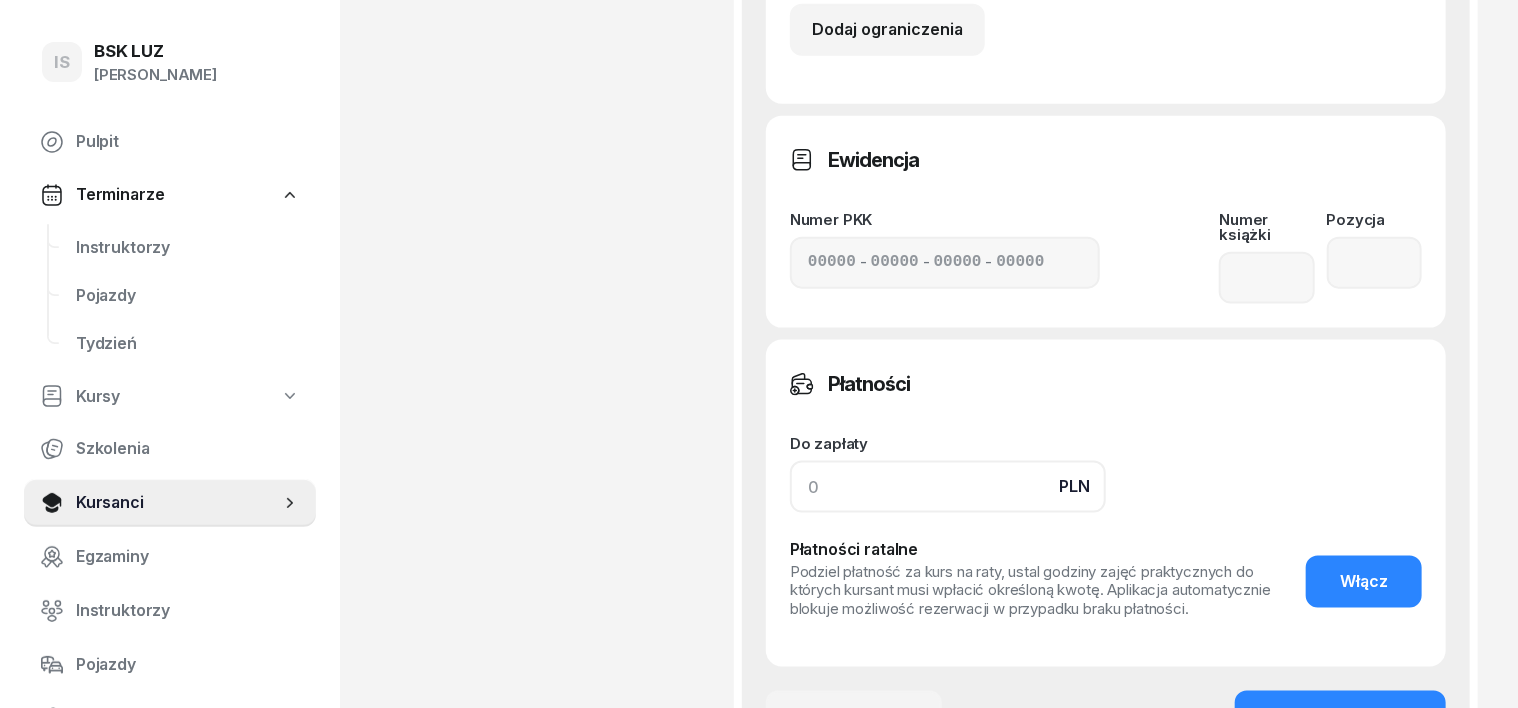 click 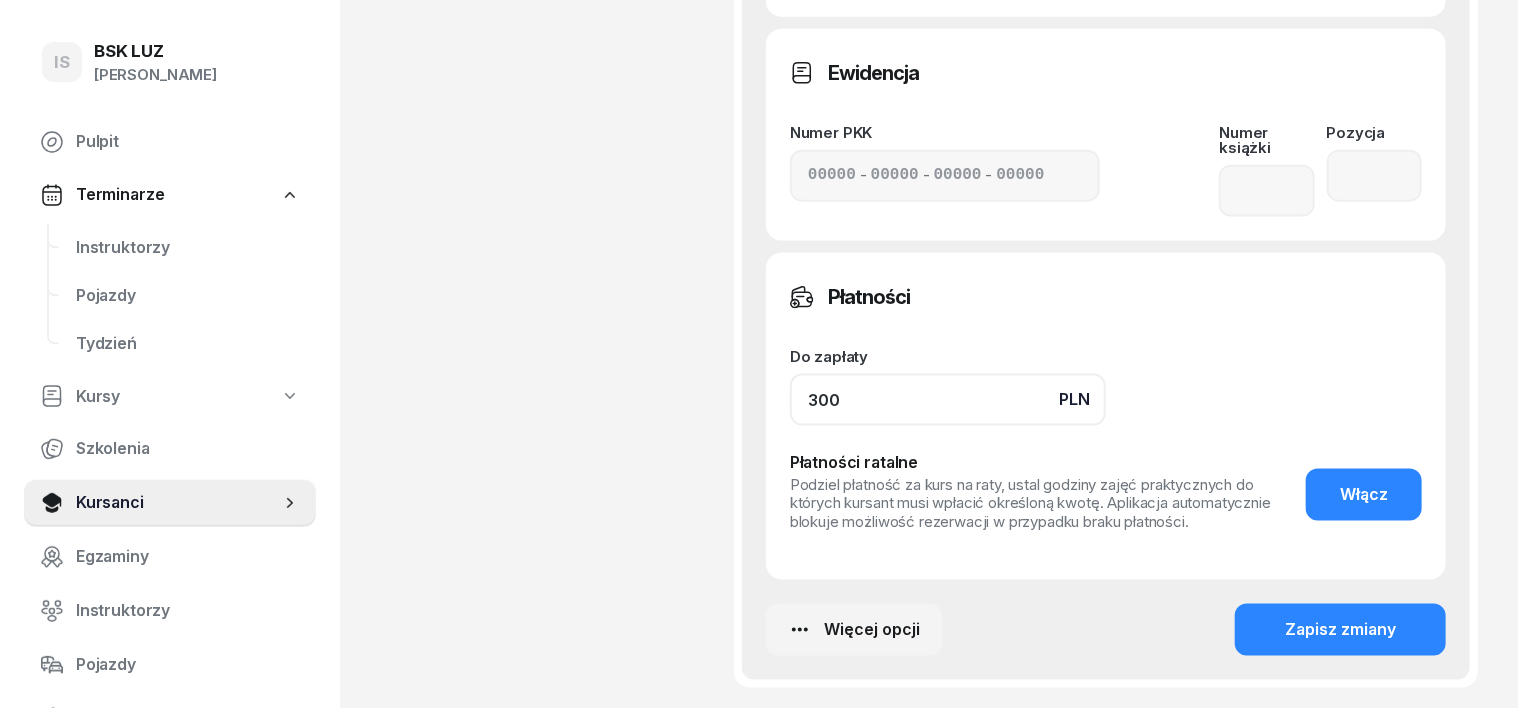 scroll, scrollTop: 1250, scrollLeft: 0, axis: vertical 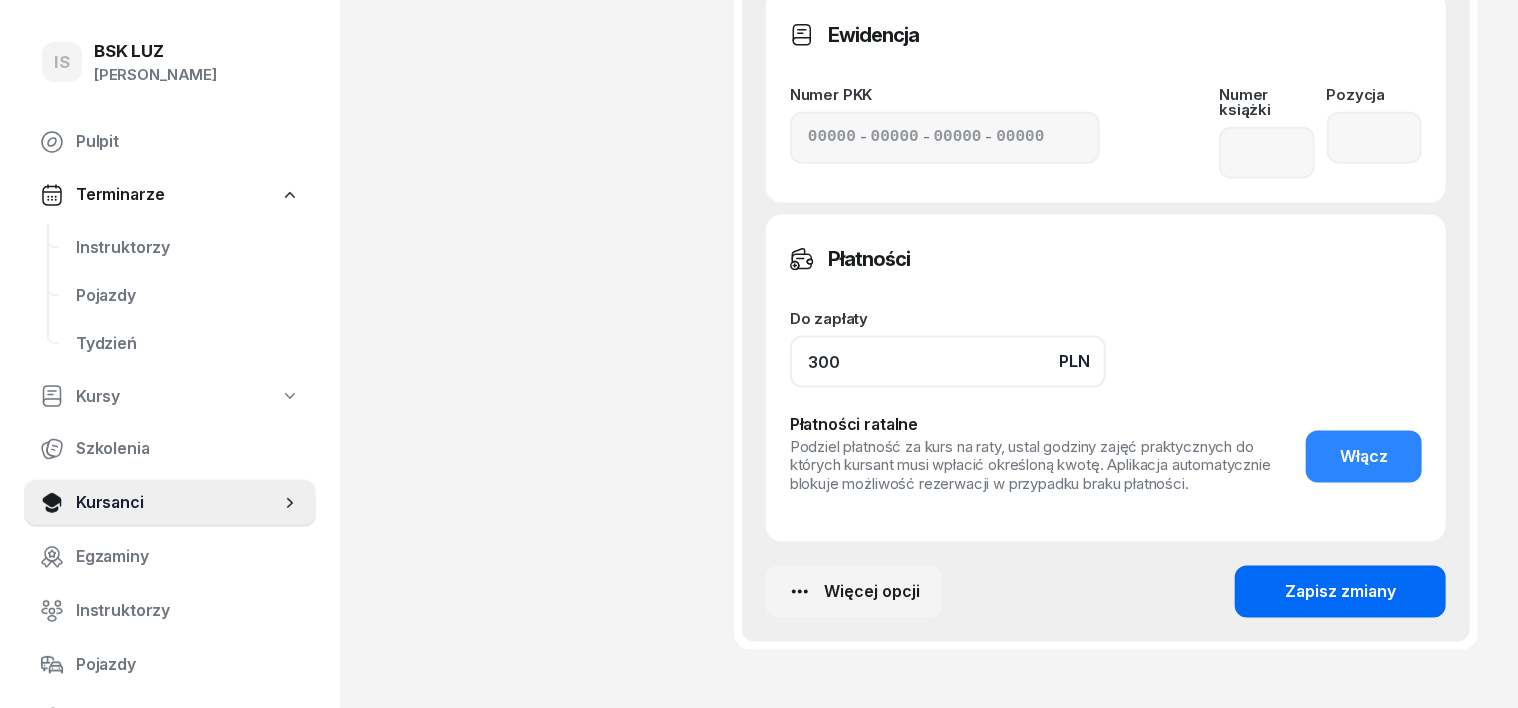 type on "300" 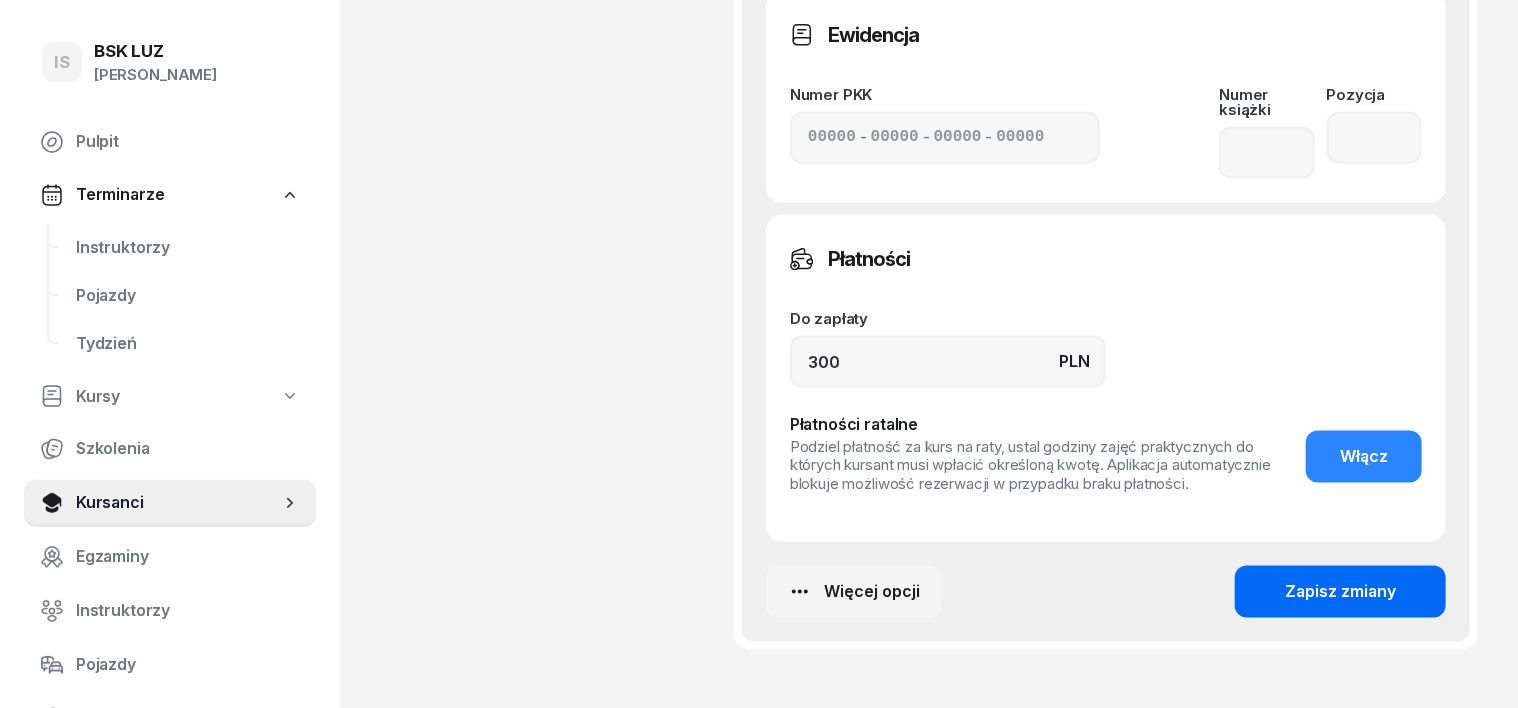 click on "Zapisz zmiany" at bounding box center [1340, 592] 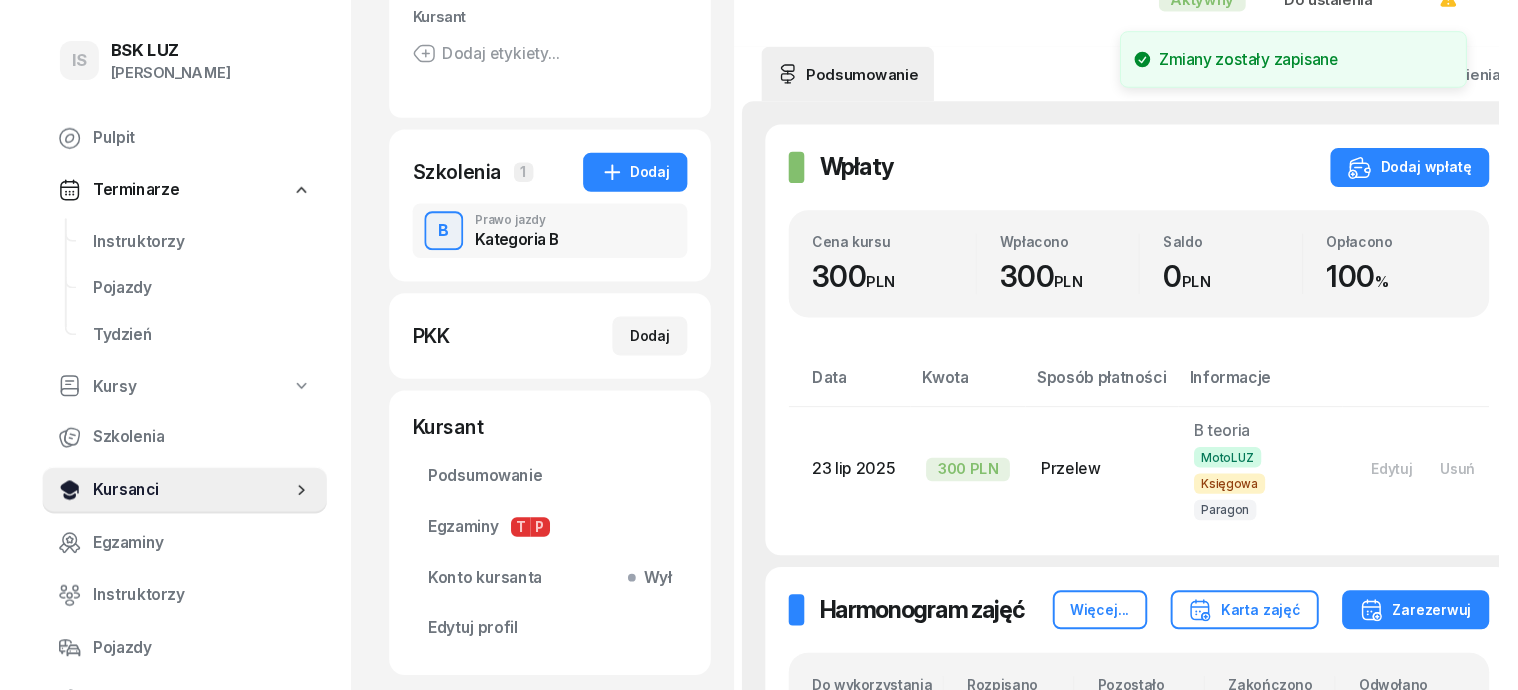 scroll, scrollTop: 0, scrollLeft: 0, axis: both 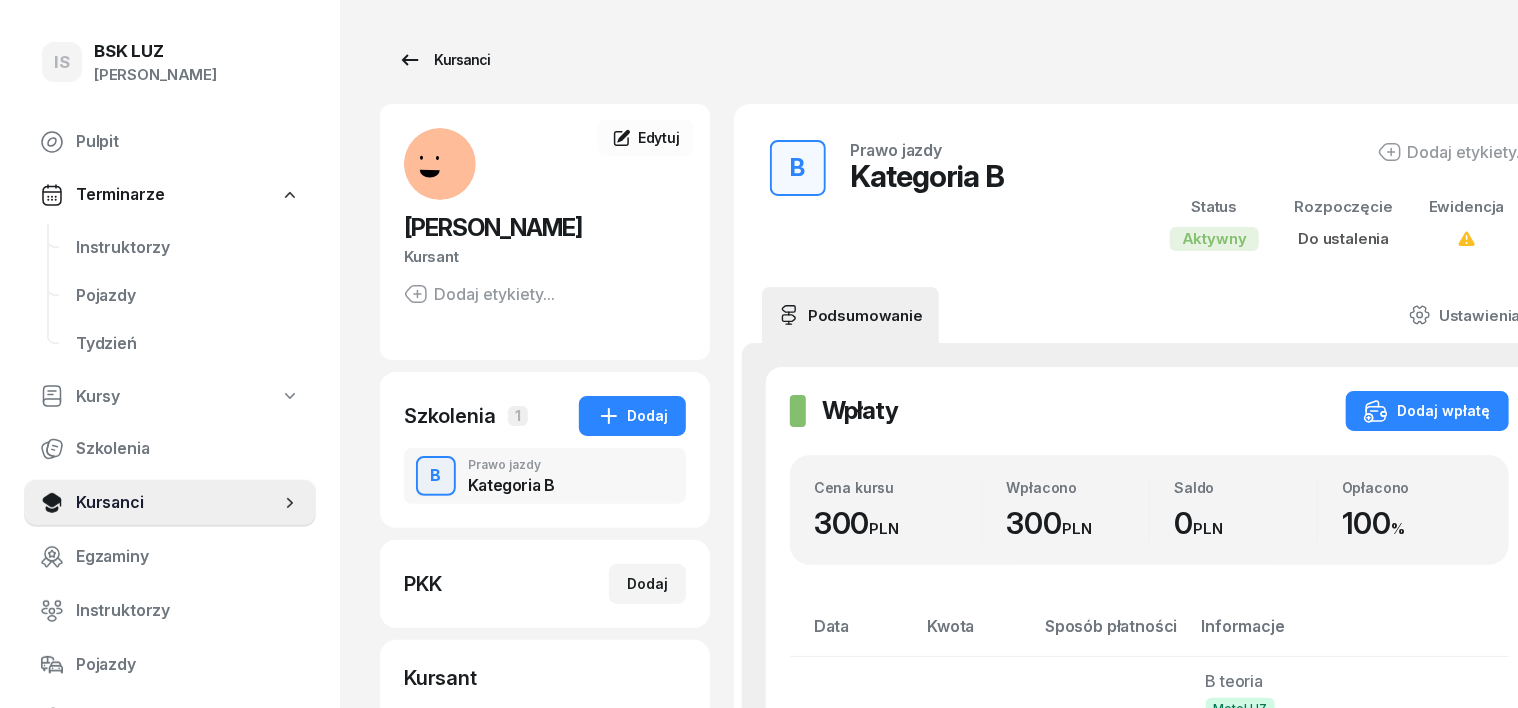 click on "Kursanci" at bounding box center (444, 60) 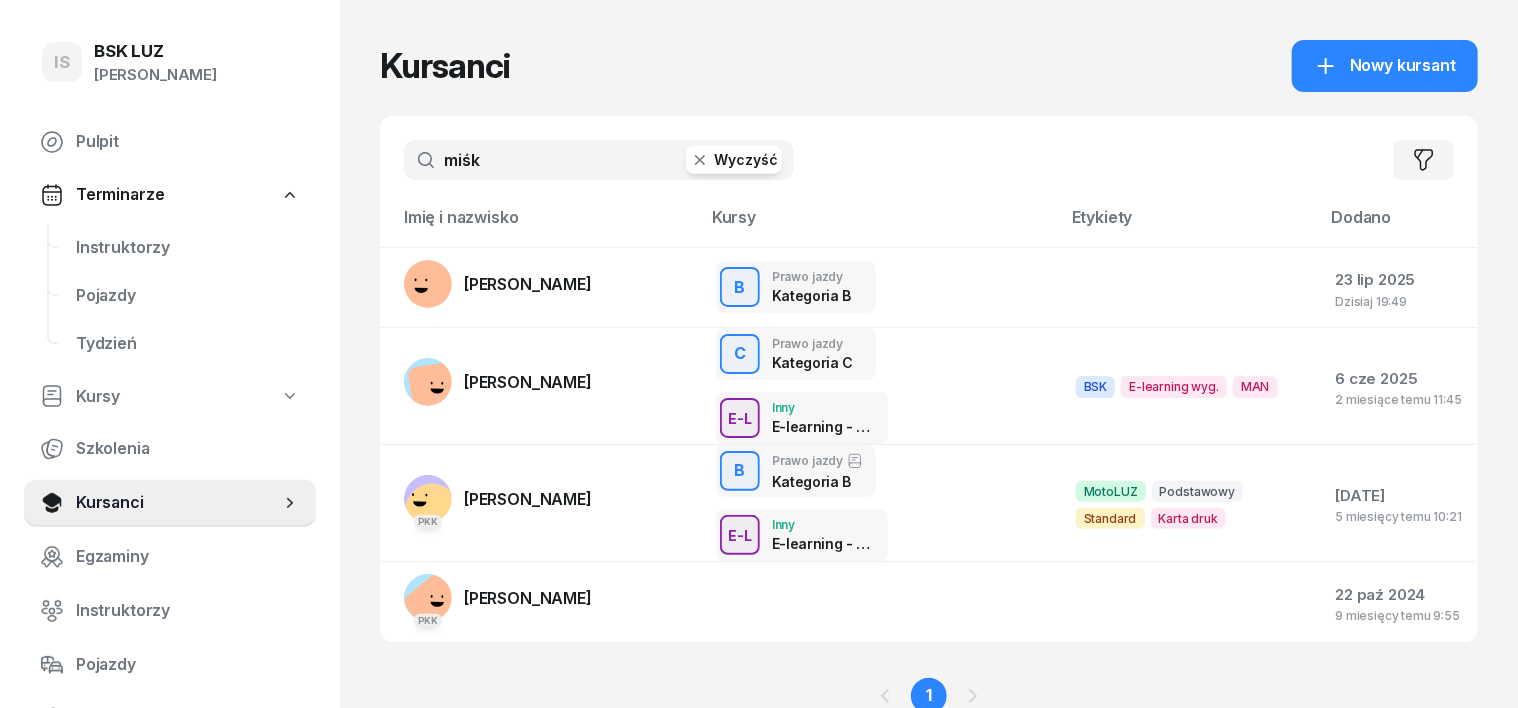 click 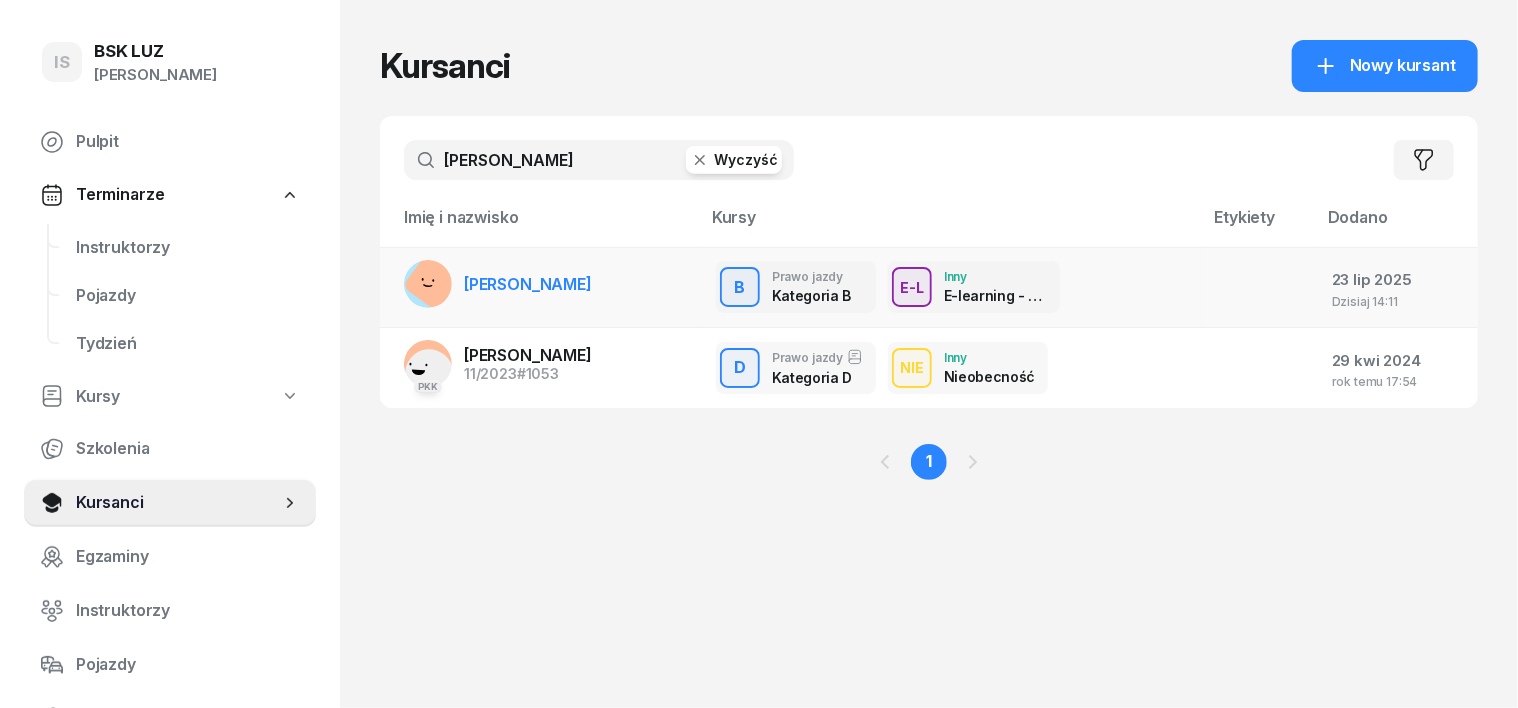 type on "[PERSON_NAME]" 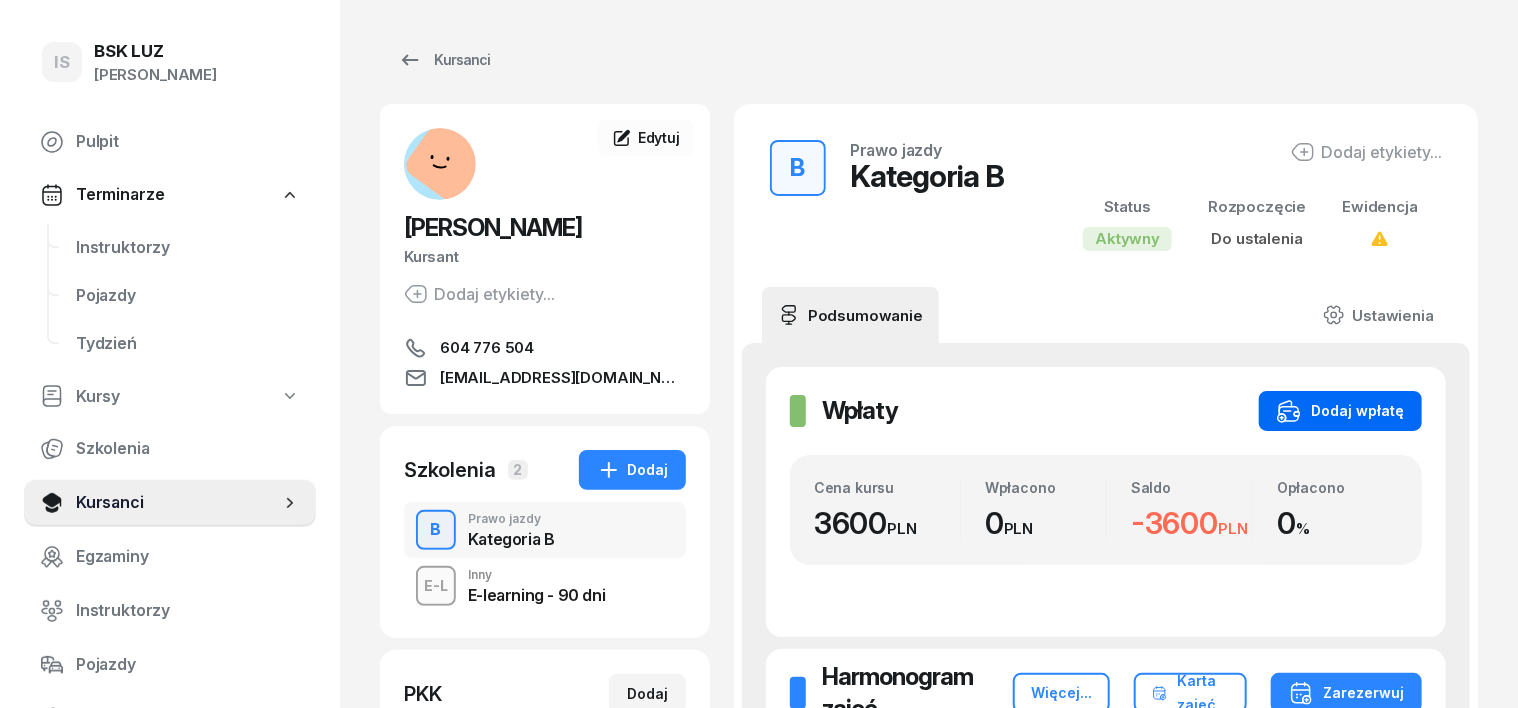 click on "Dodaj wpłatę" at bounding box center [1340, 411] 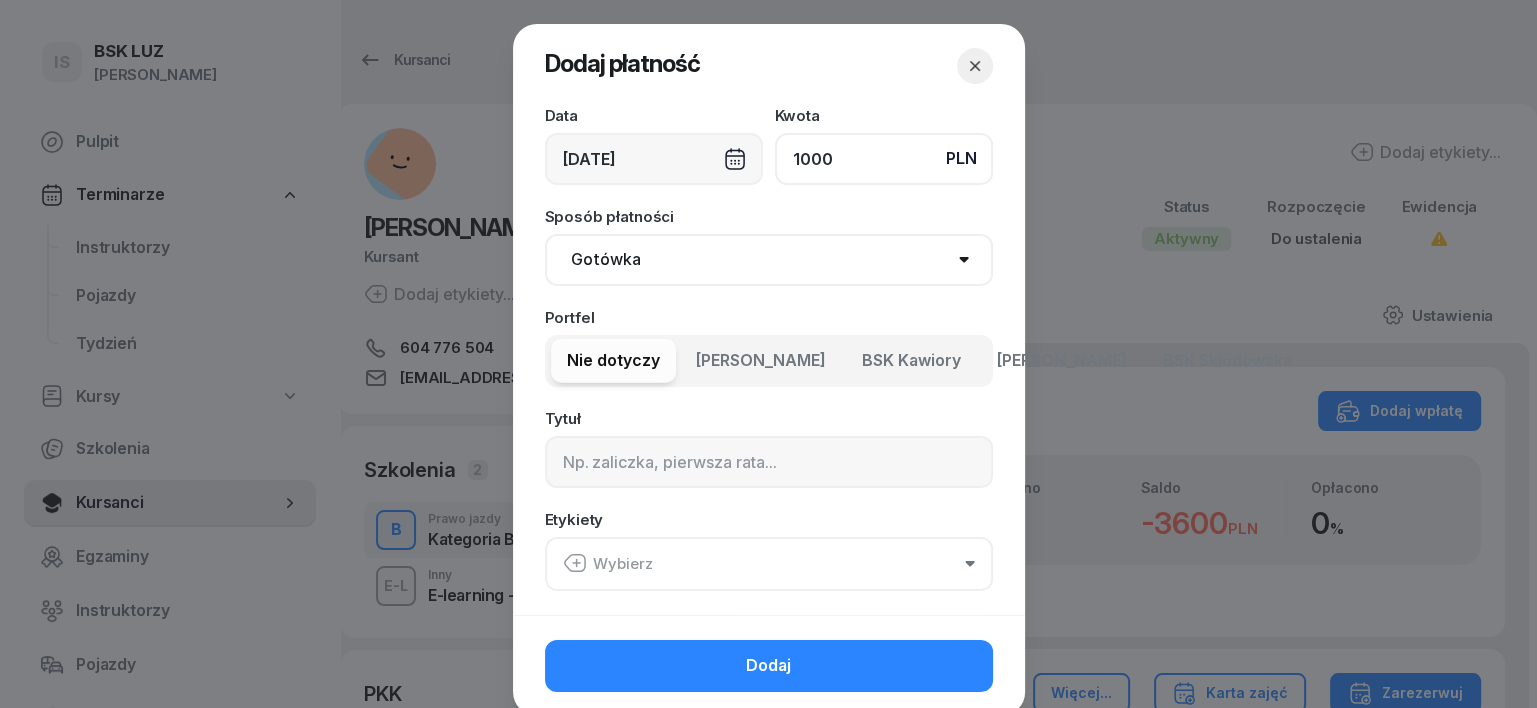 type on "1000" 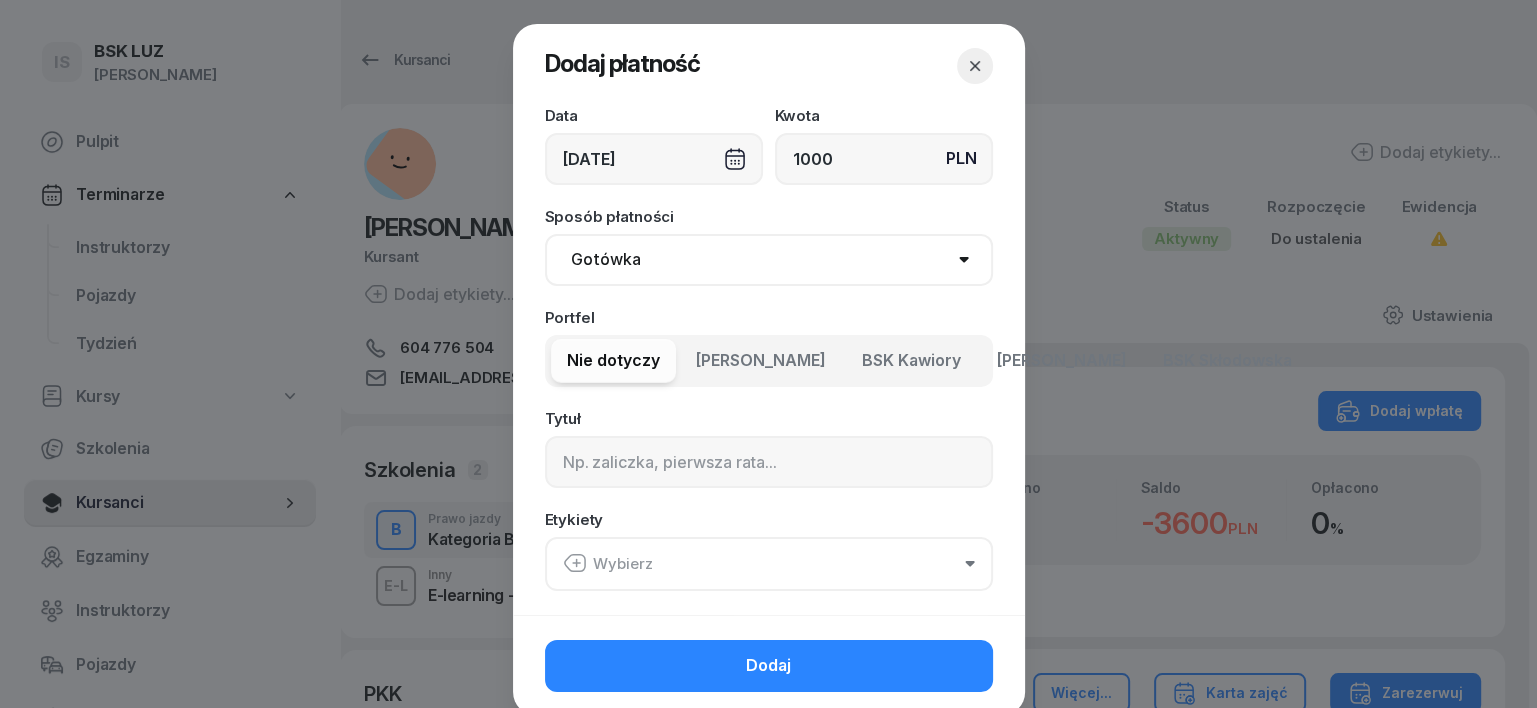 click on "Gotówka Karta Przelew Płatności online BLIK" at bounding box center (769, 260) 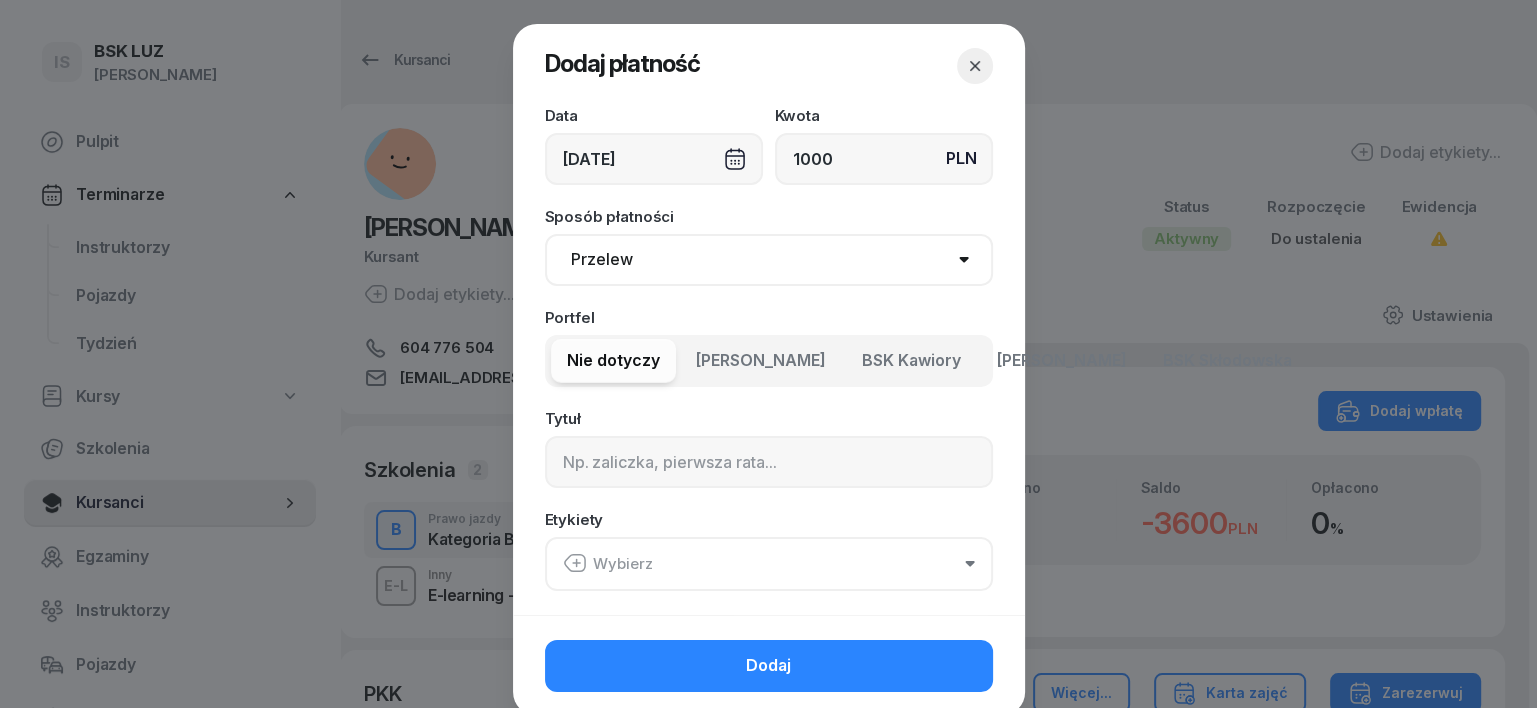 click on "Gotówka Karta Przelew Płatności online BLIK" at bounding box center [769, 260] 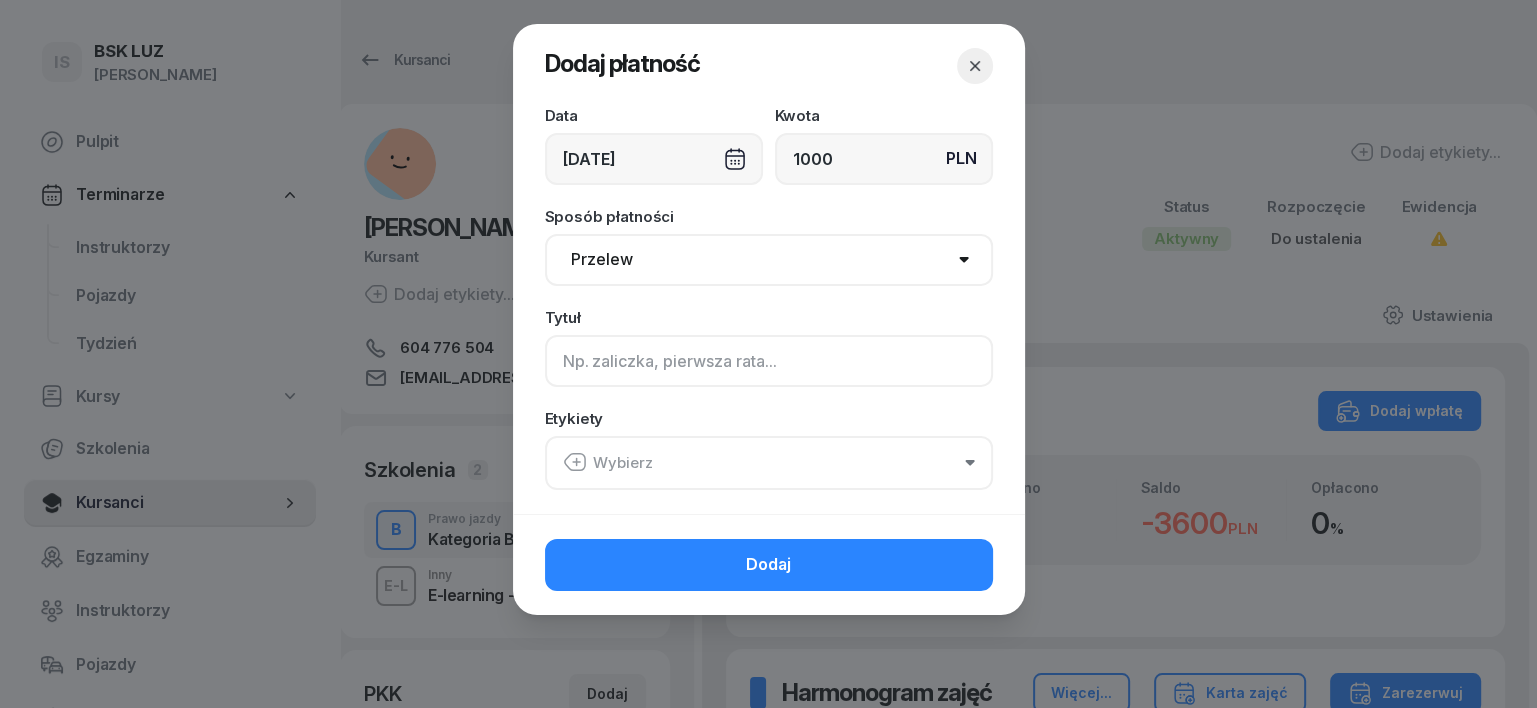 click 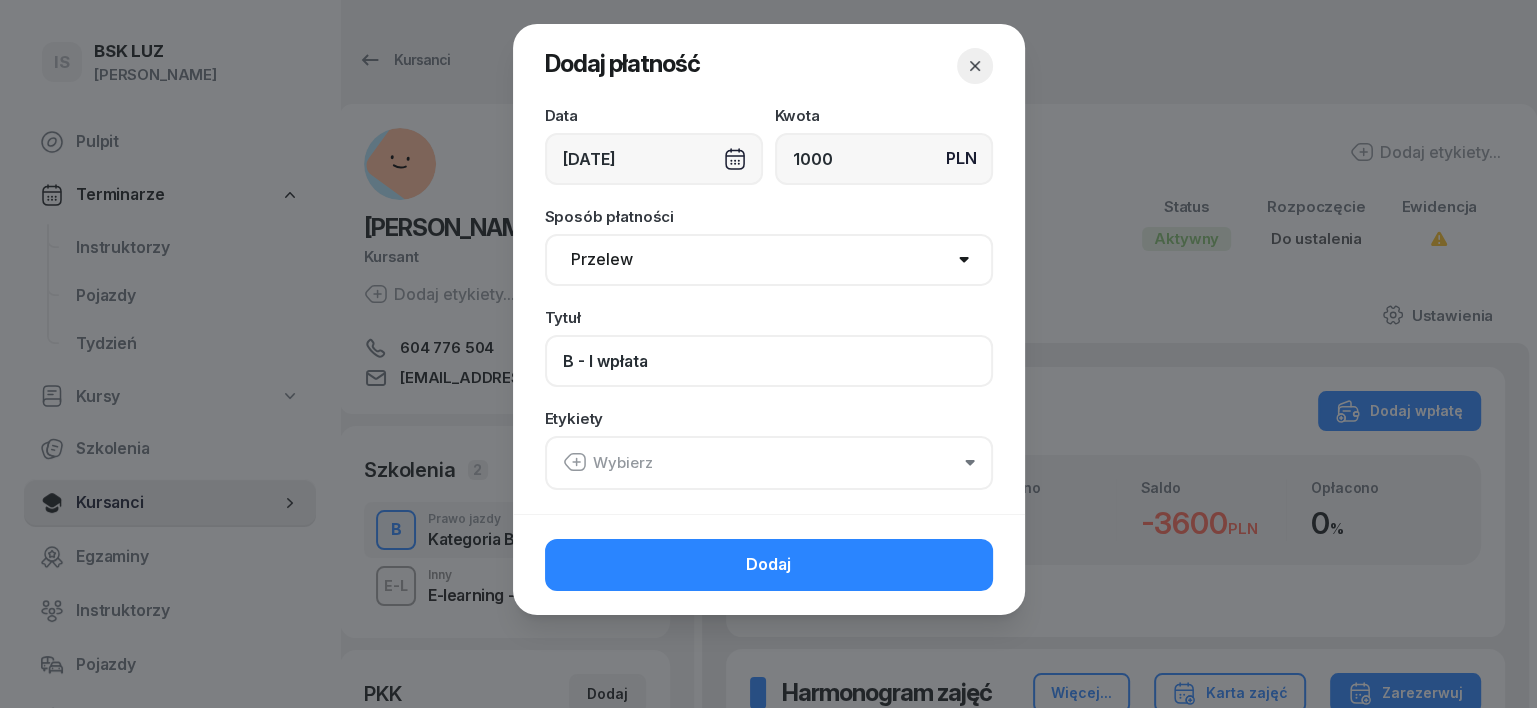 type on "B - I wpłata" 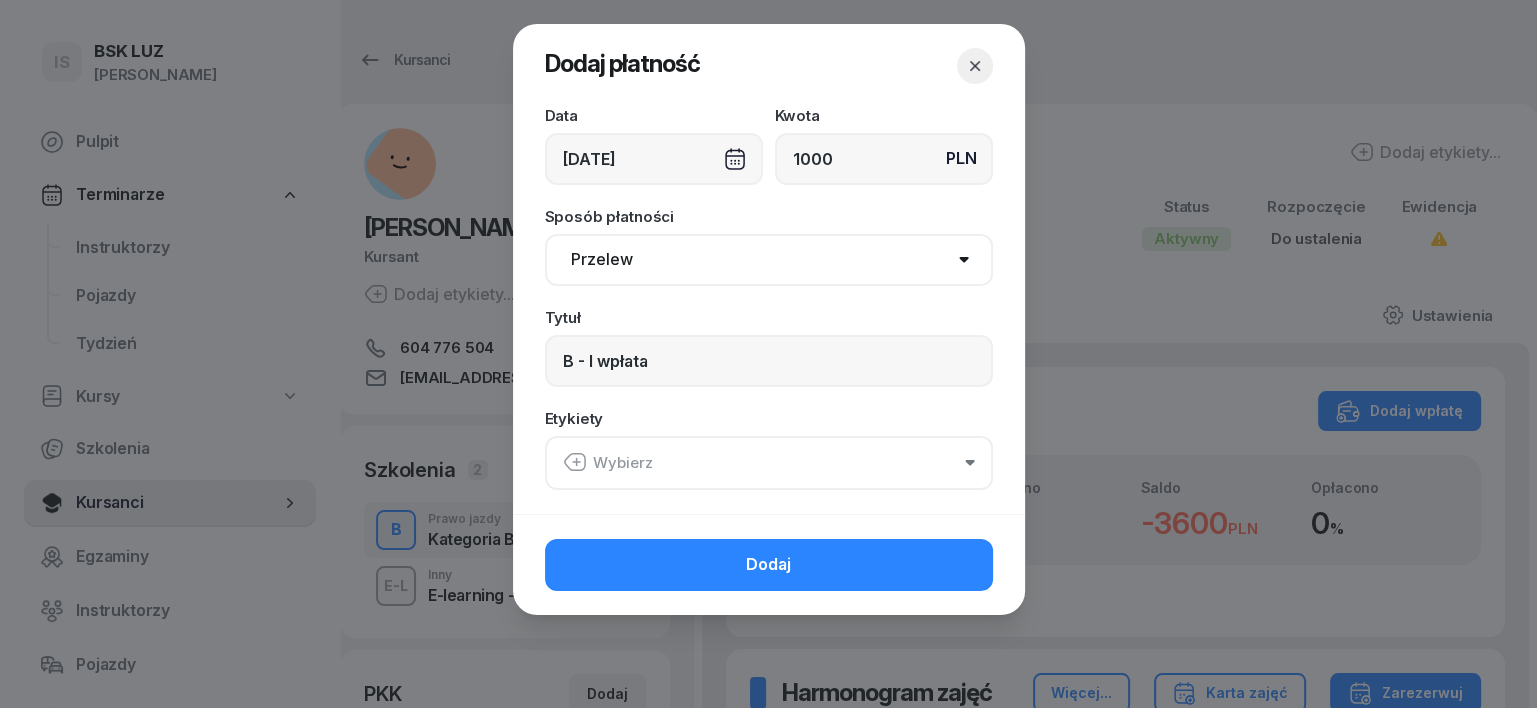 click 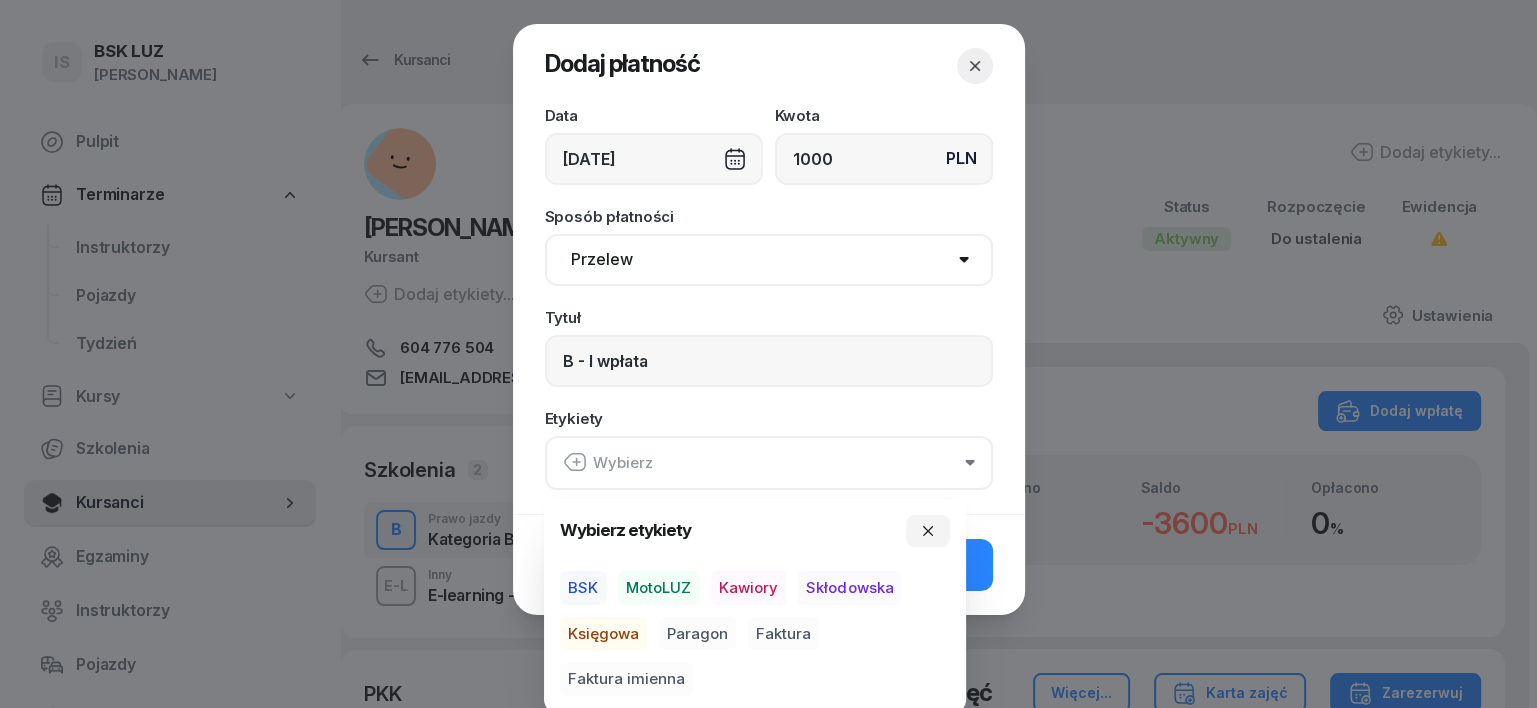 drag, startPoint x: 649, startPoint y: 589, endPoint x: 639, endPoint y: 593, distance: 10.770329 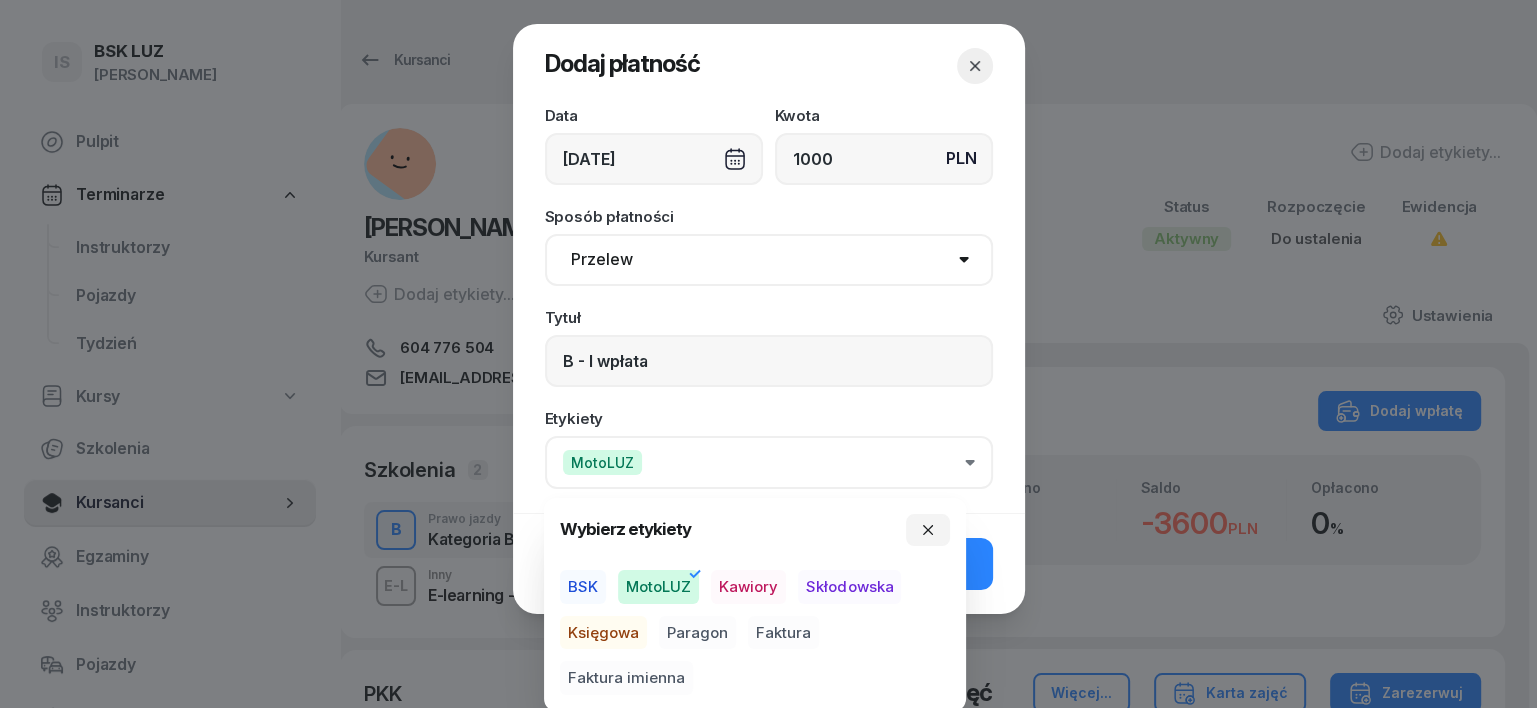 click on "Księgowa" at bounding box center [603, 633] 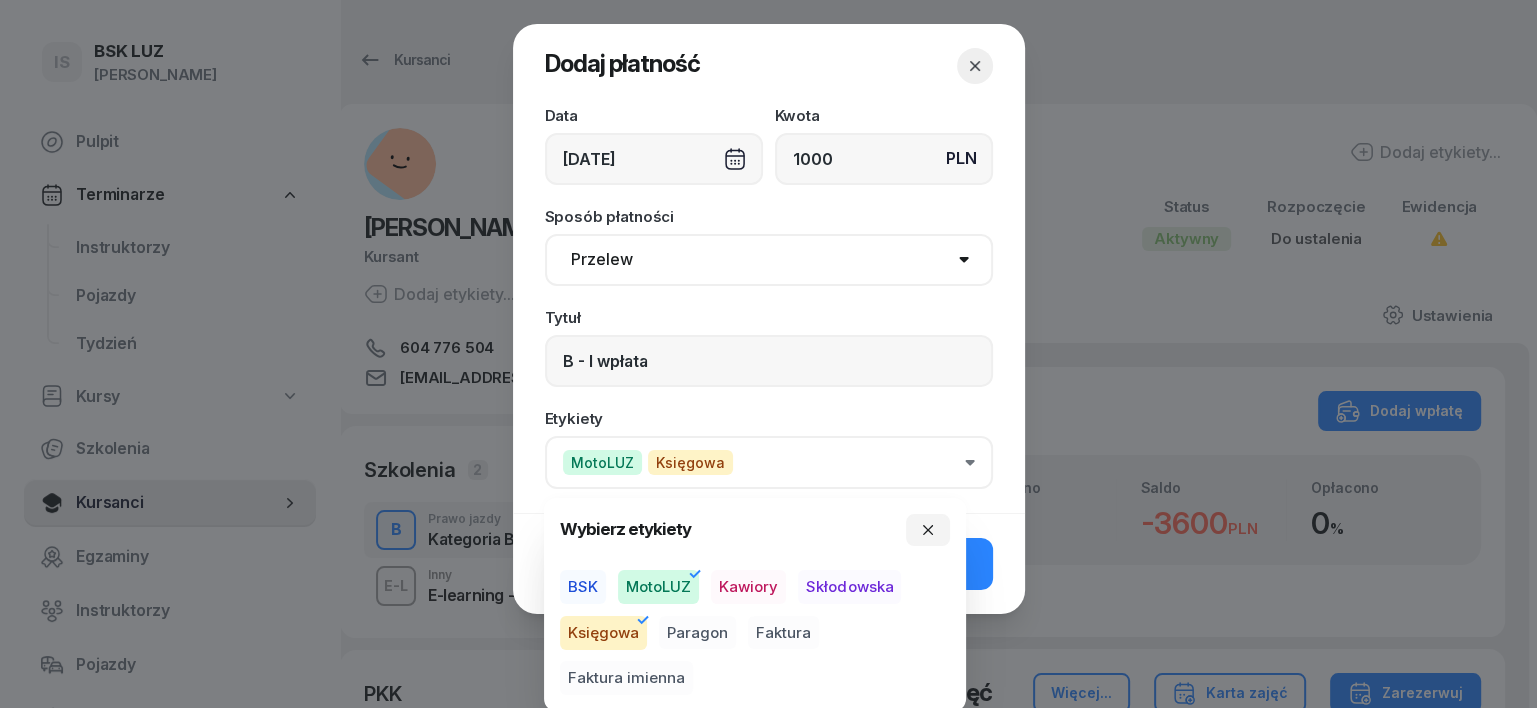 click on "Paragon" at bounding box center [697, 633] 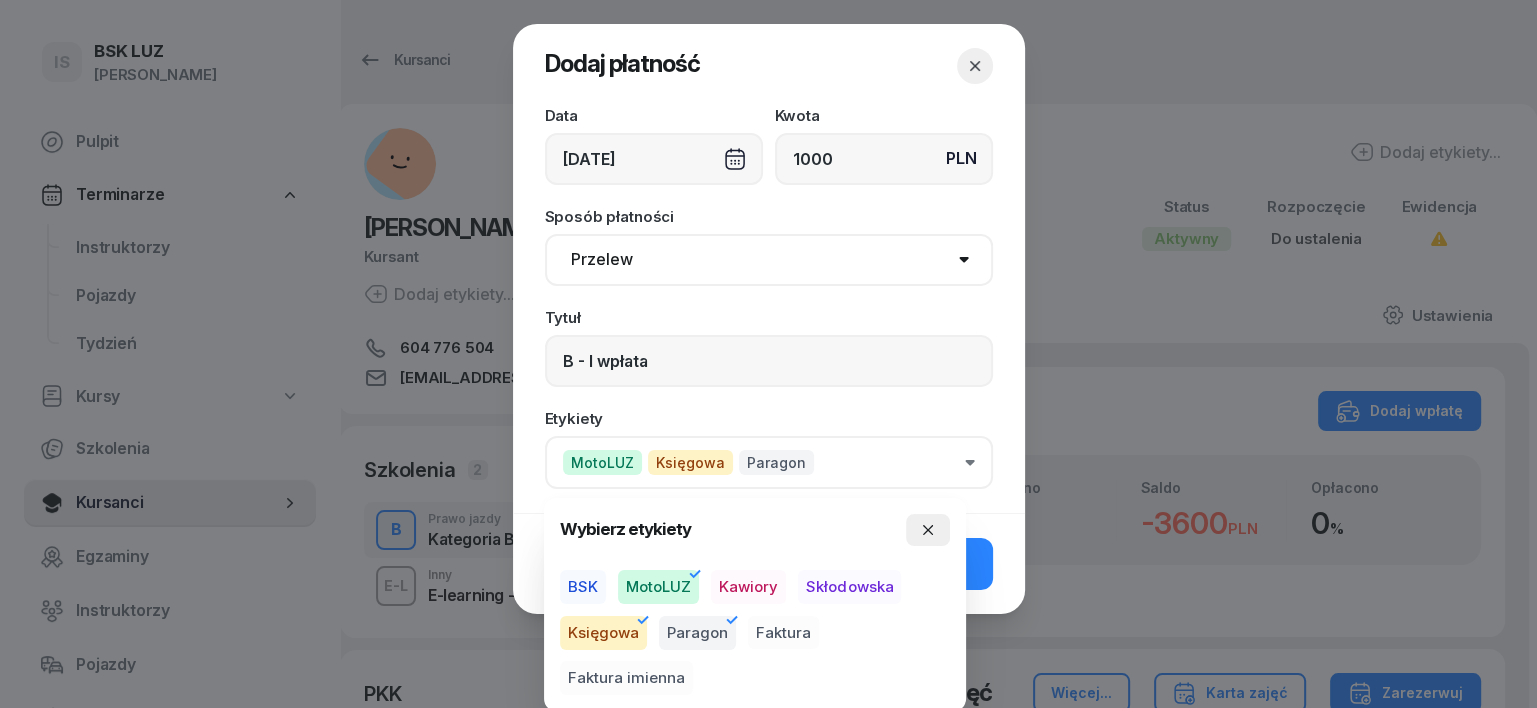 click 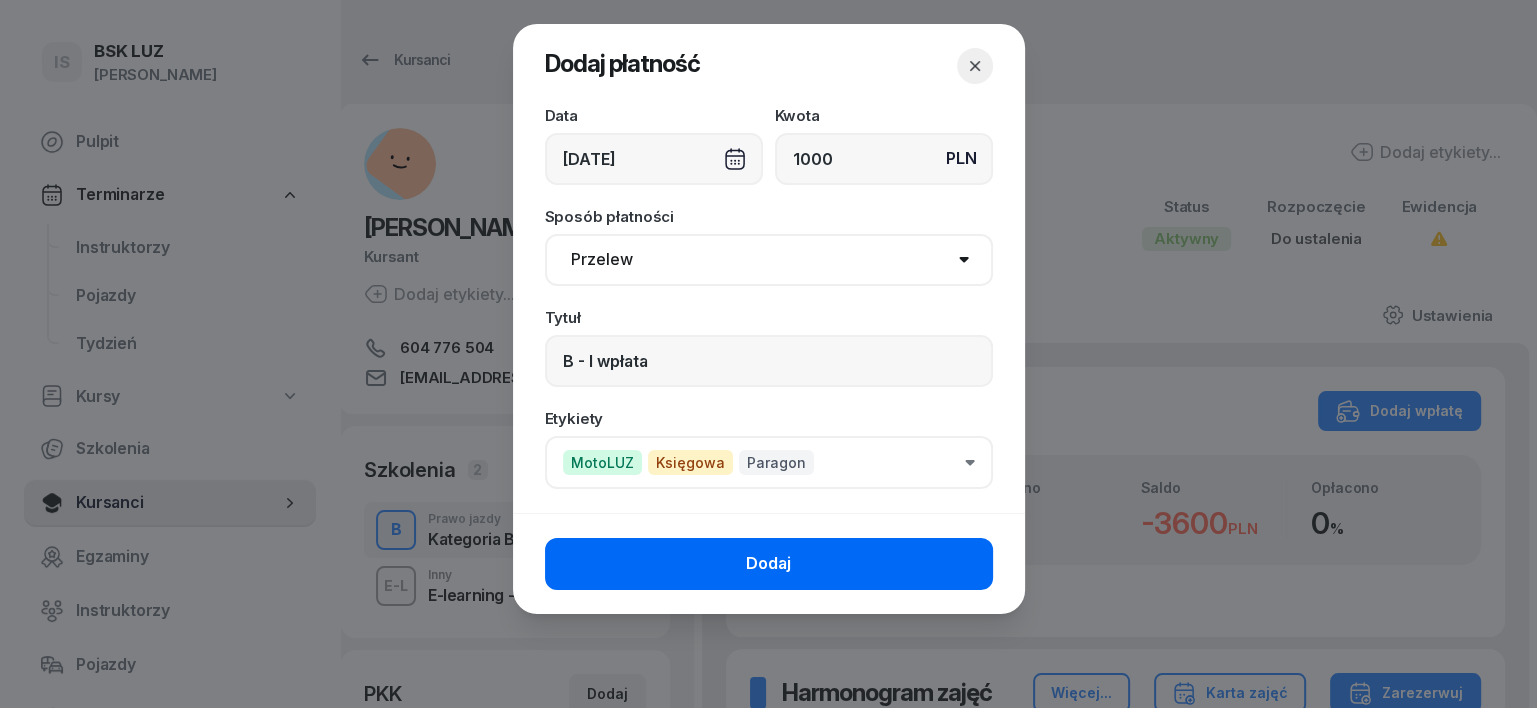 click on "Dodaj" 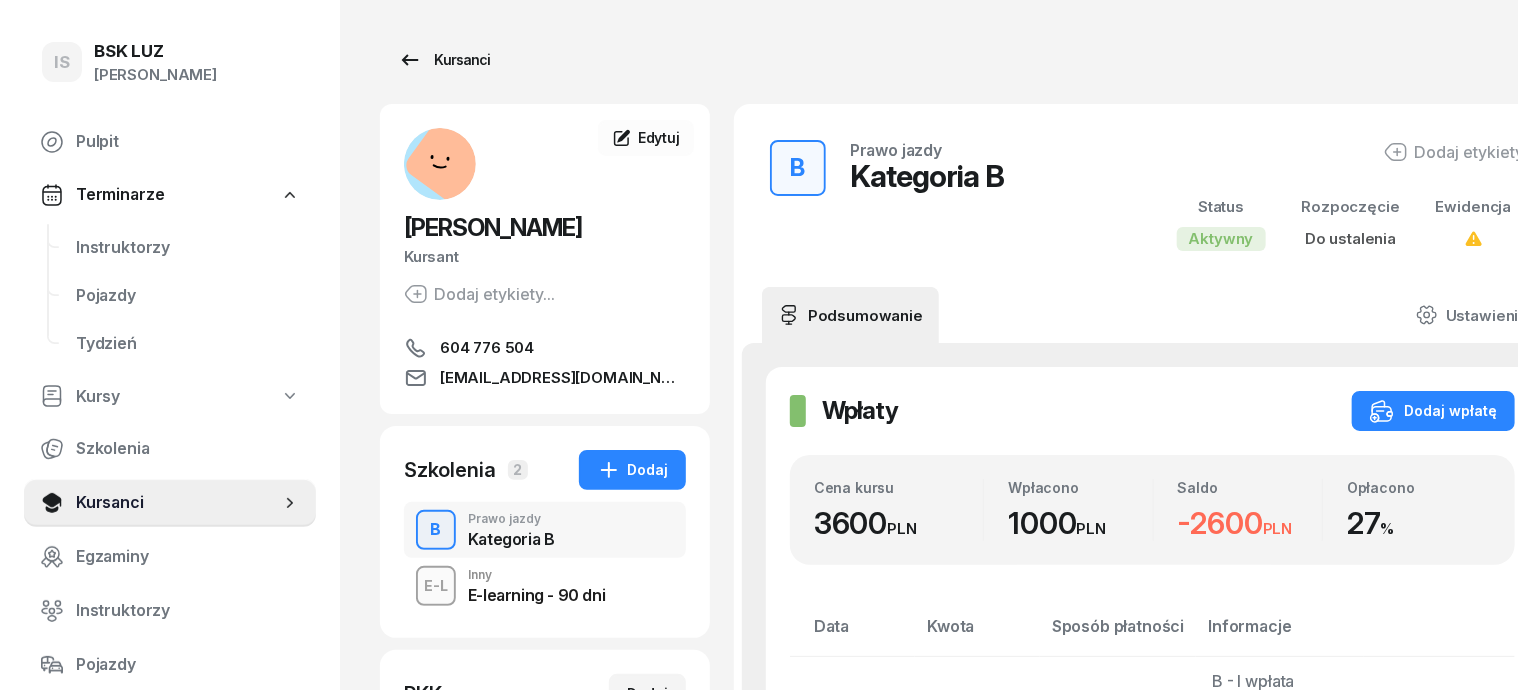 click on "Kursanci" at bounding box center (444, 60) 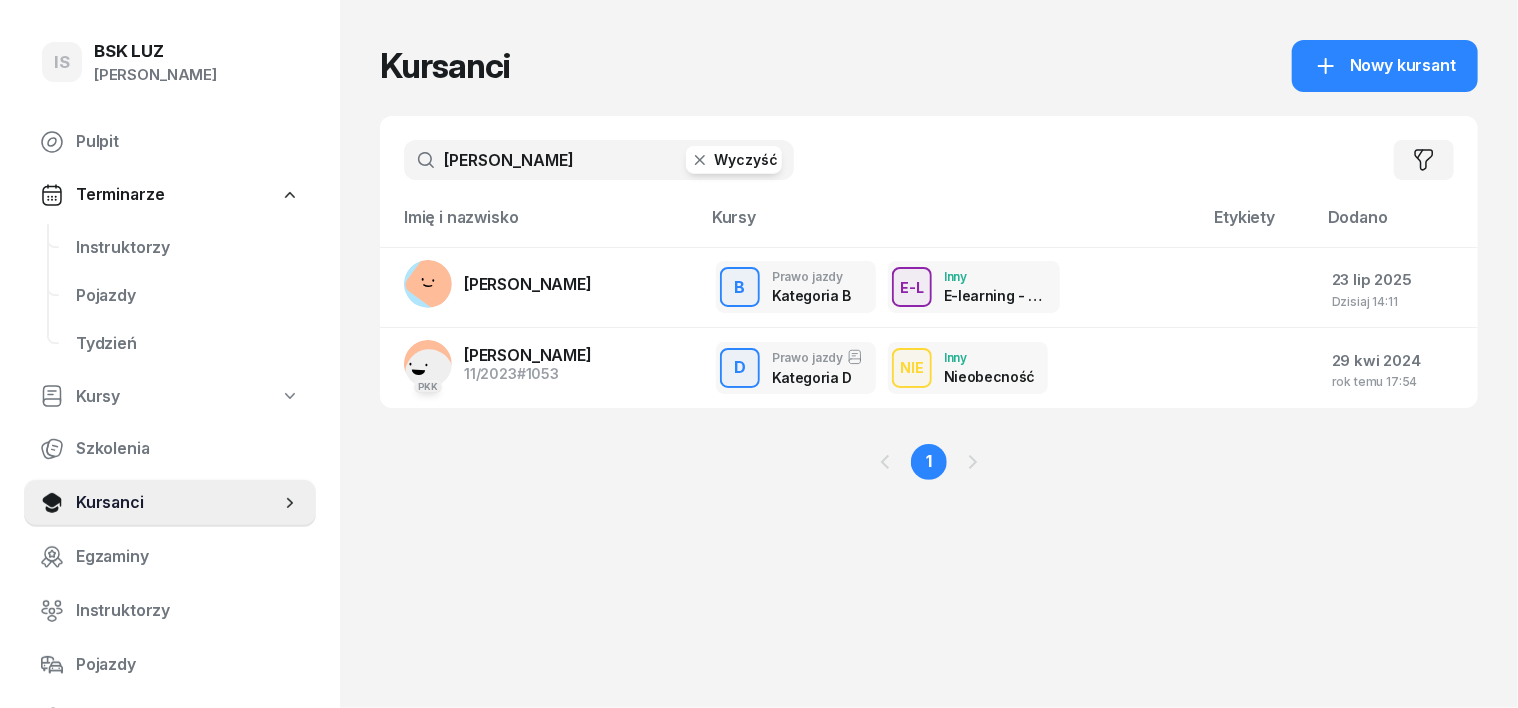 click 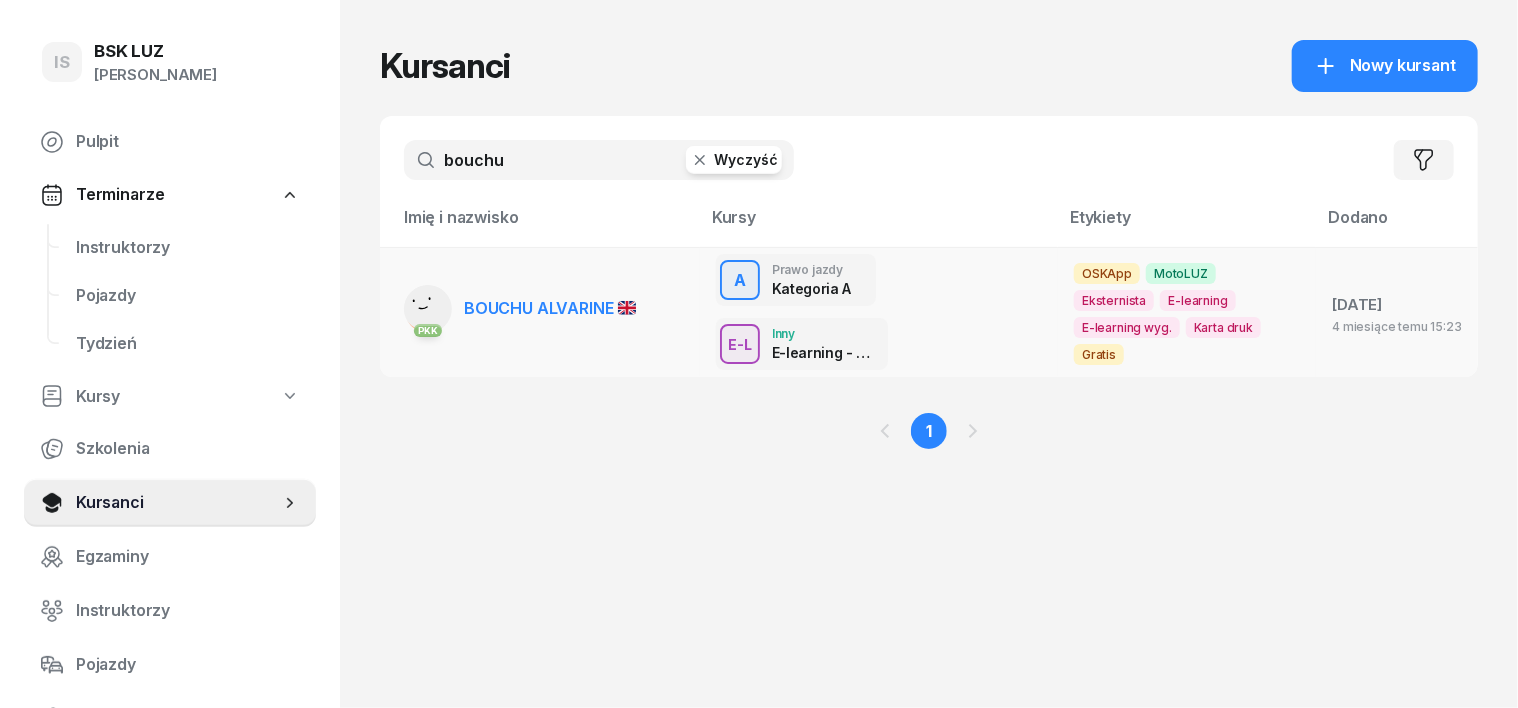 type on "bouchu" 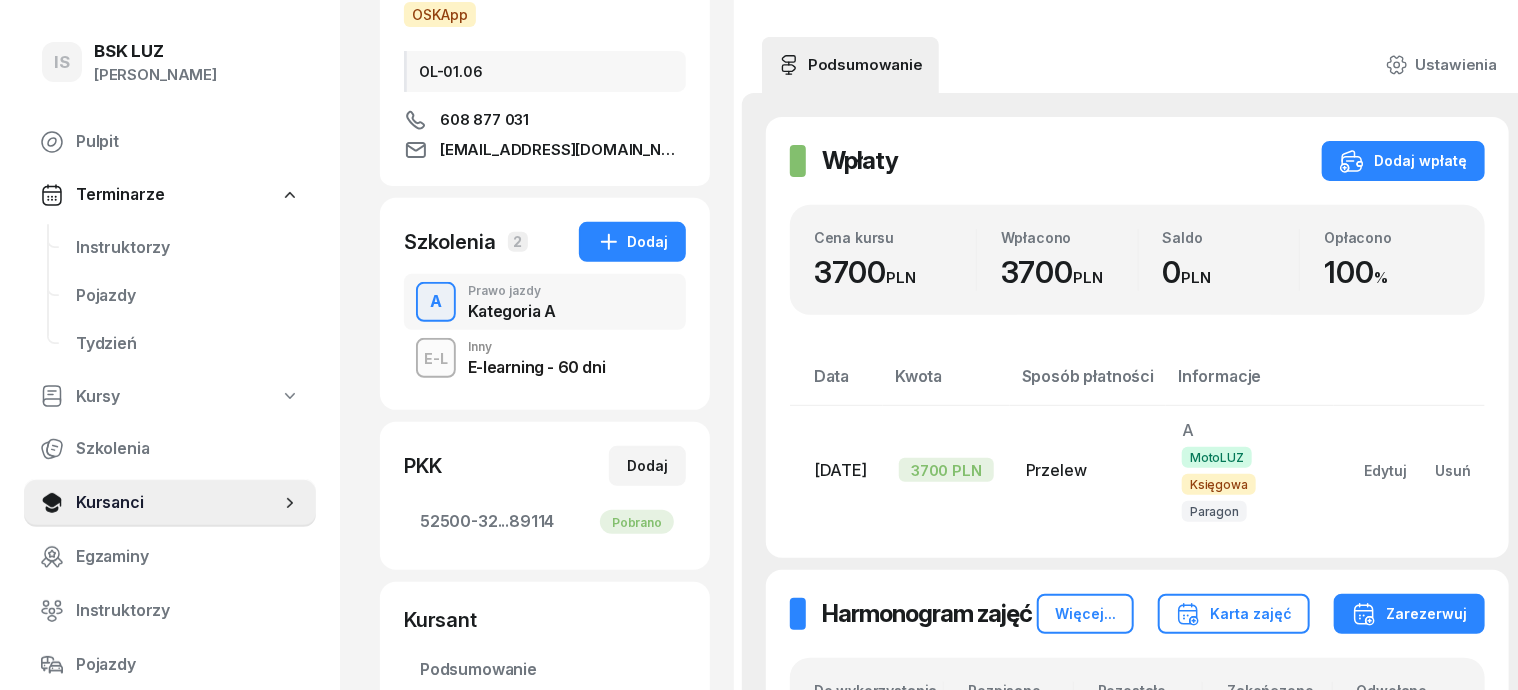 scroll, scrollTop: 250, scrollLeft: 0, axis: vertical 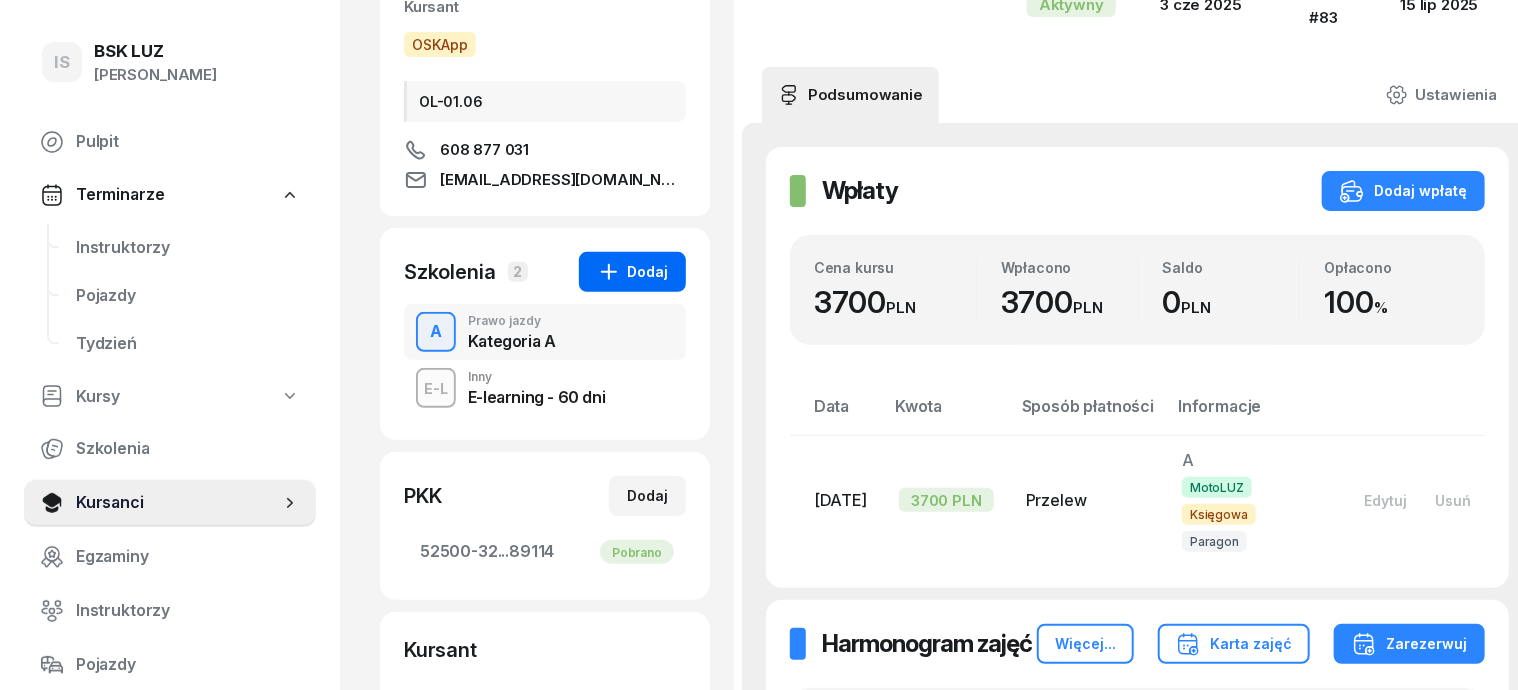 click on "Dodaj" at bounding box center [632, 272] 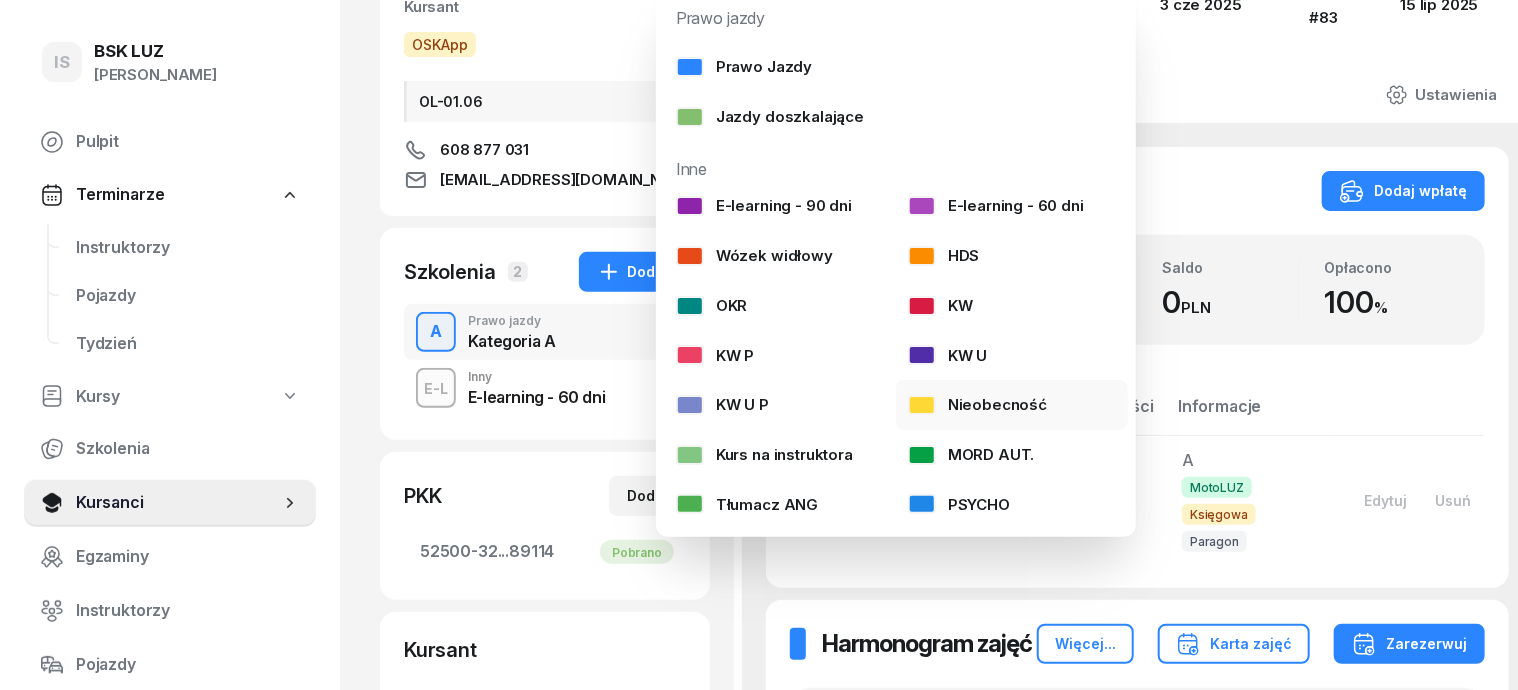 click on "Nieobecność" 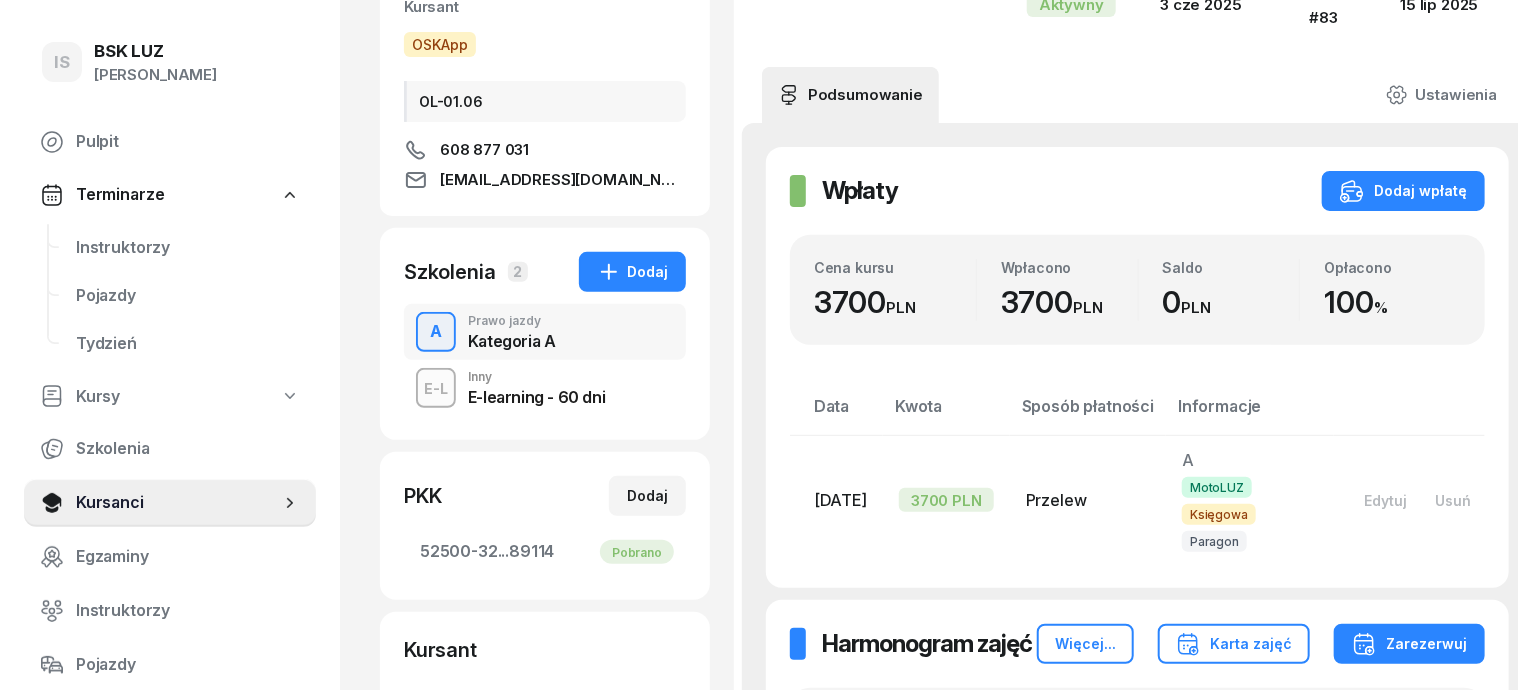 select 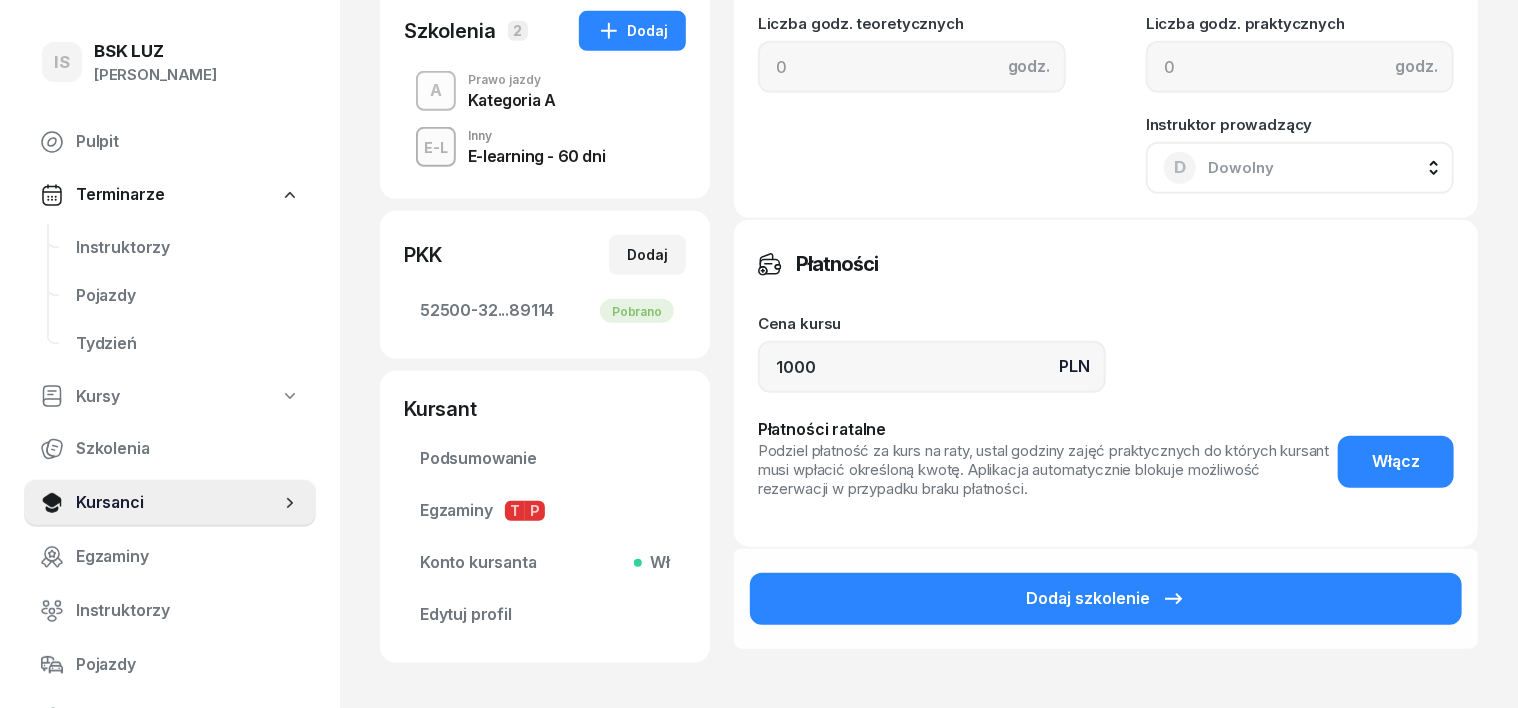 scroll, scrollTop: 500, scrollLeft: 0, axis: vertical 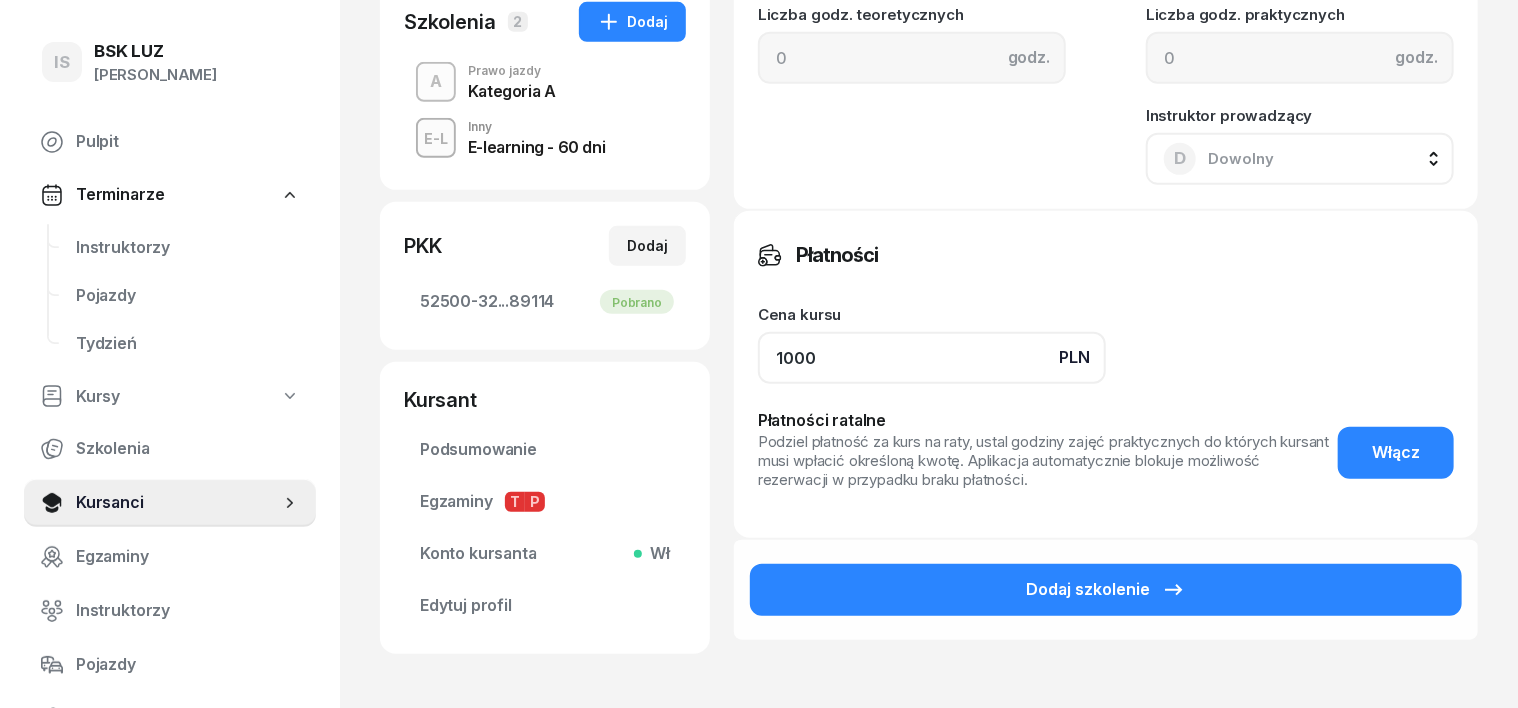 click on "1000" 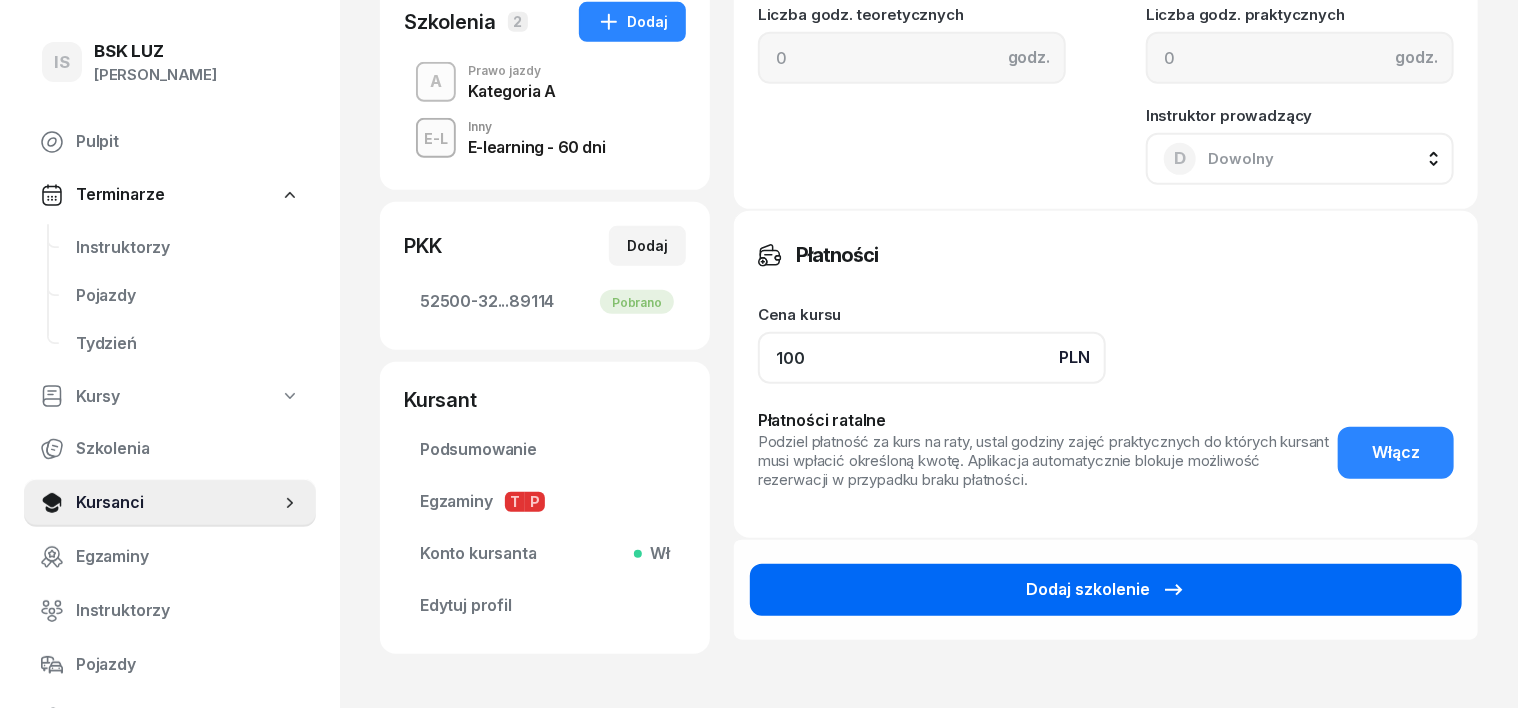 type on "100" 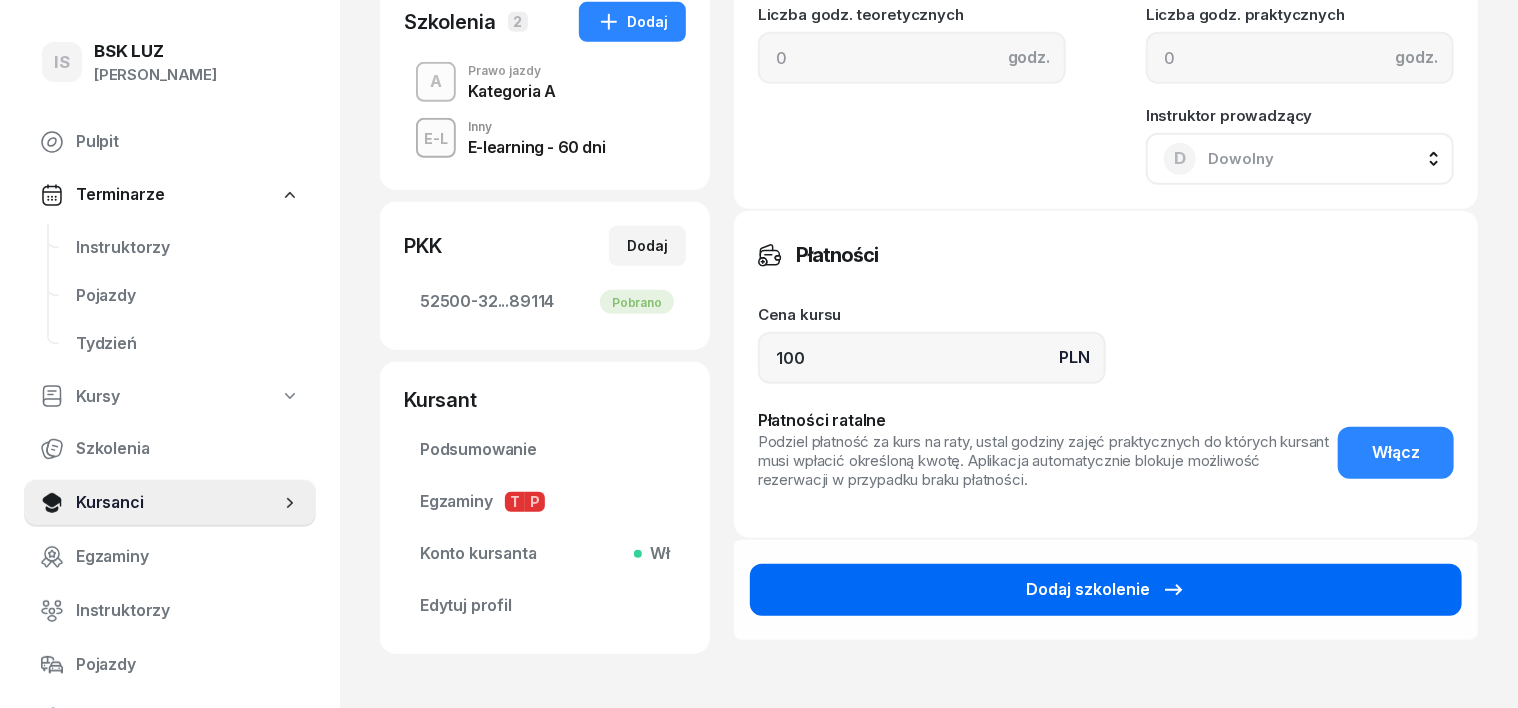 click on "Dodaj szkolenie" at bounding box center (1106, 590) 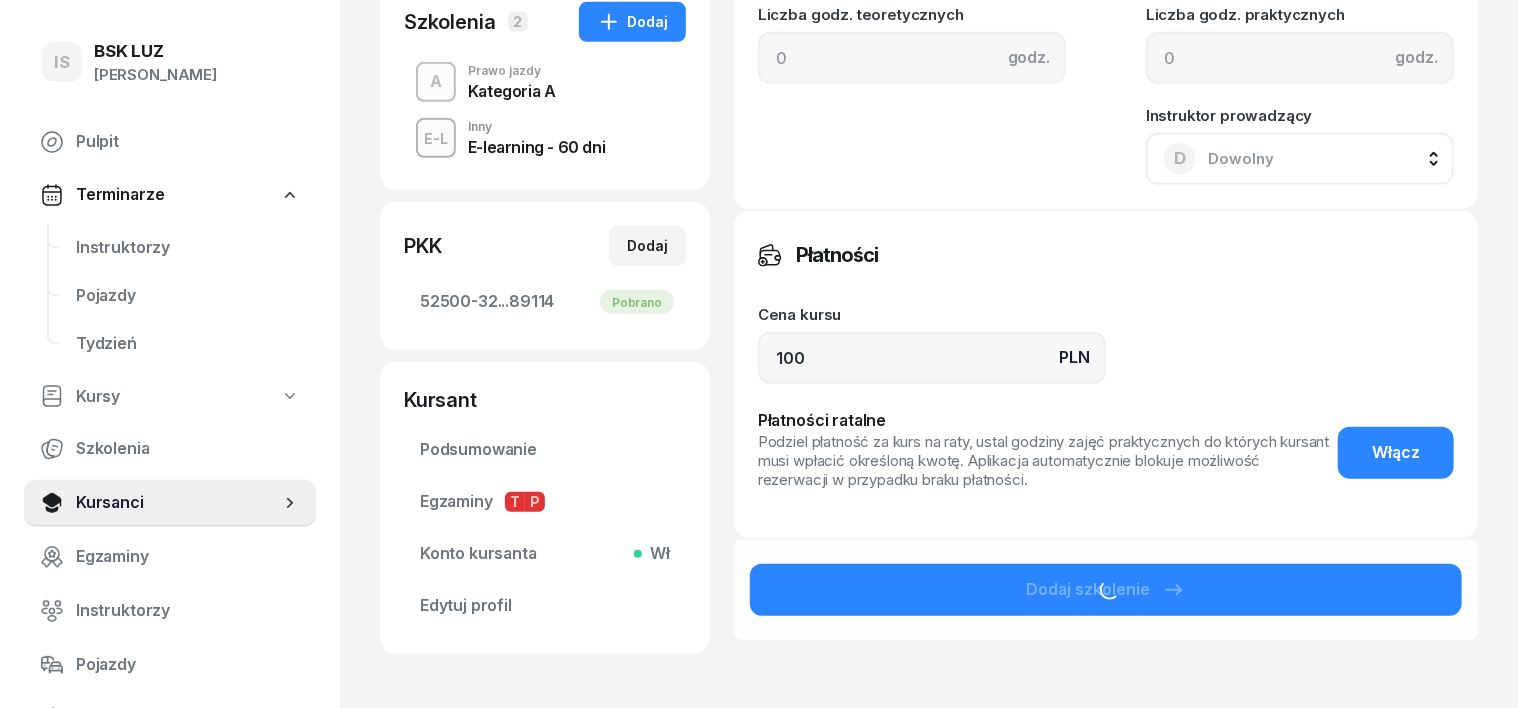 scroll, scrollTop: 0, scrollLeft: 0, axis: both 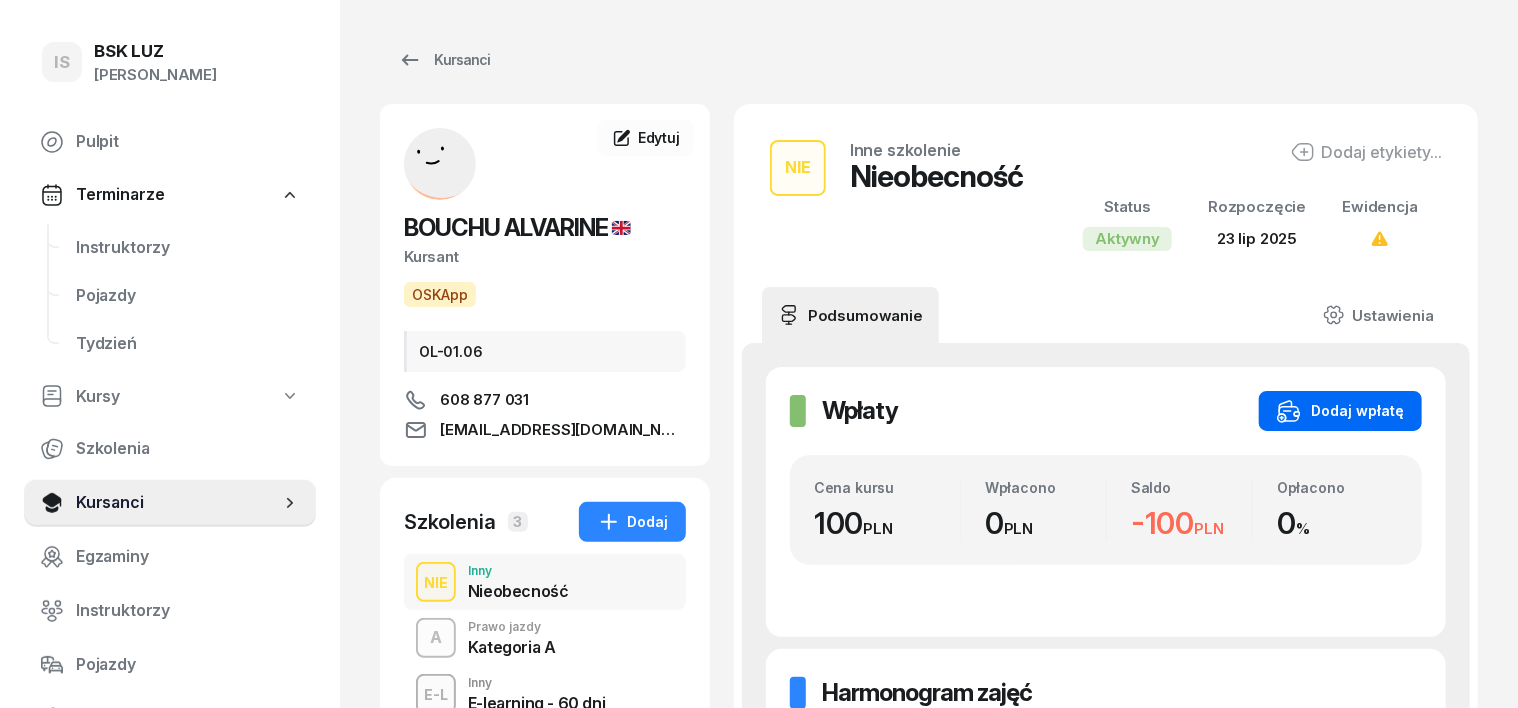 click on "Dodaj wpłatę" at bounding box center (1340, 411) 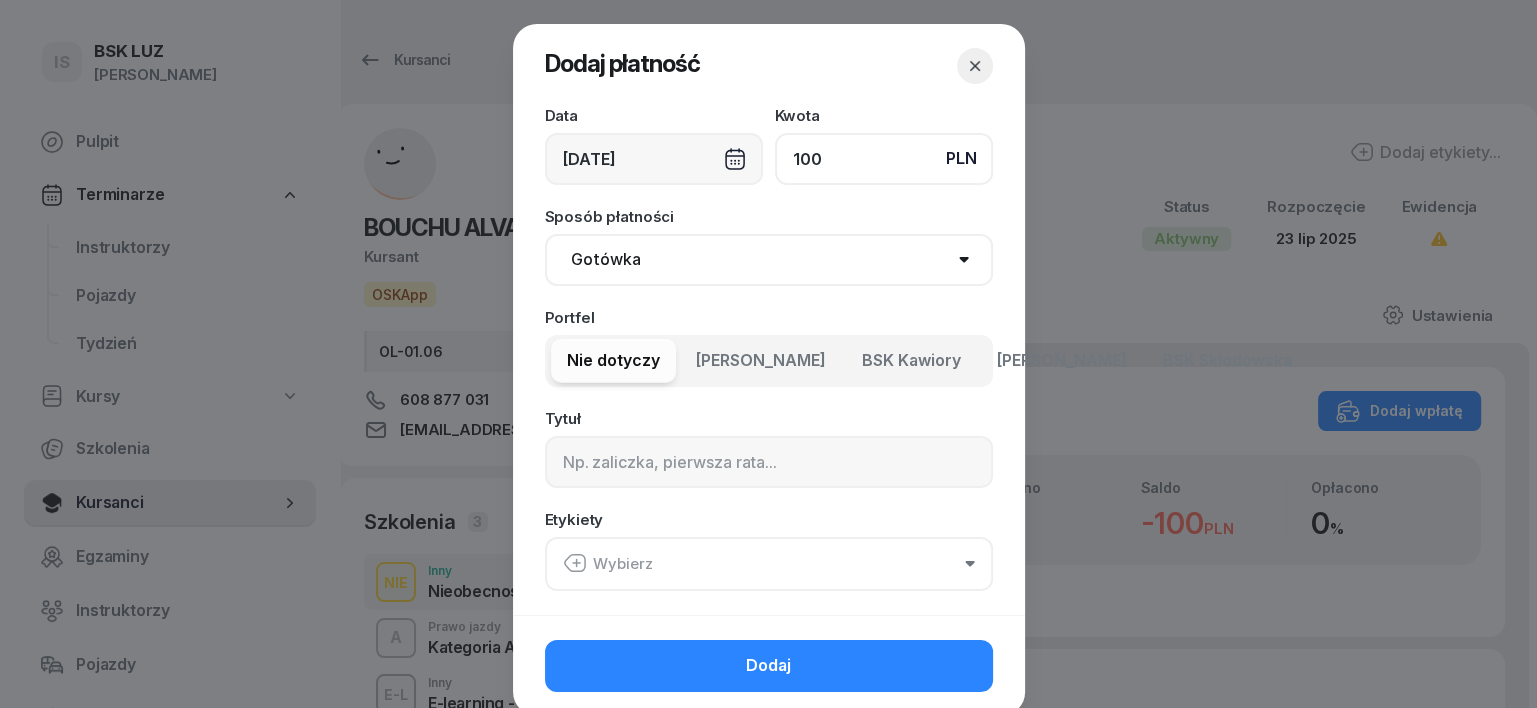 type on "100" 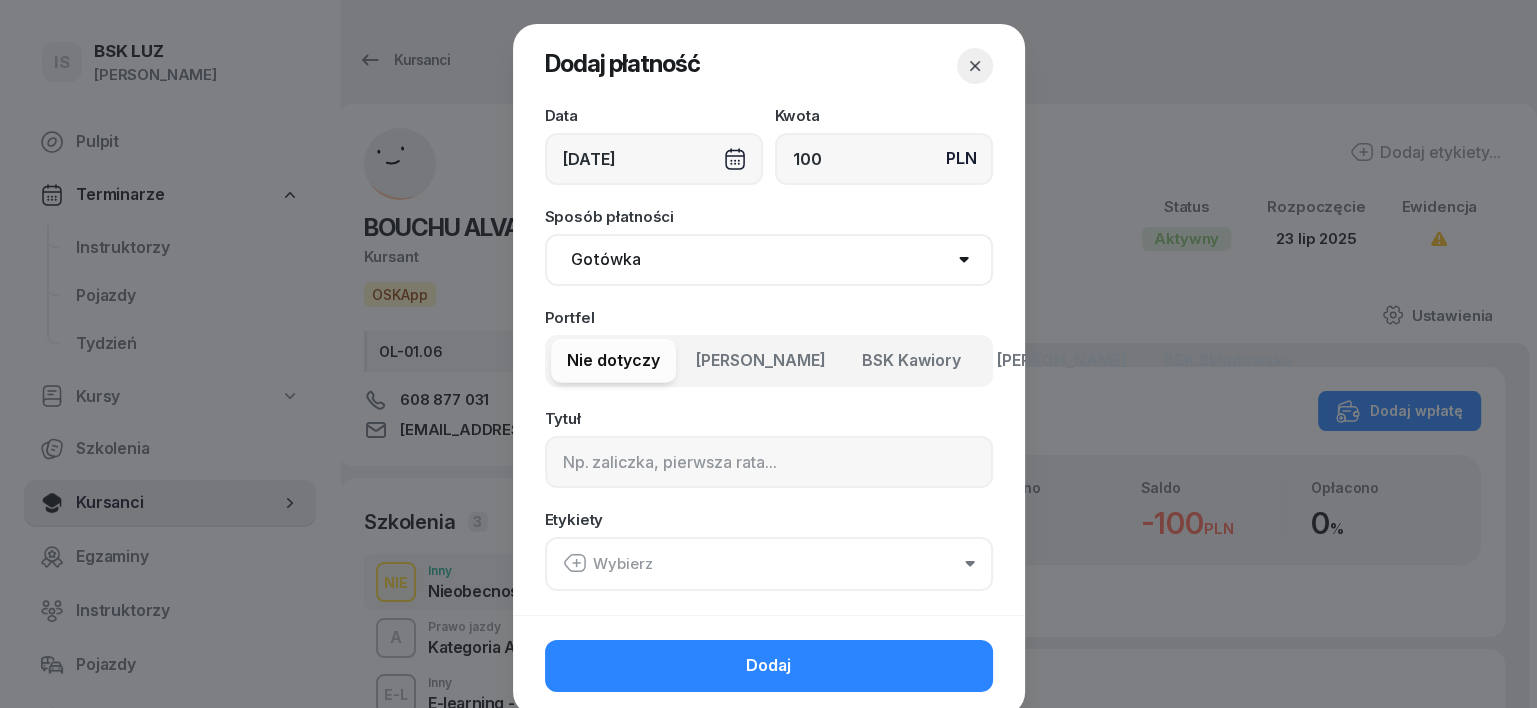 click on "Gotówka Karta Przelew Płatności online BLIK" at bounding box center [769, 260] 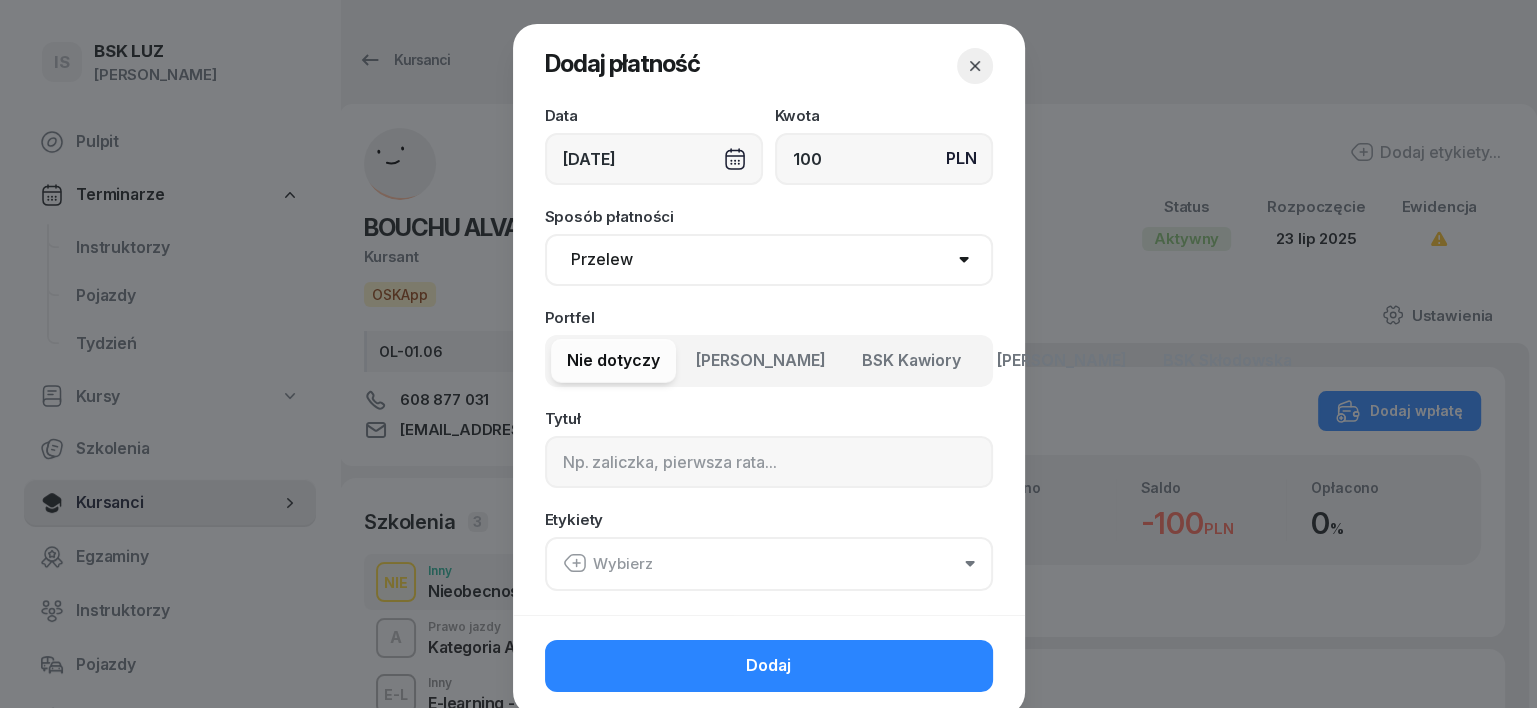 click on "Gotówka Karta Przelew Płatności online BLIK" at bounding box center (769, 260) 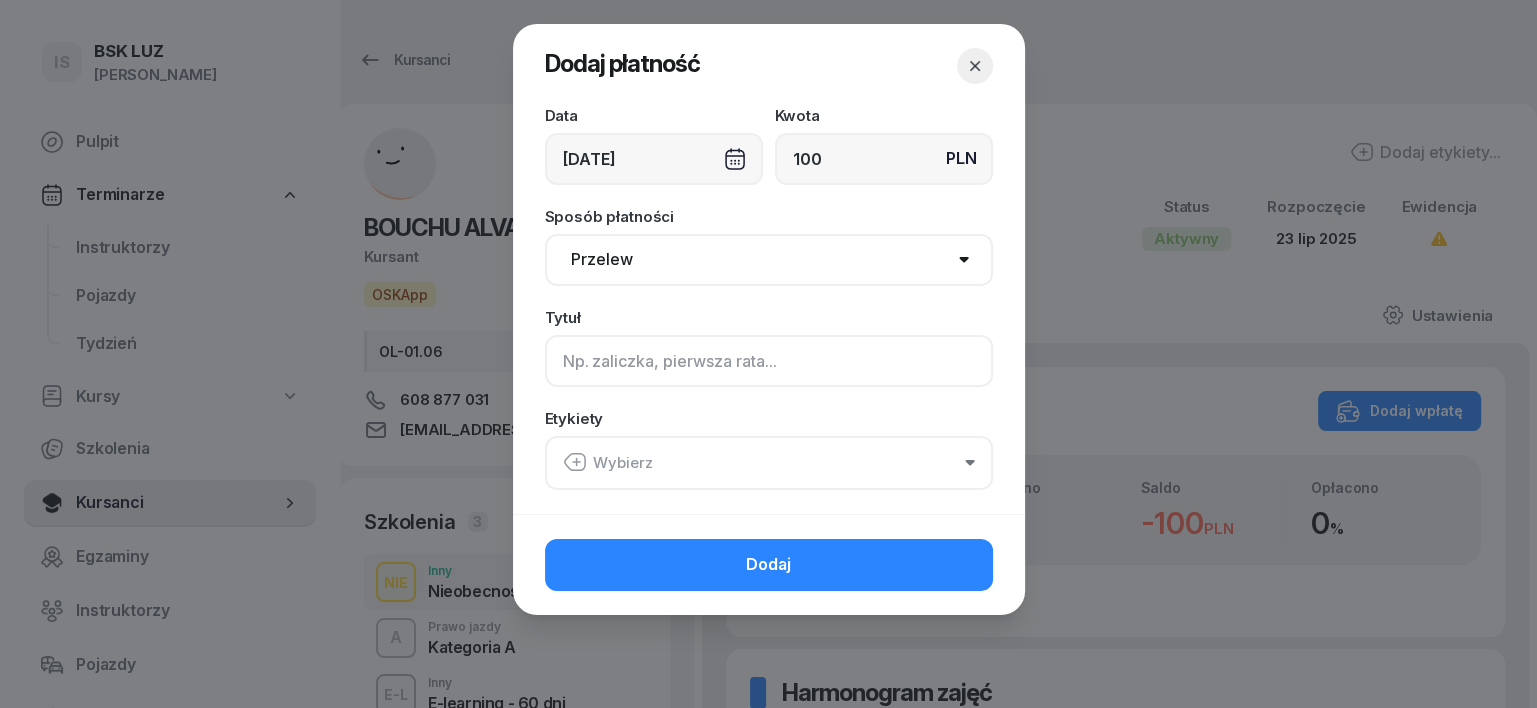 drag, startPoint x: 570, startPoint y: 355, endPoint x: 625, endPoint y: 360, distance: 55.226807 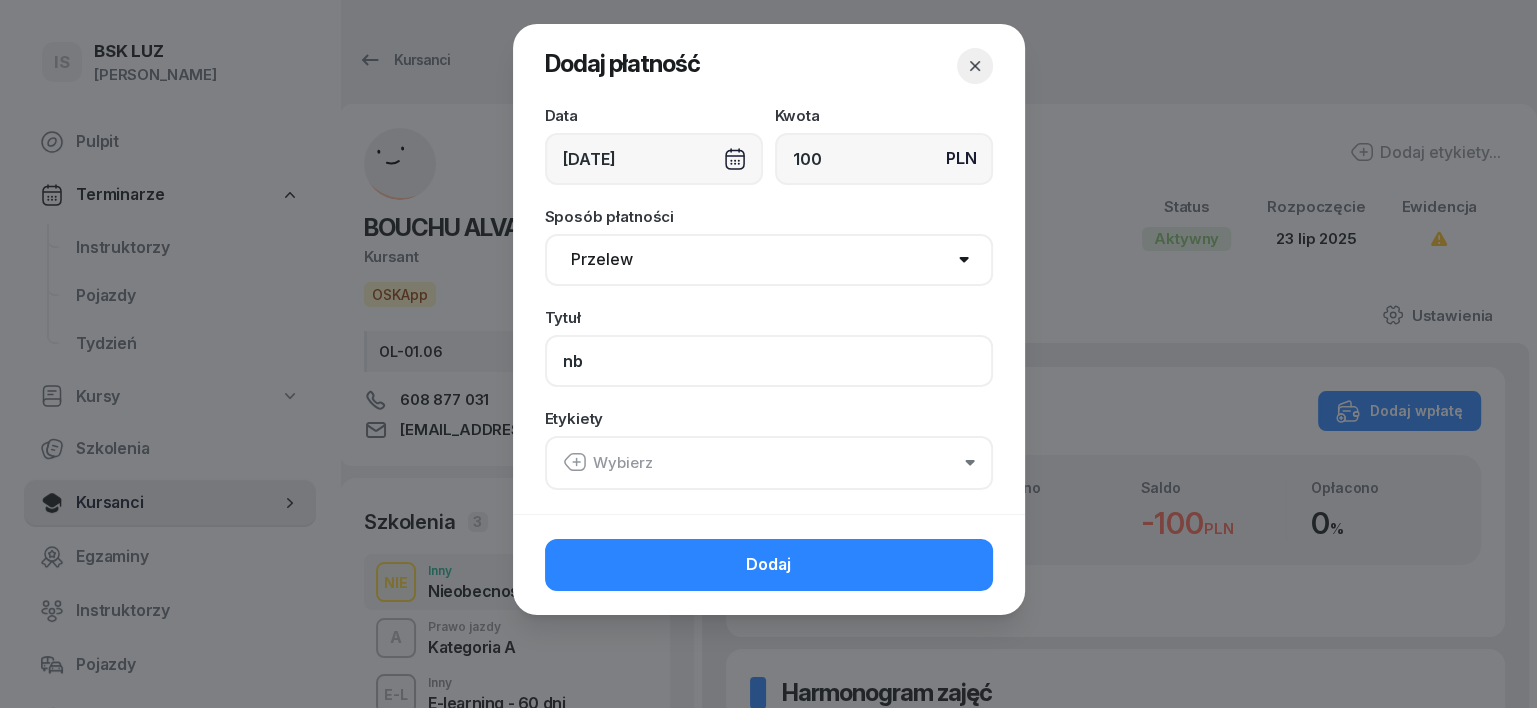 type on "n" 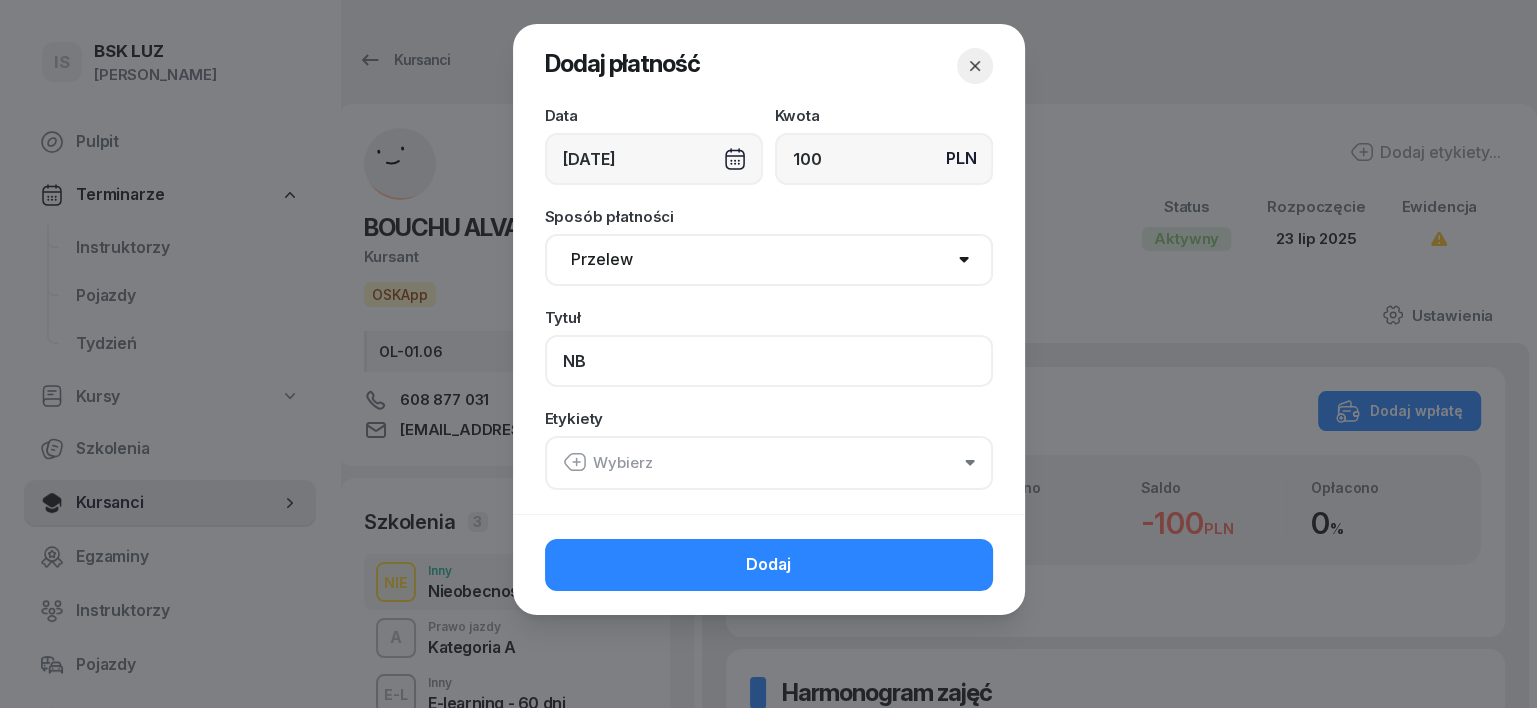 type on "NB" 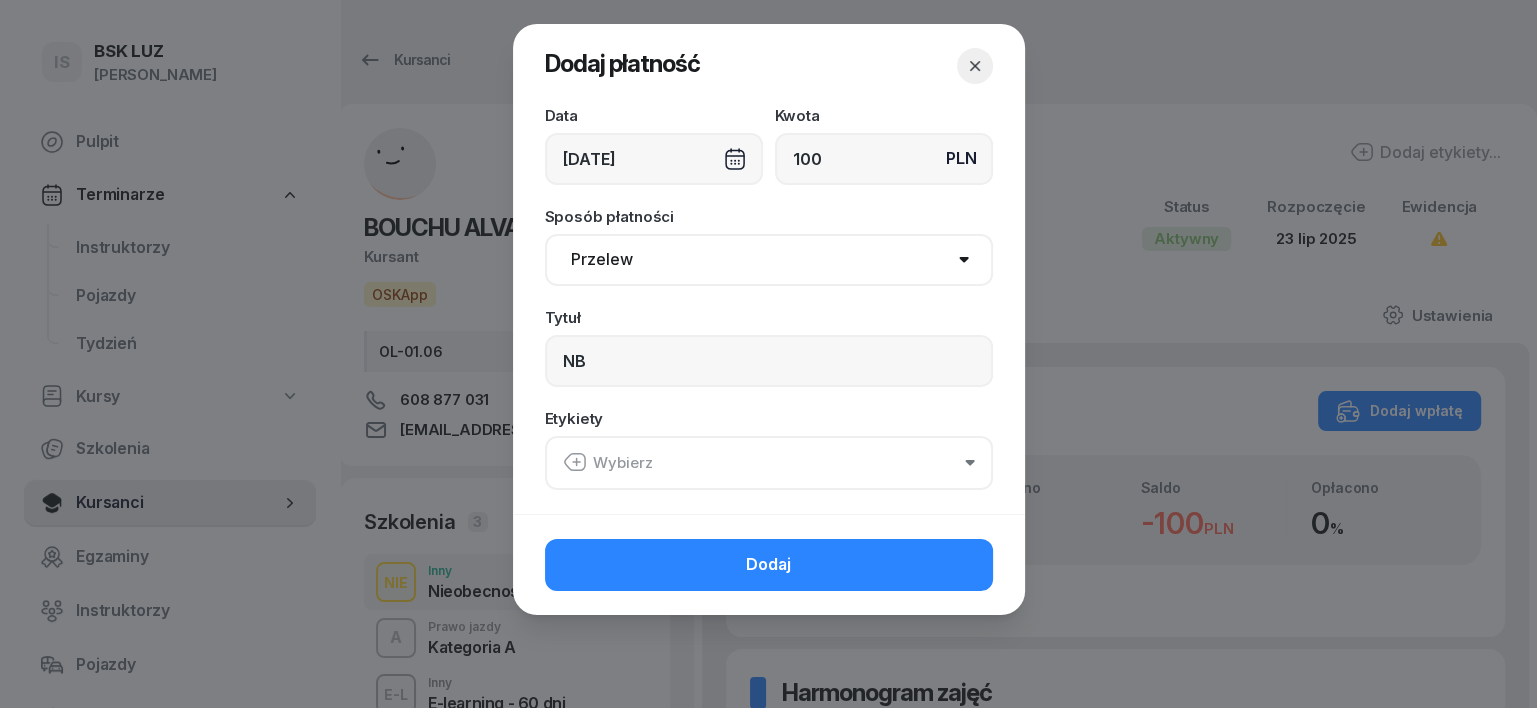 click 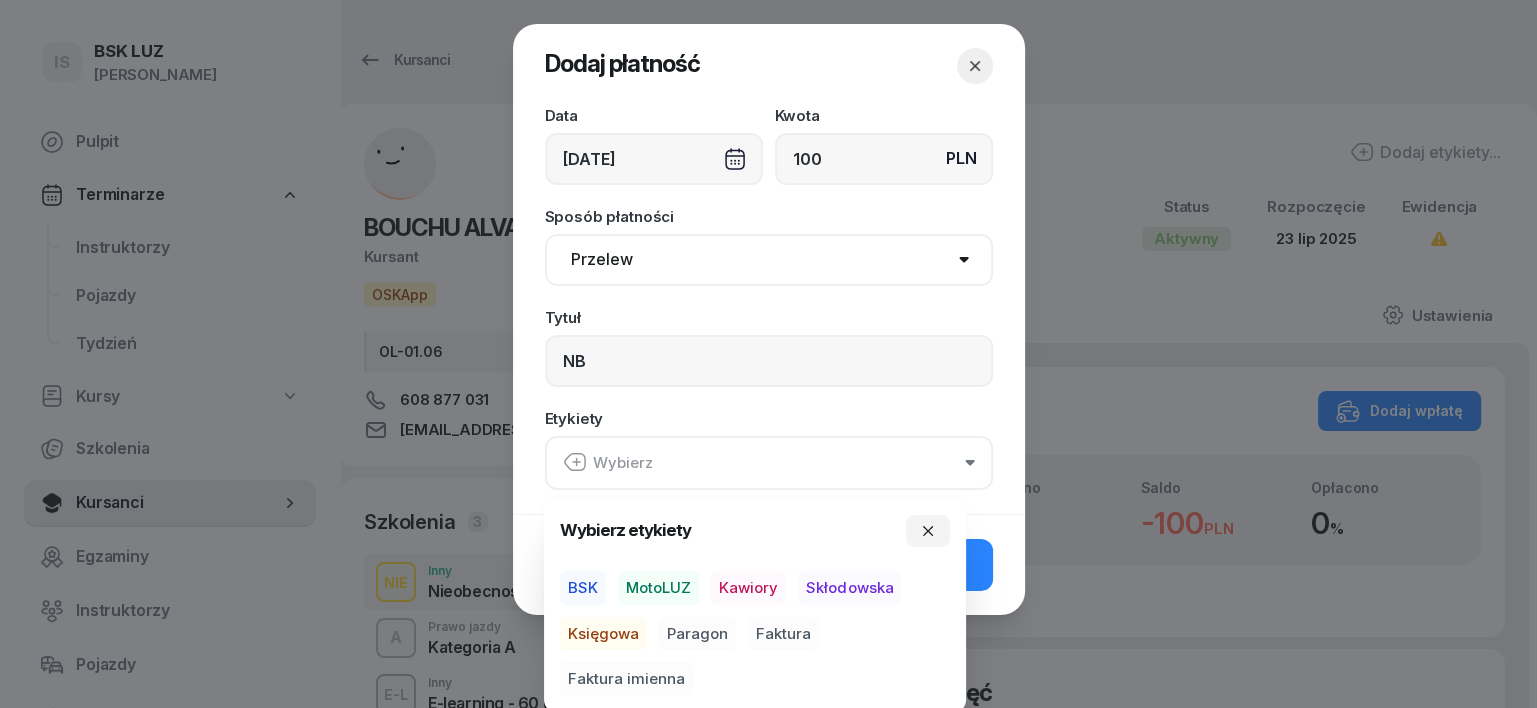 click on "BSK" at bounding box center (583, 588) 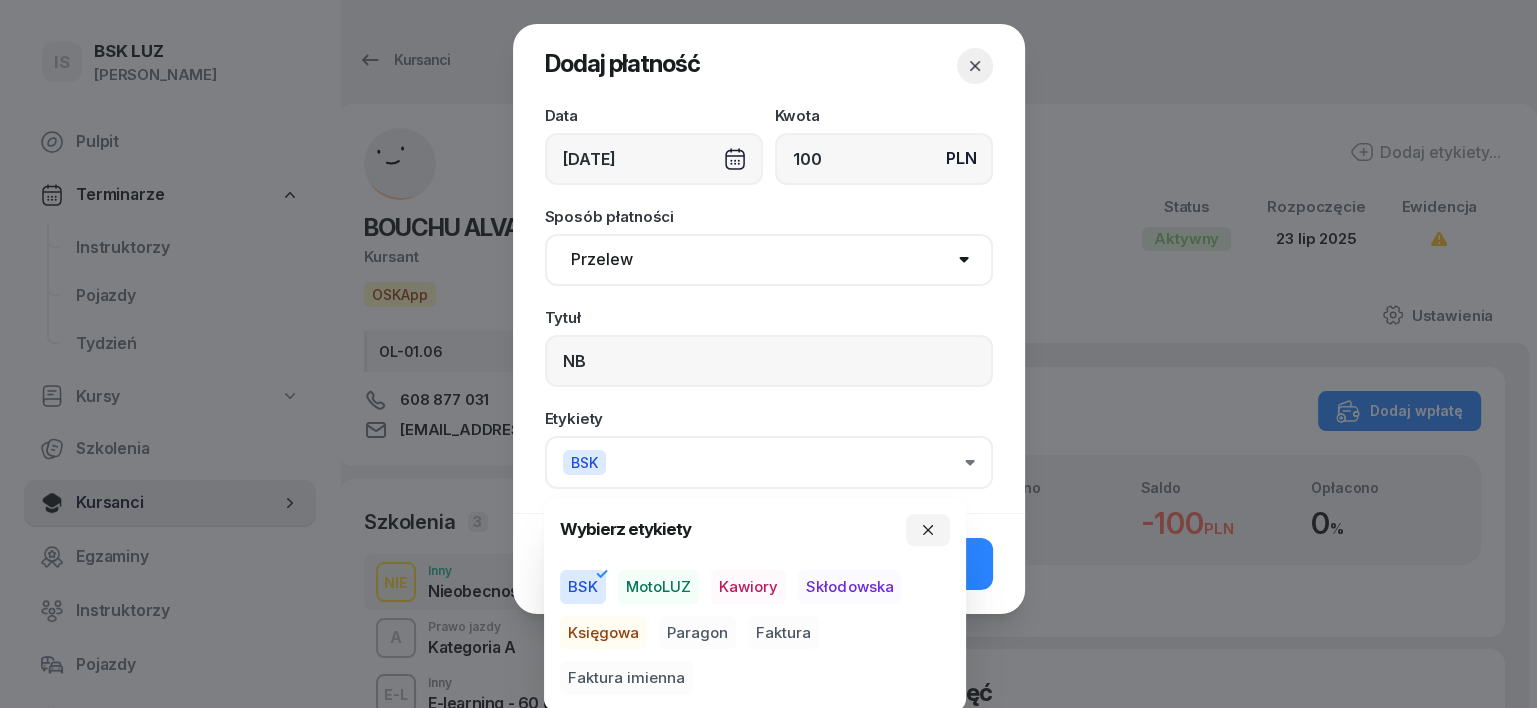 drag, startPoint x: 608, startPoint y: 628, endPoint x: 640, endPoint y: 639, distance: 33.83785 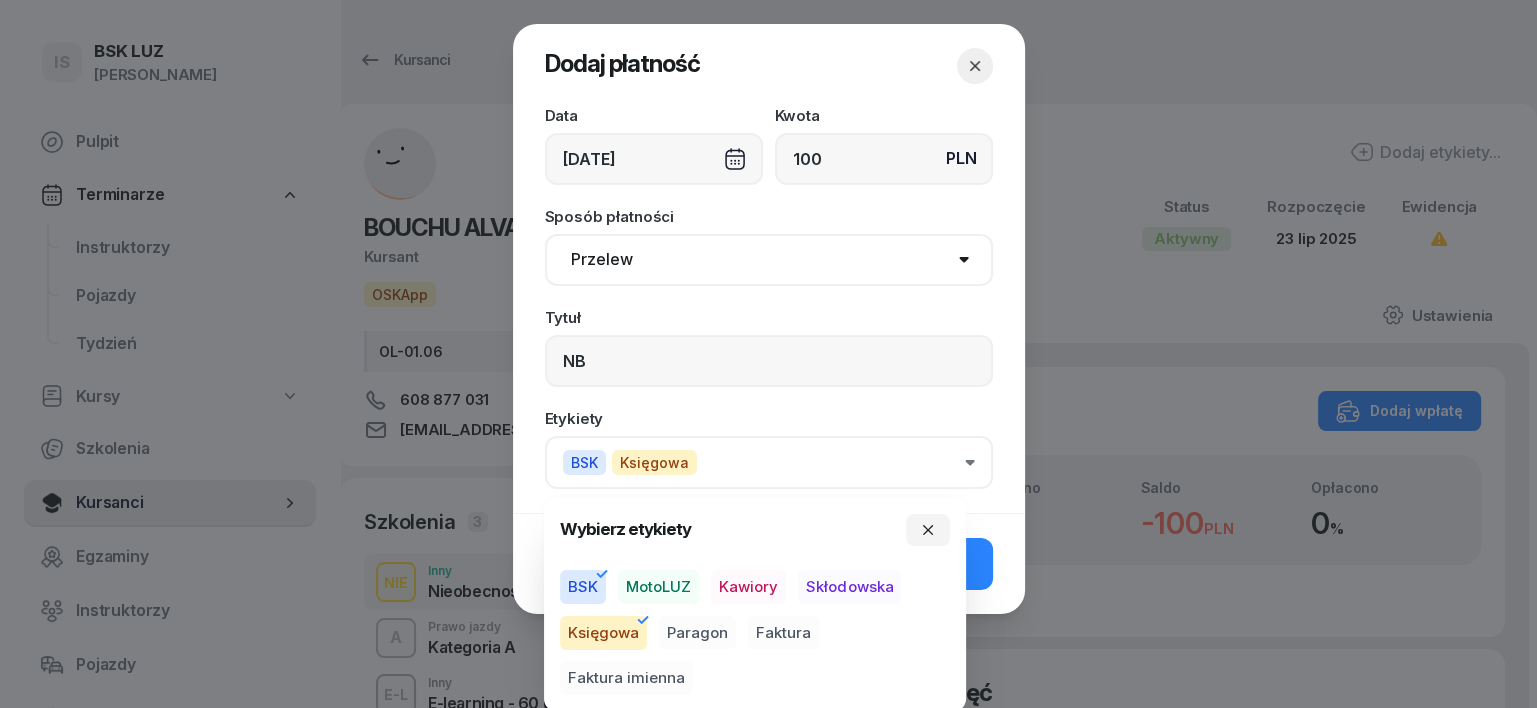 click on "Paragon" at bounding box center [697, 633] 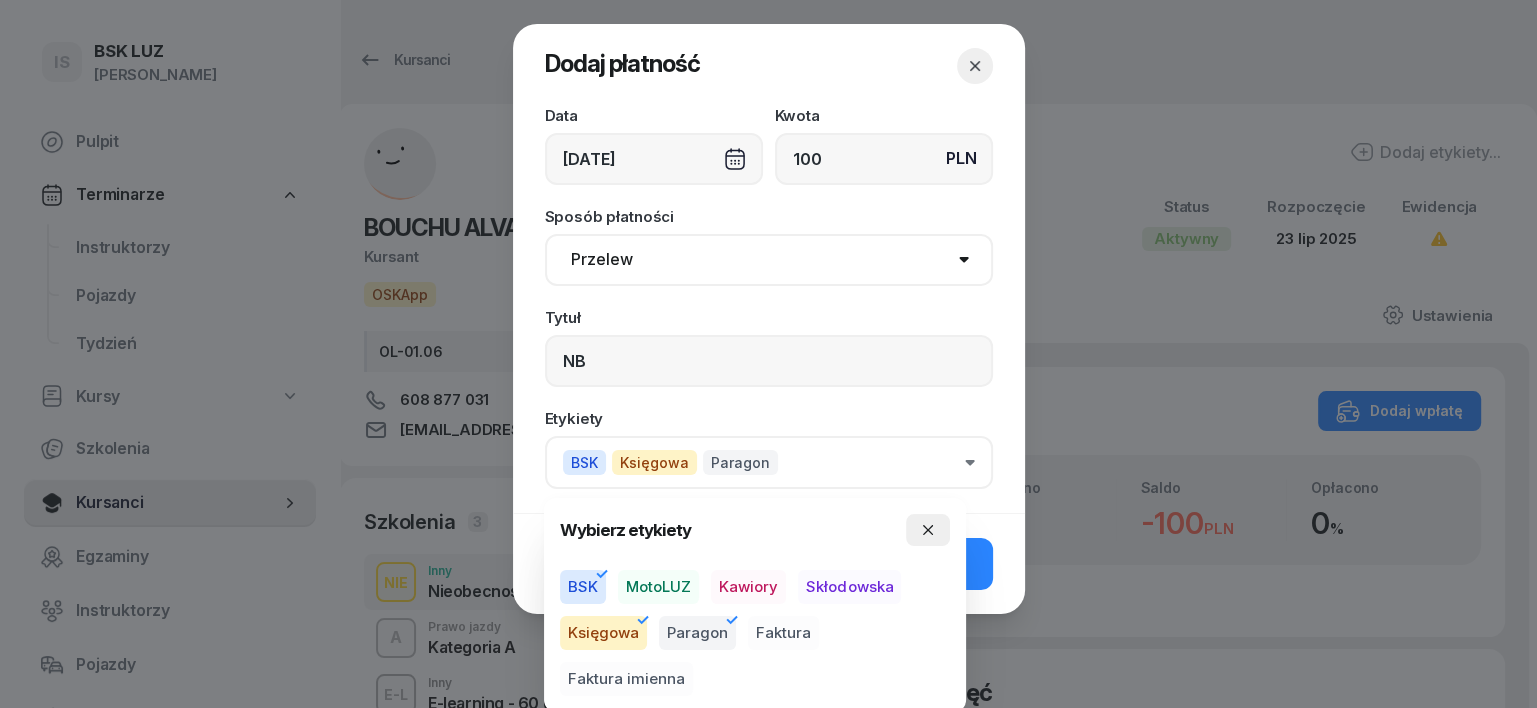 drag, startPoint x: 915, startPoint y: 532, endPoint x: 948, endPoint y: 548, distance: 36.67424 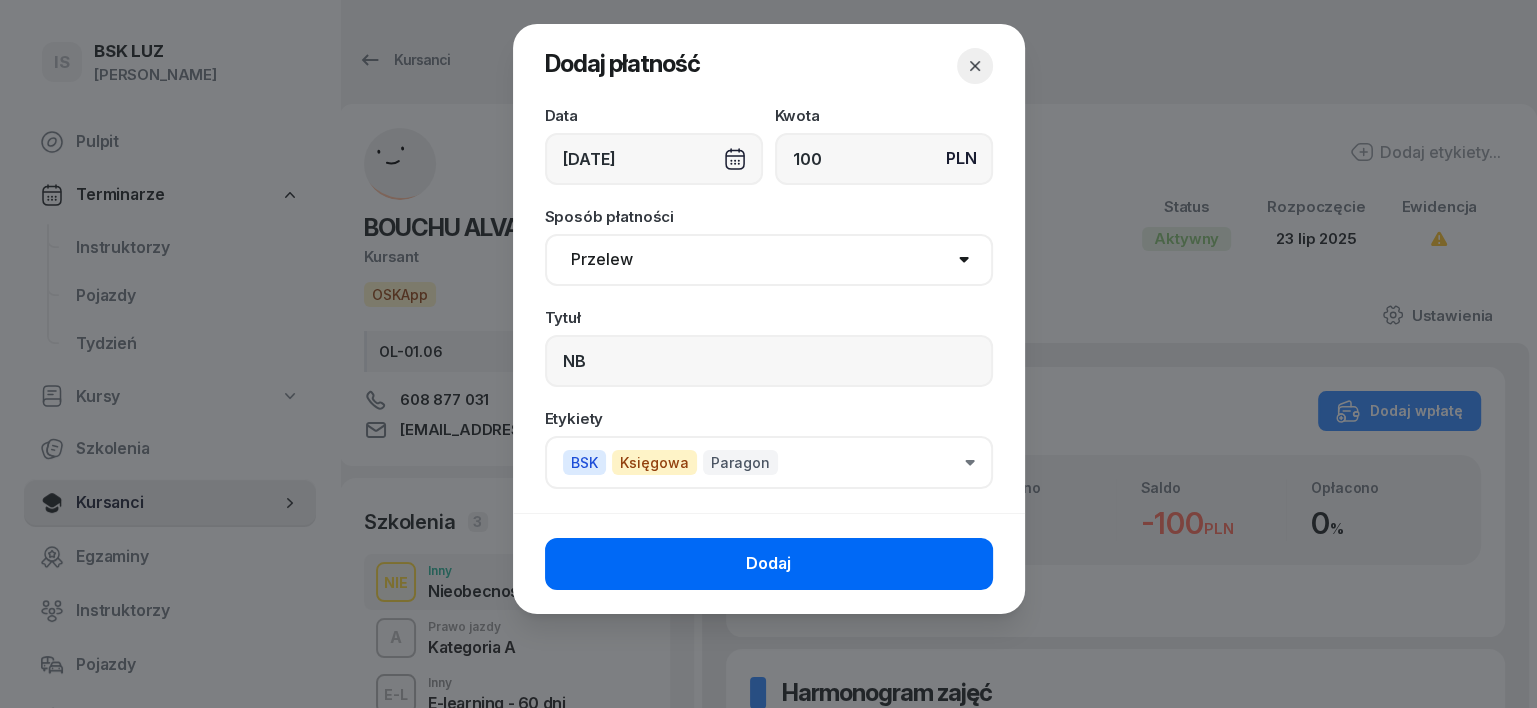 click on "Dodaj" 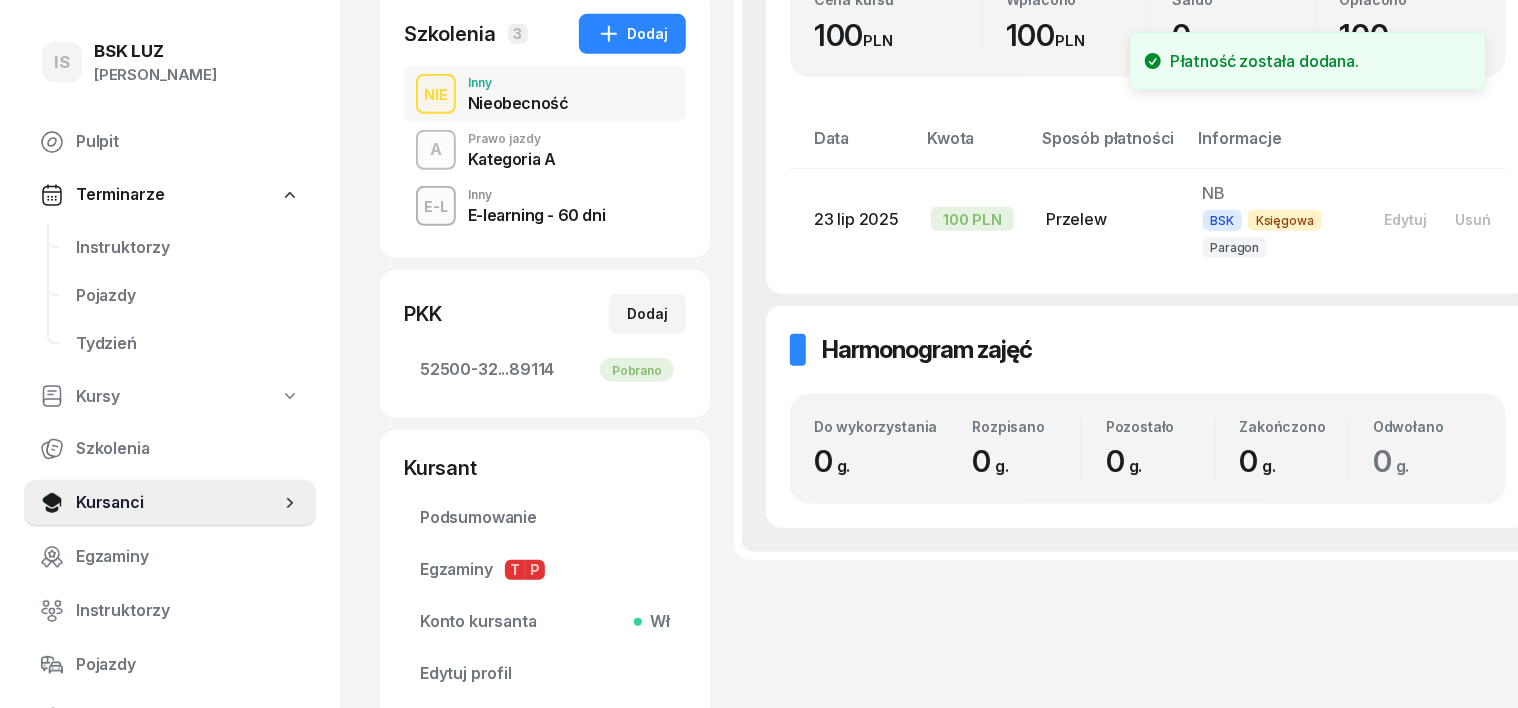 scroll, scrollTop: 500, scrollLeft: 0, axis: vertical 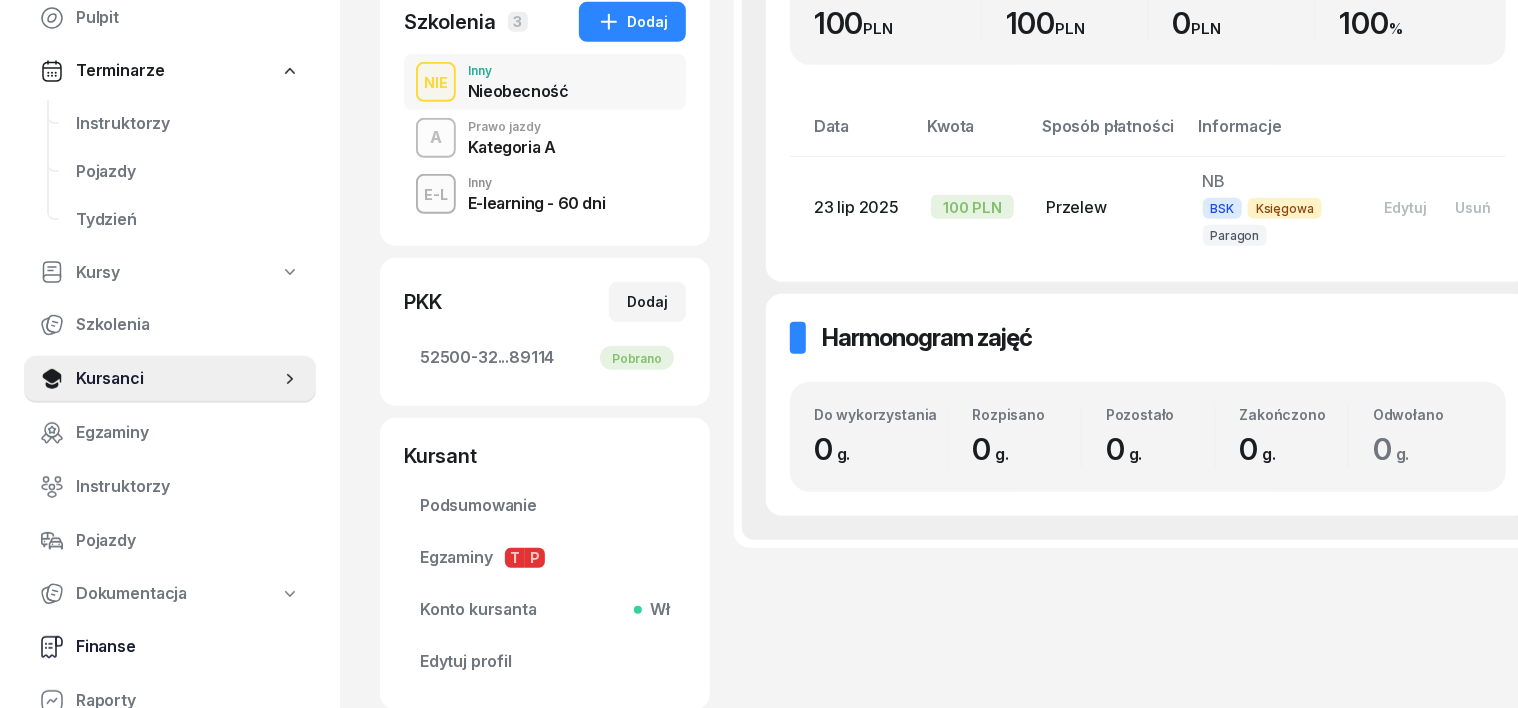 click on "Finanse" at bounding box center [188, 647] 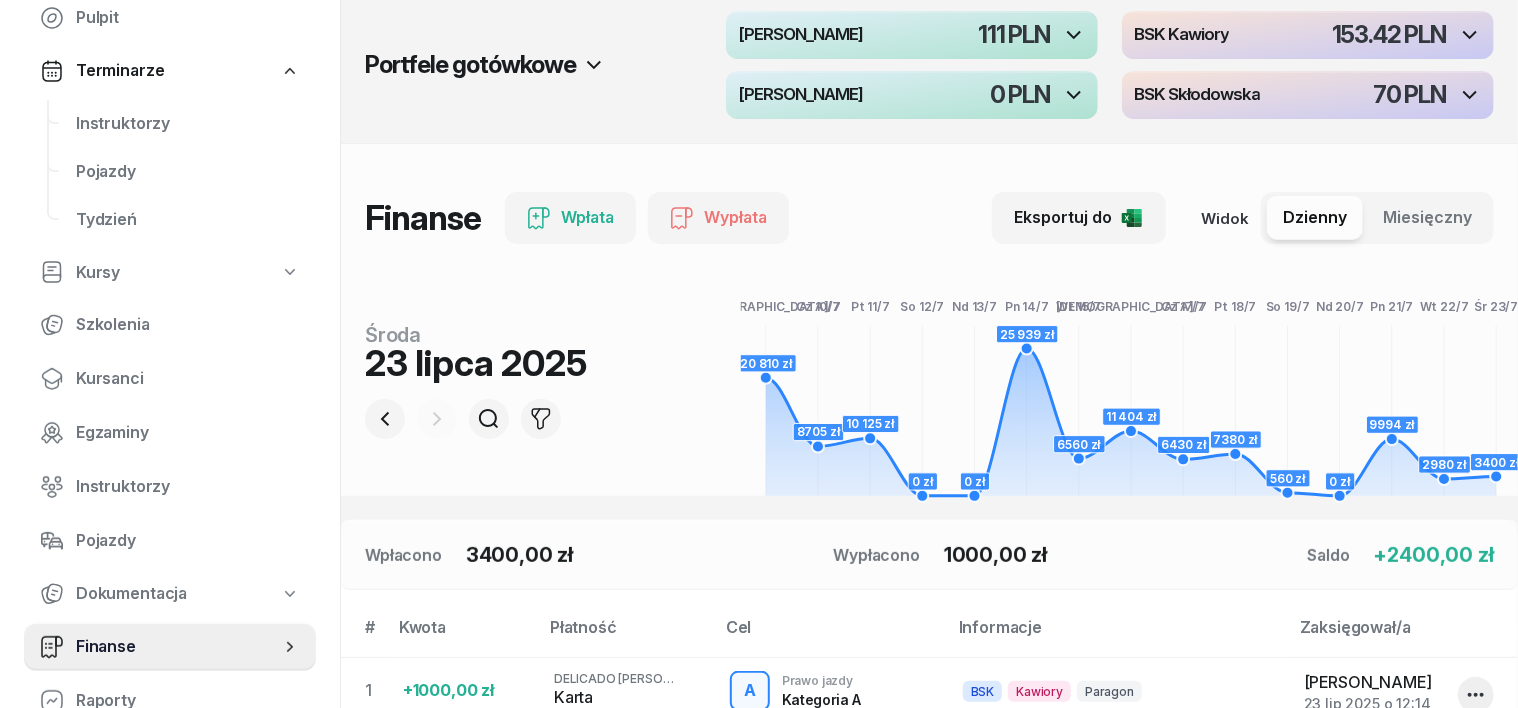 scroll, scrollTop: 0, scrollLeft: 0, axis: both 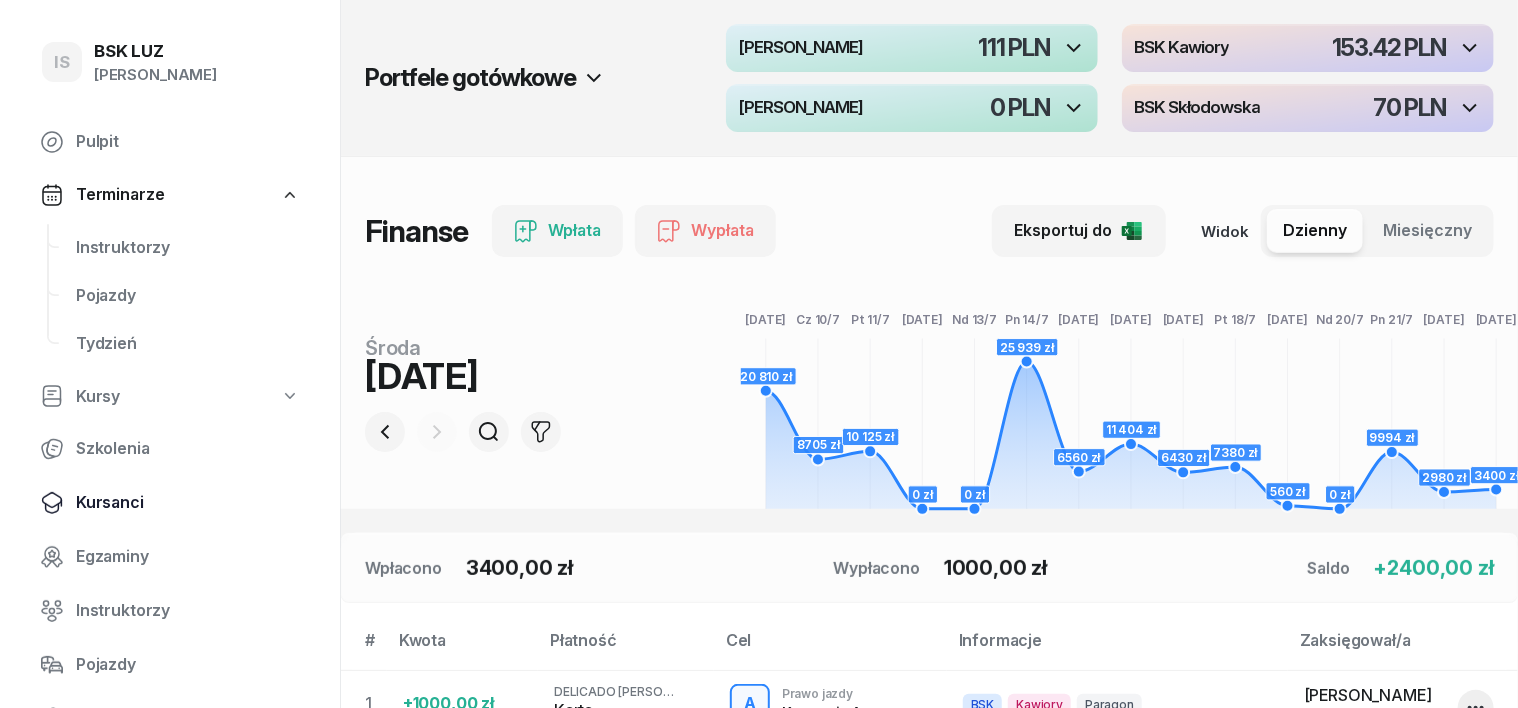 click on "Kursanci" at bounding box center (188, 503) 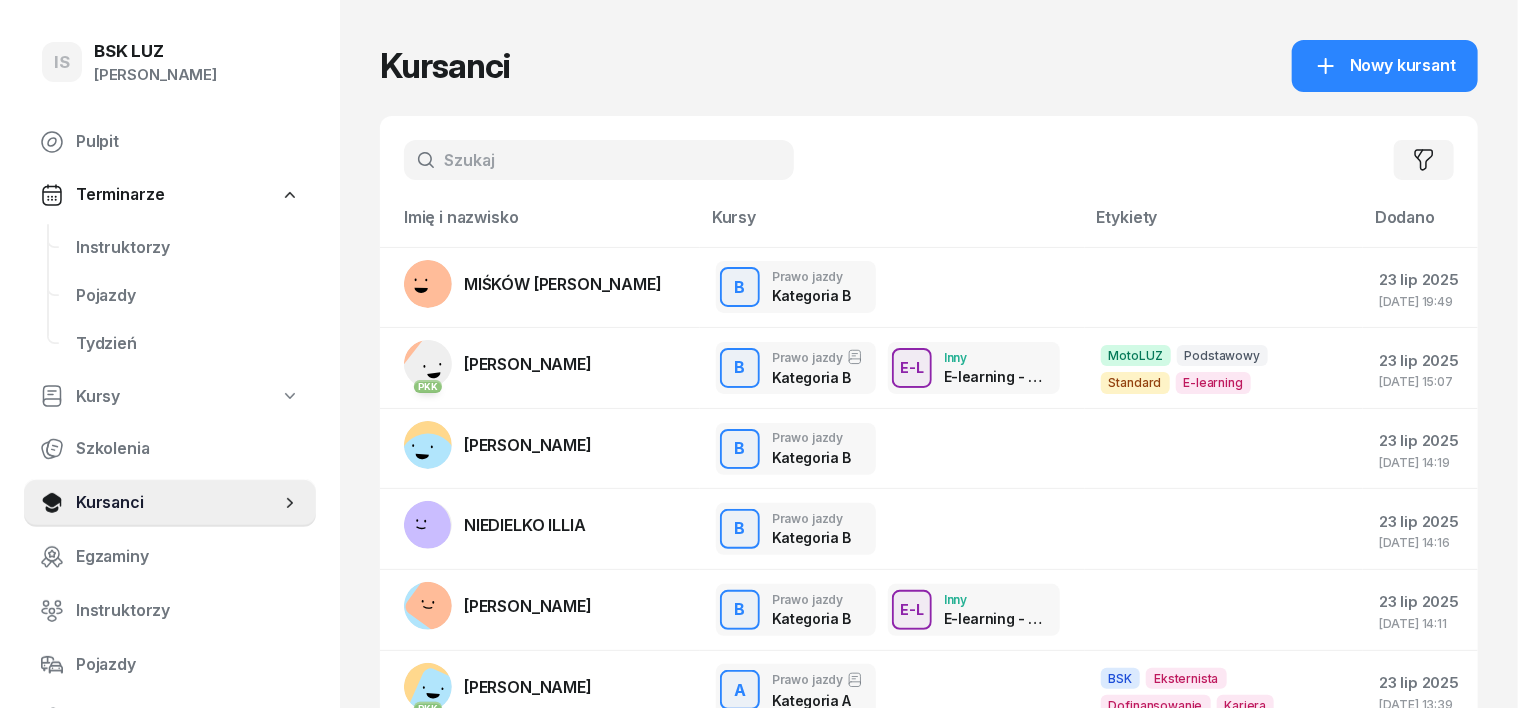 click at bounding box center (599, 160) 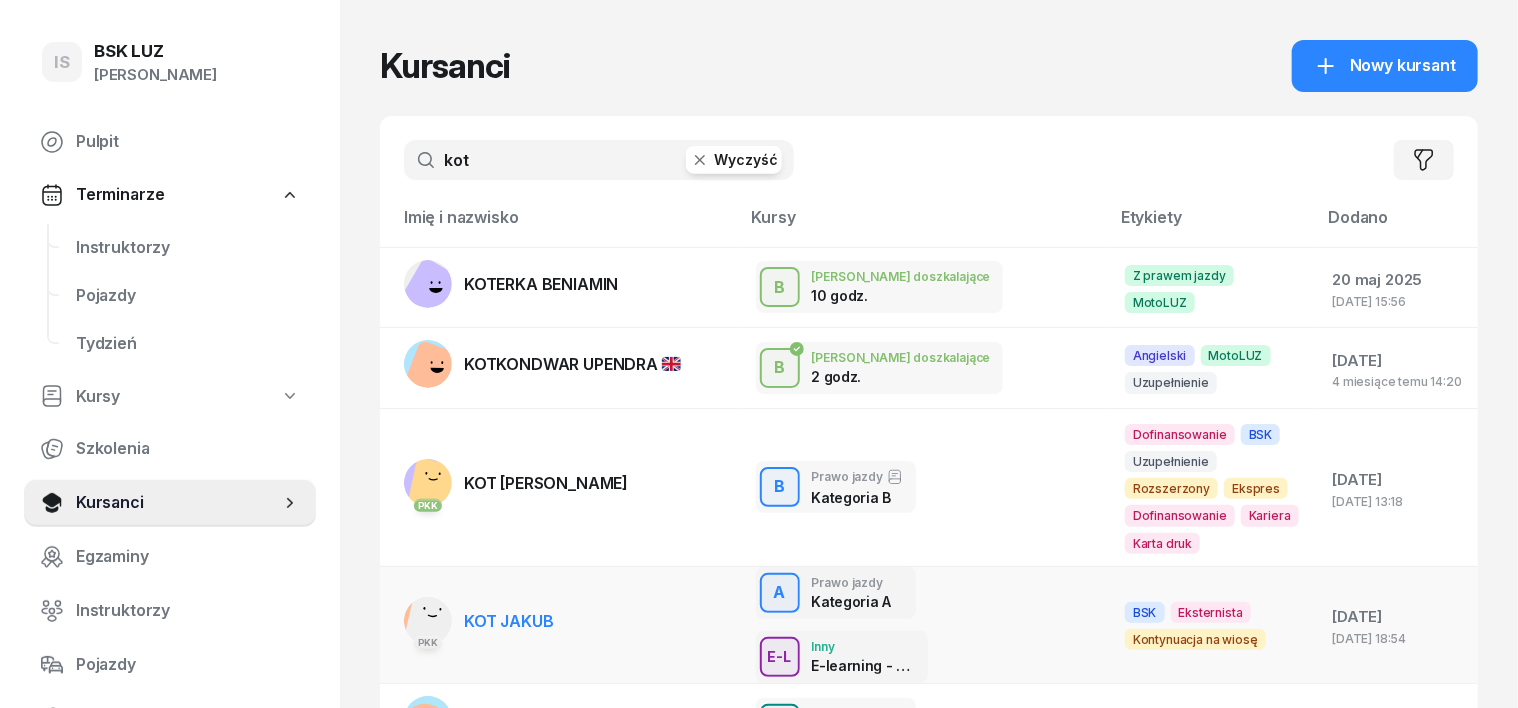 type on "kot" 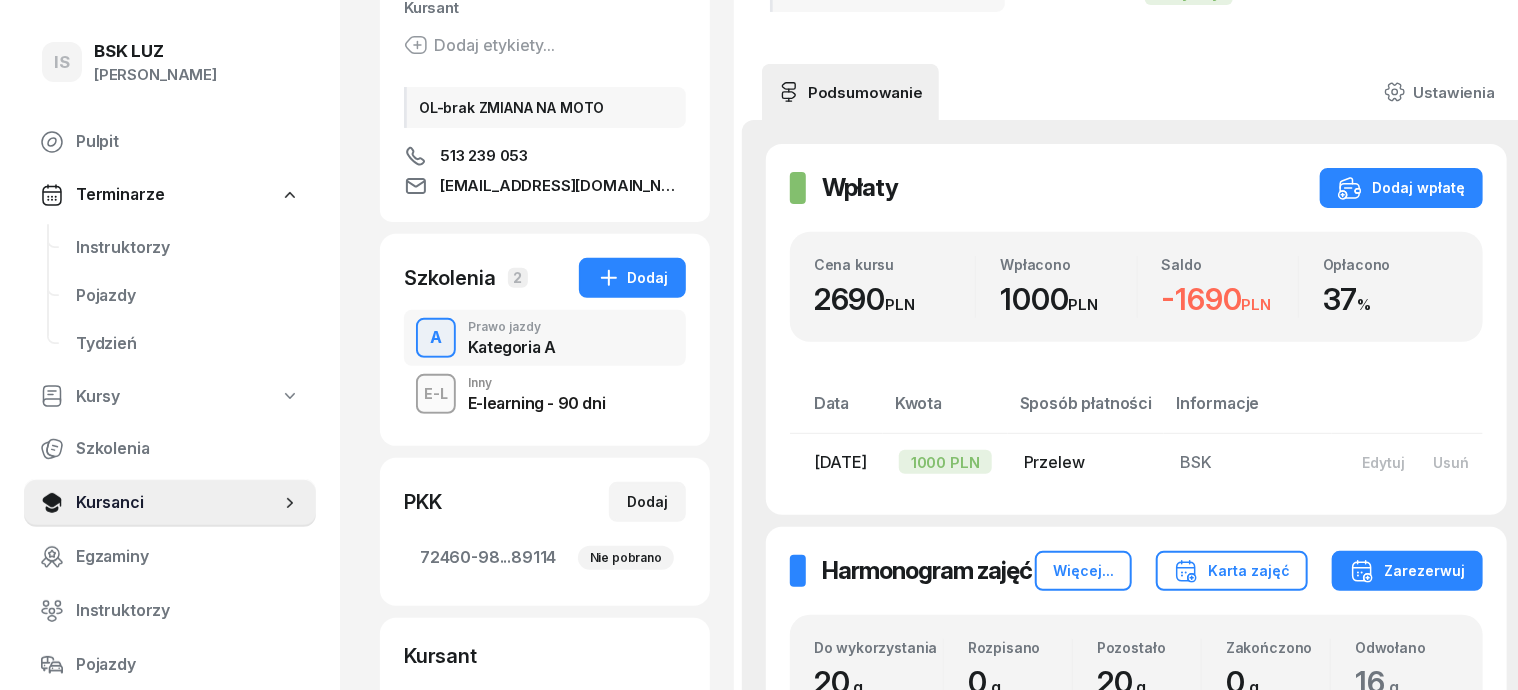 scroll, scrollTop: 250, scrollLeft: 0, axis: vertical 